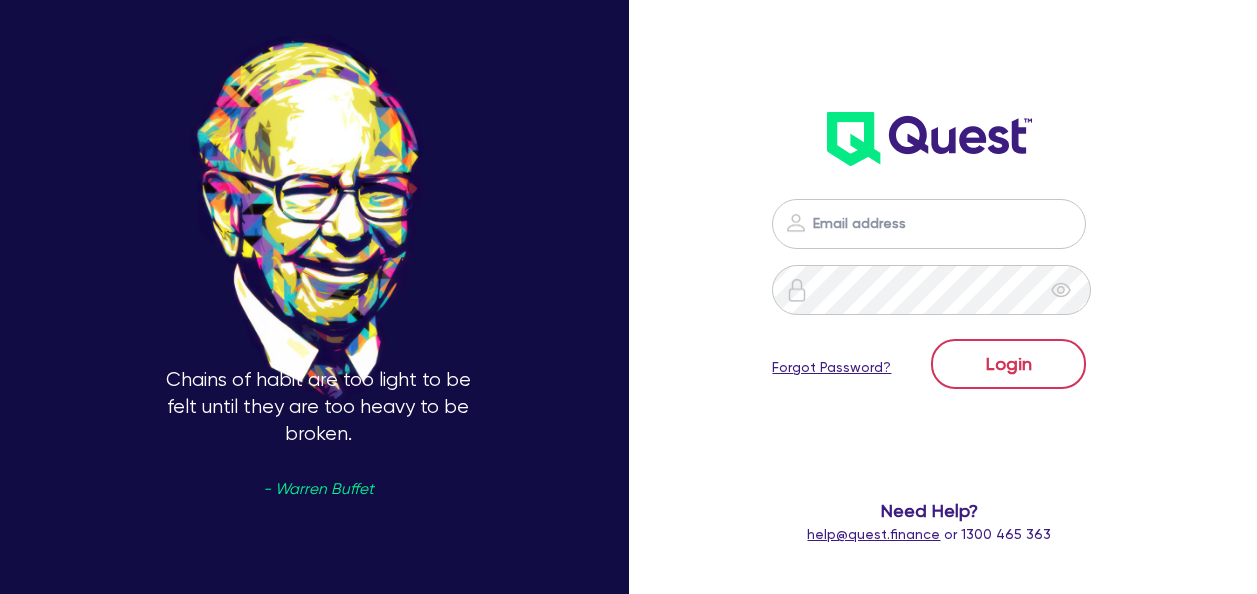 scroll, scrollTop: 0, scrollLeft: 0, axis: both 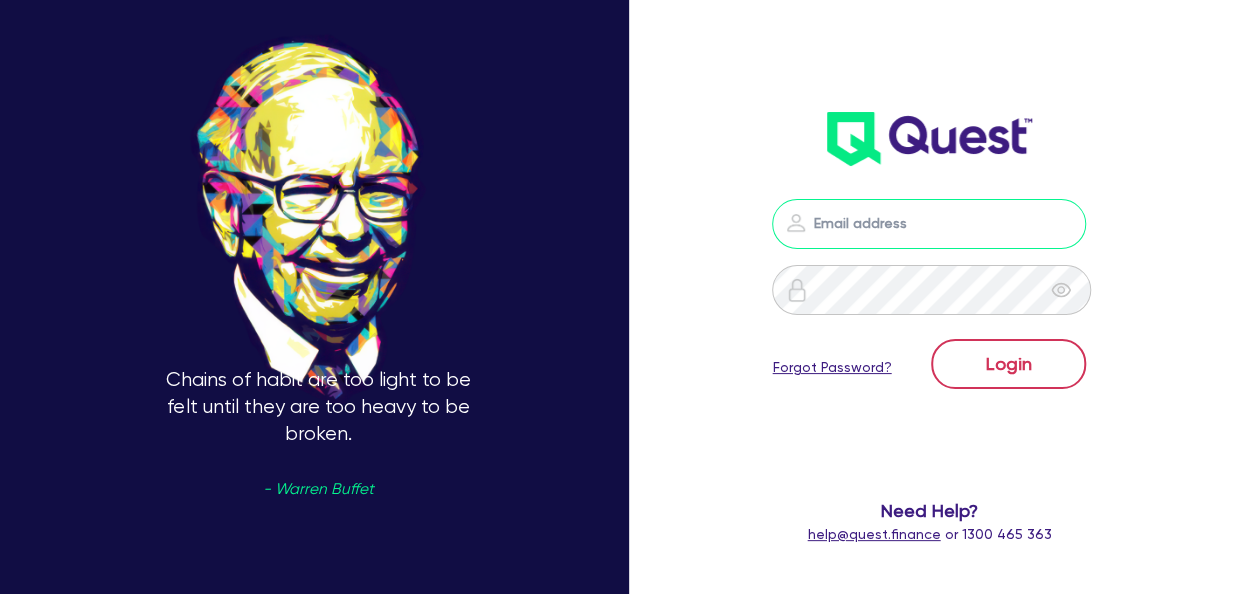 type on "[EMAIL]" 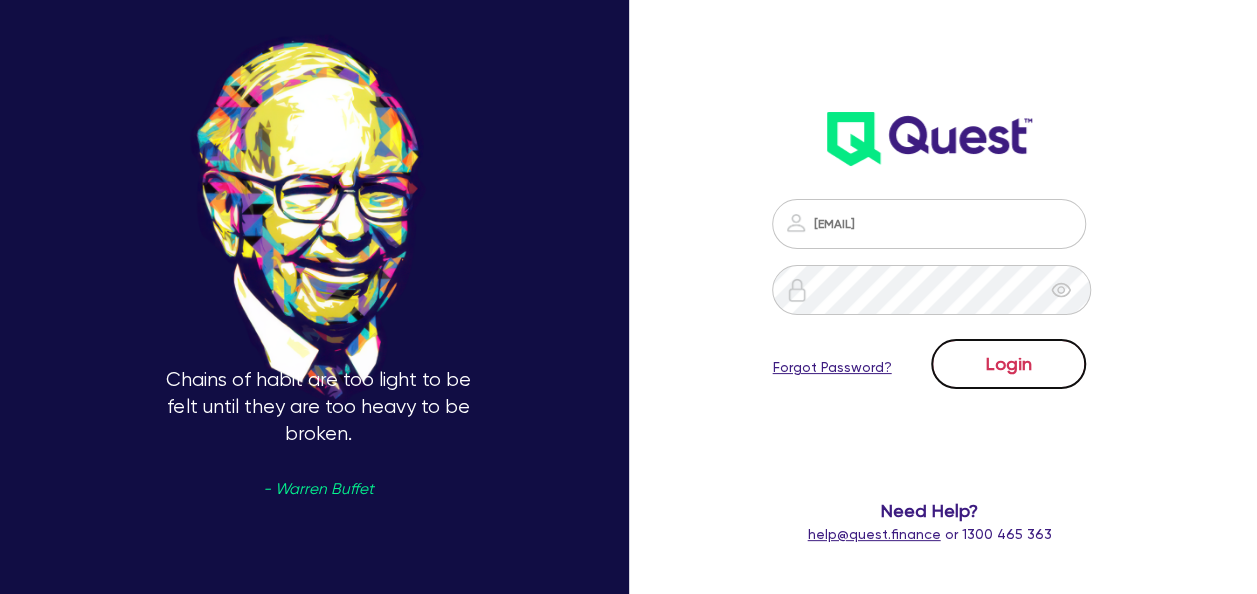 click on "Login" at bounding box center [1008, 364] 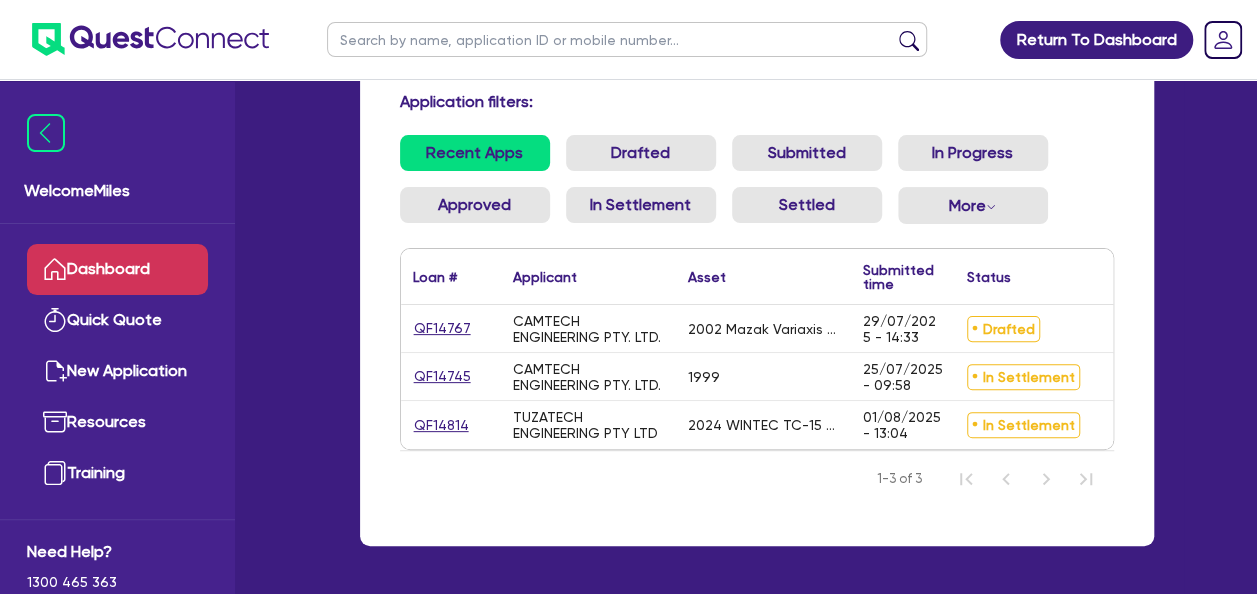scroll, scrollTop: 200, scrollLeft: 0, axis: vertical 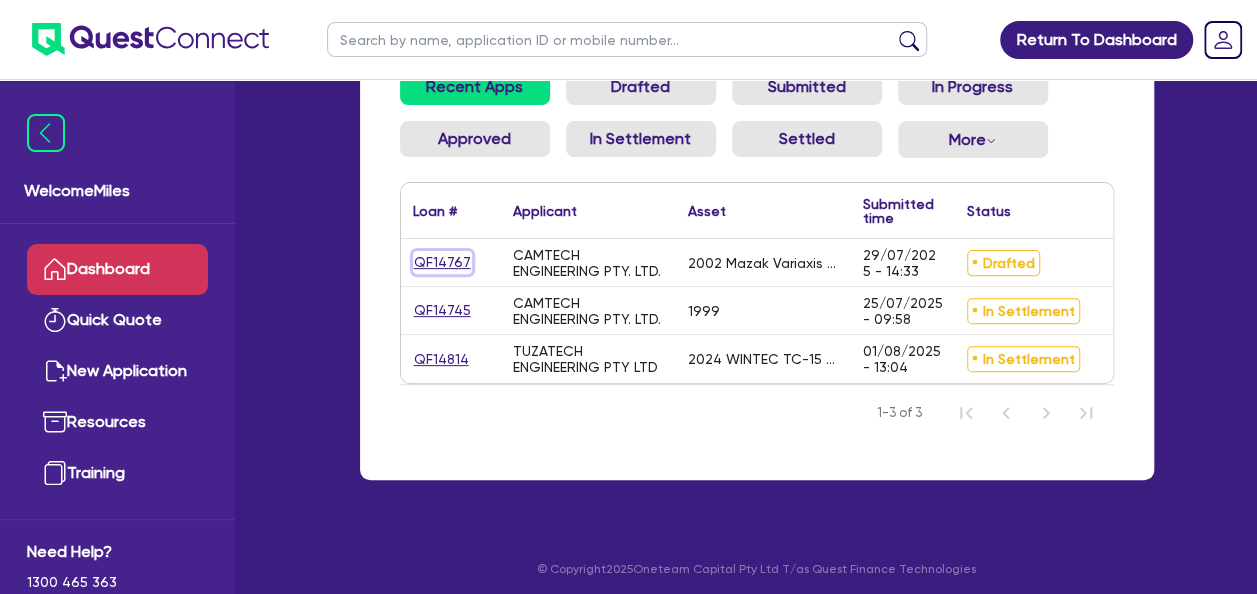 click on "QF14767" at bounding box center (442, 262) 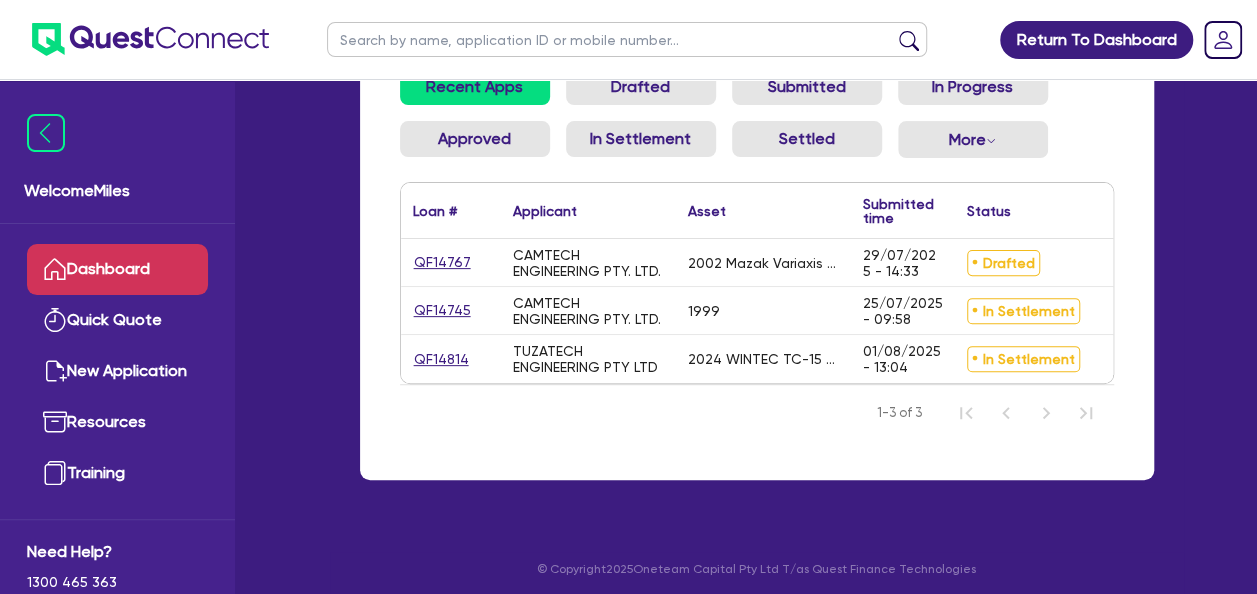 scroll, scrollTop: 0, scrollLeft: 0, axis: both 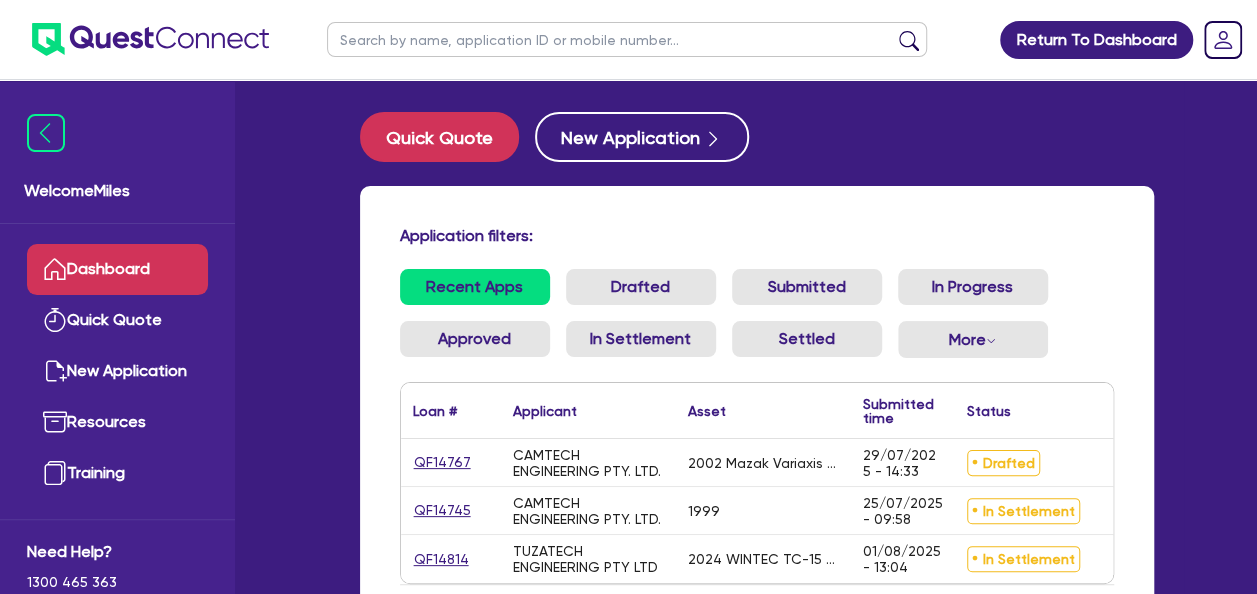 select on "SECONDARY_ASSETS" 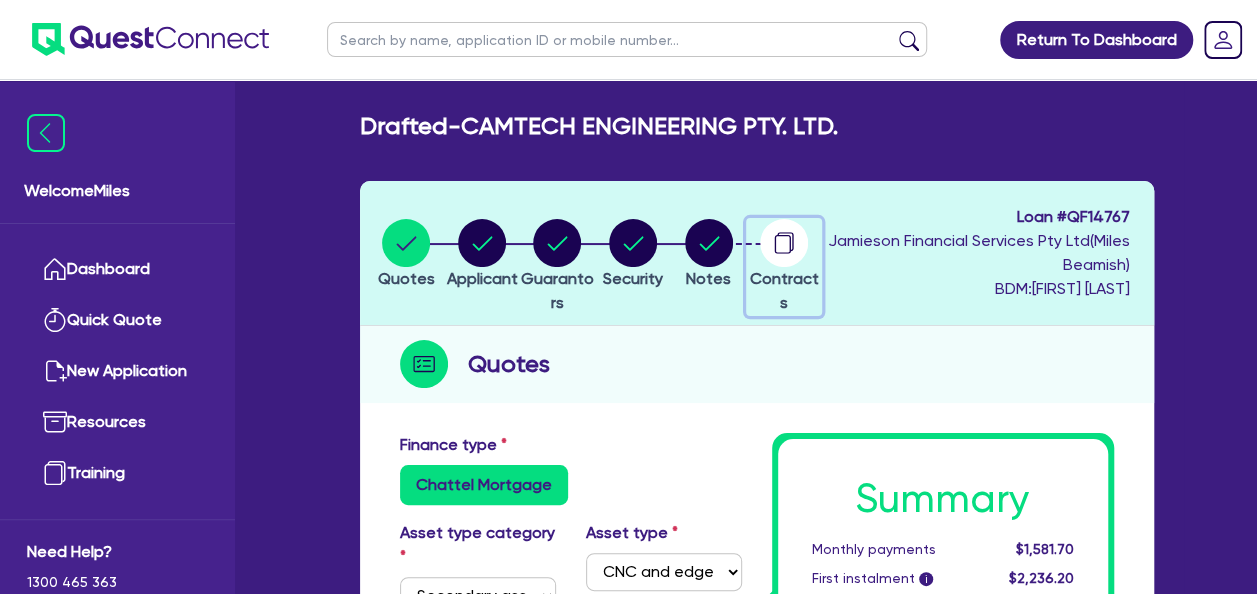 click 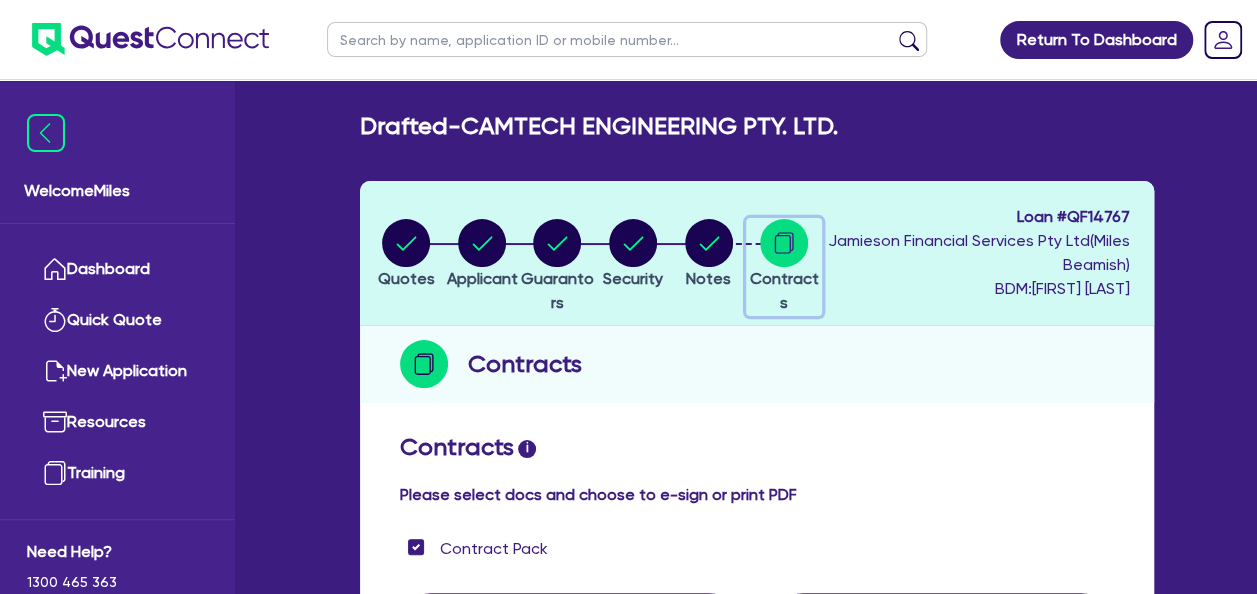scroll, scrollTop: 0, scrollLeft: 0, axis: both 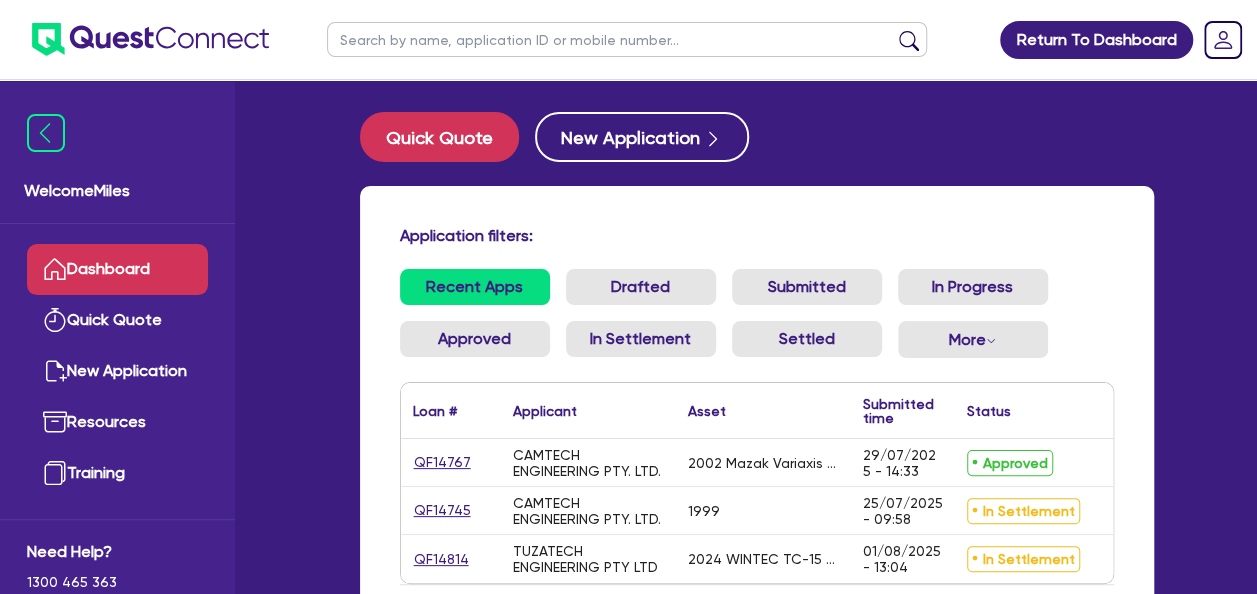 click on "CAMTECH ENGINEERING PTY. LTD." at bounding box center (588, 462) 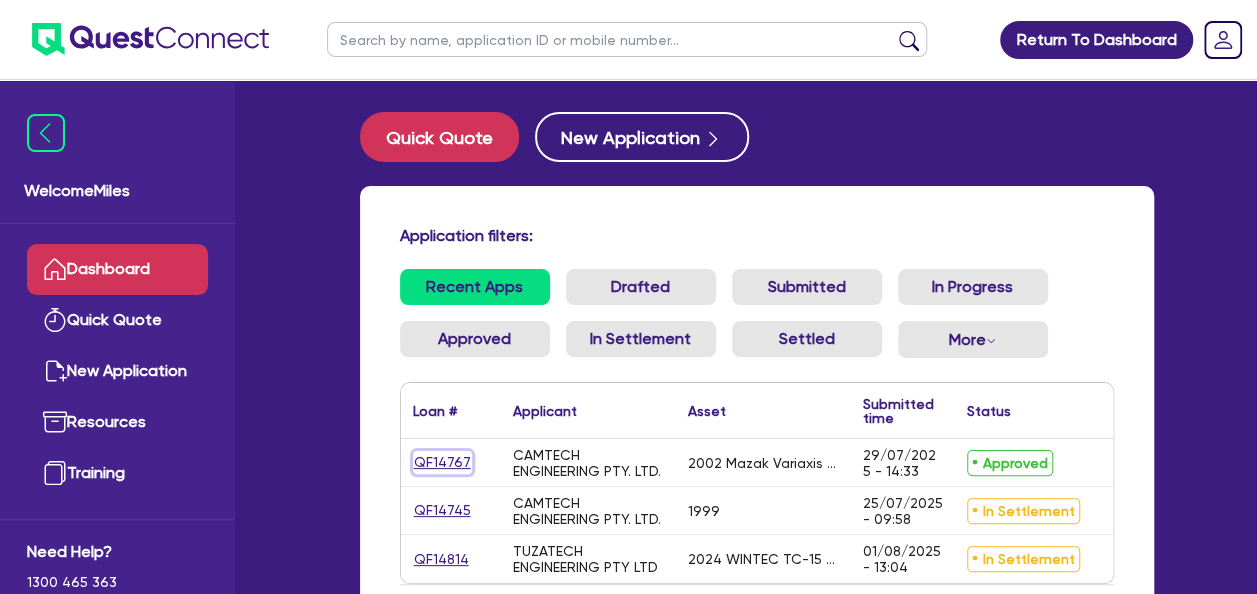 click on "QF14767" at bounding box center (442, 462) 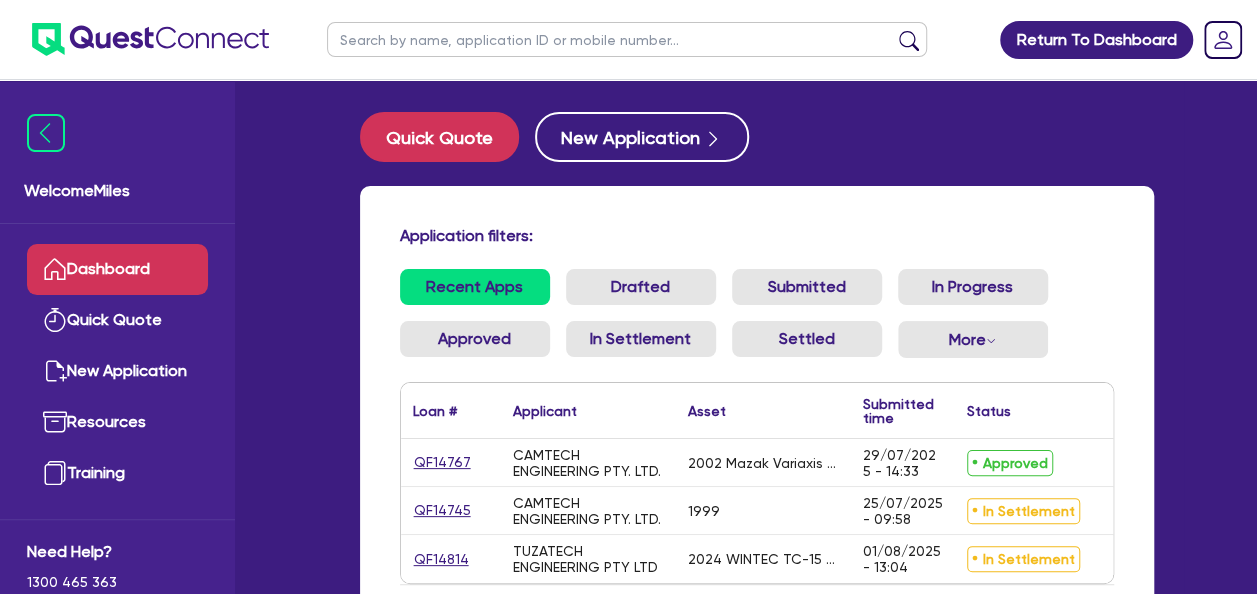 select on "SECONDARY_ASSETS" 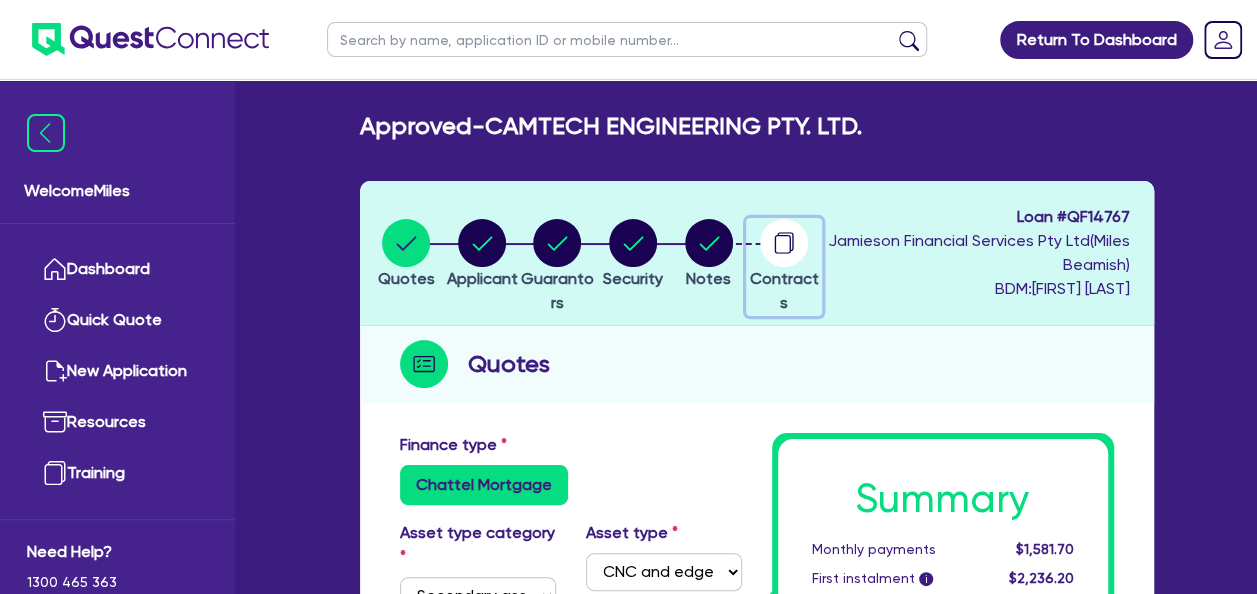click 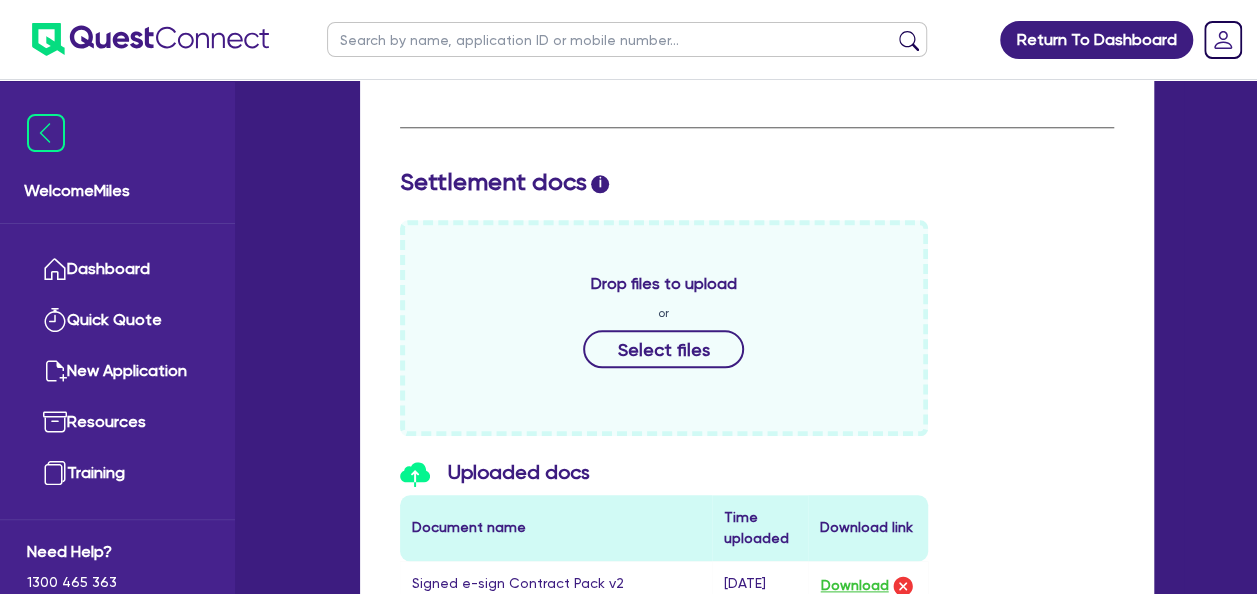 scroll, scrollTop: 1000, scrollLeft: 0, axis: vertical 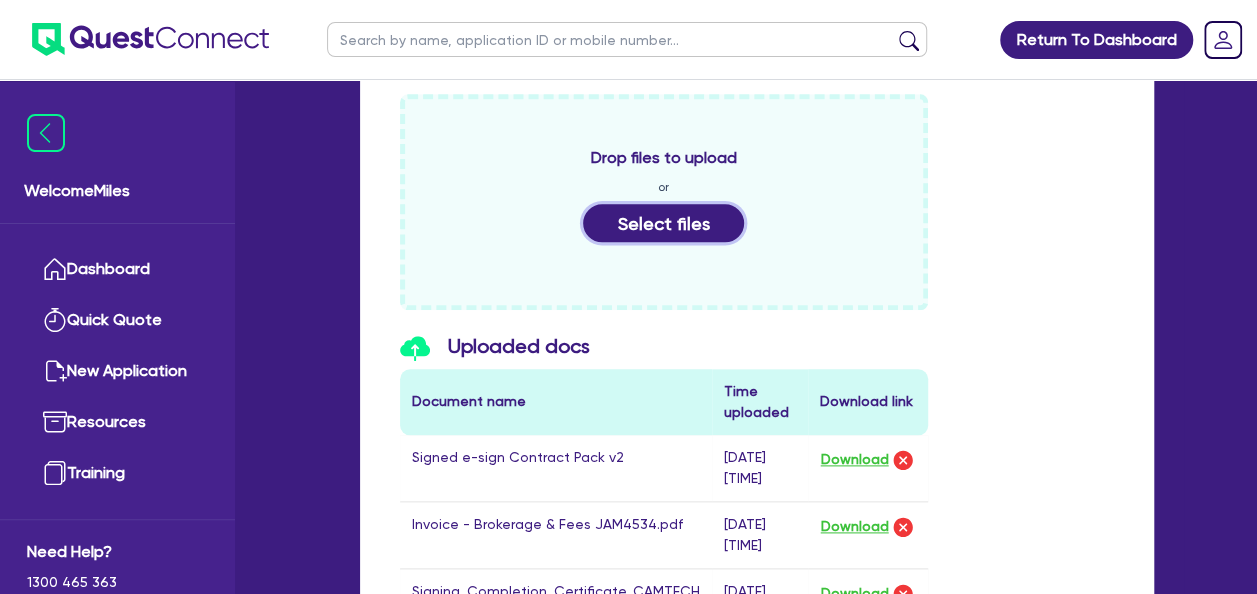 click on "Select files" at bounding box center (664, 223) 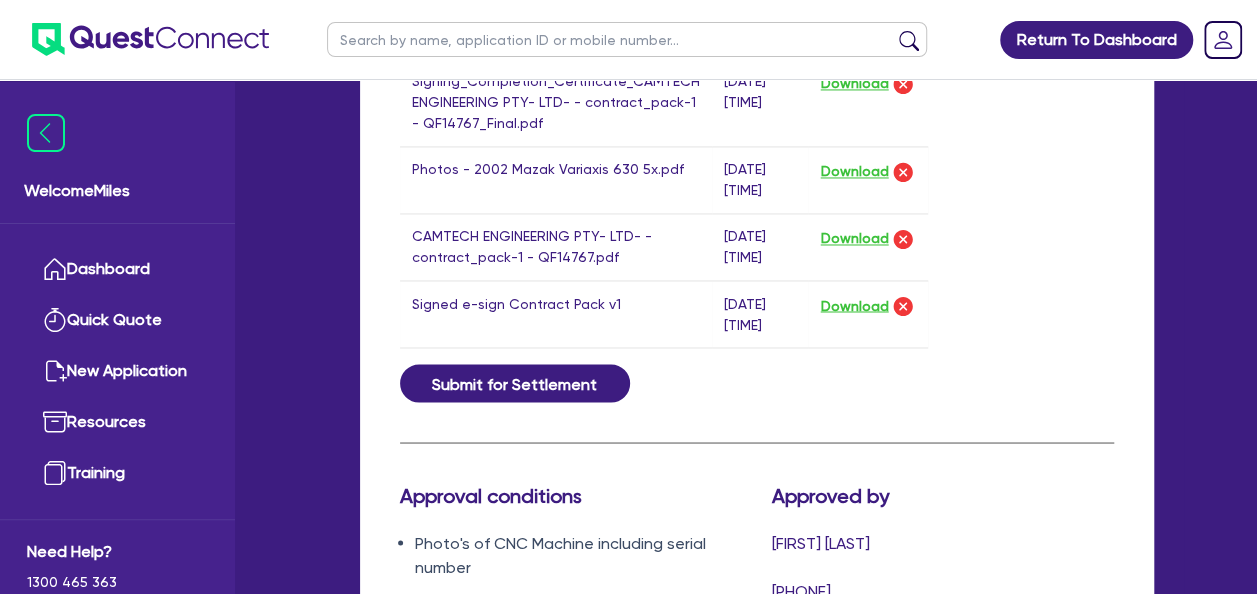 scroll, scrollTop: 1700, scrollLeft: 0, axis: vertical 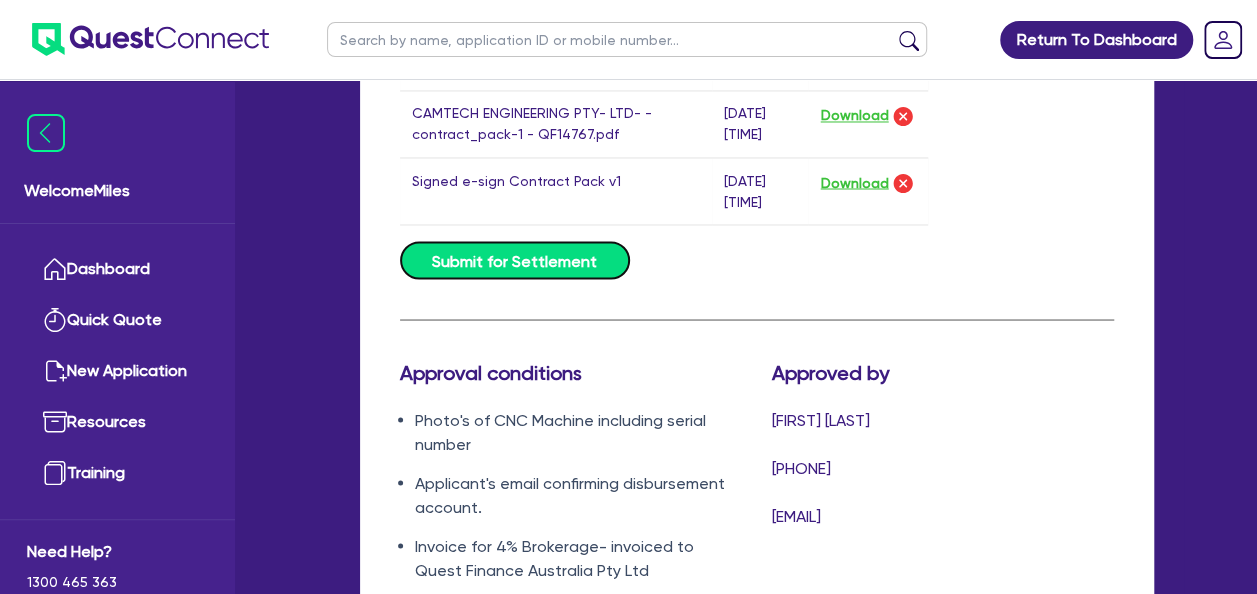 click on "Submit for Settlement" at bounding box center (515, 260) 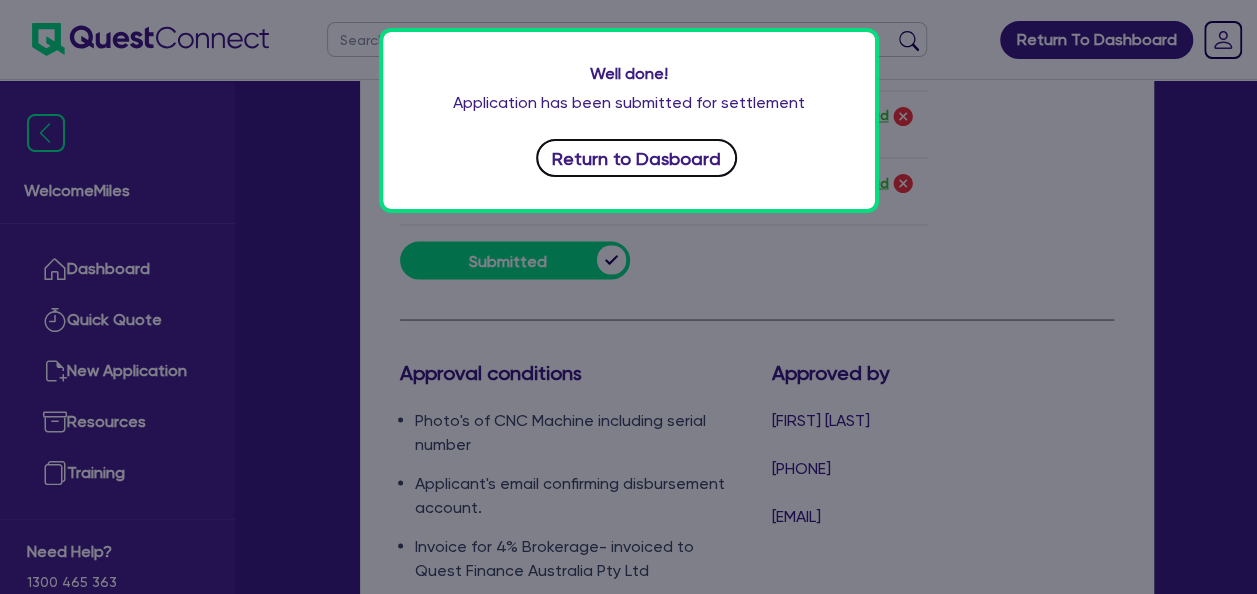 click on "Return to Dasboard" at bounding box center (637, 158) 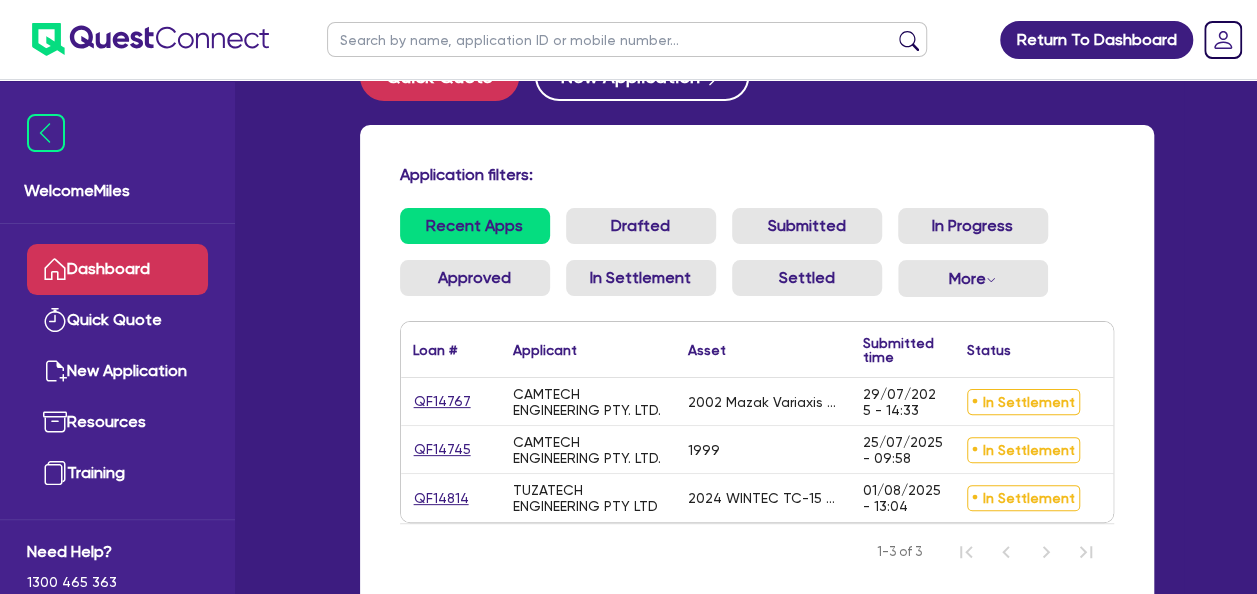 scroll, scrollTop: 100, scrollLeft: 0, axis: vertical 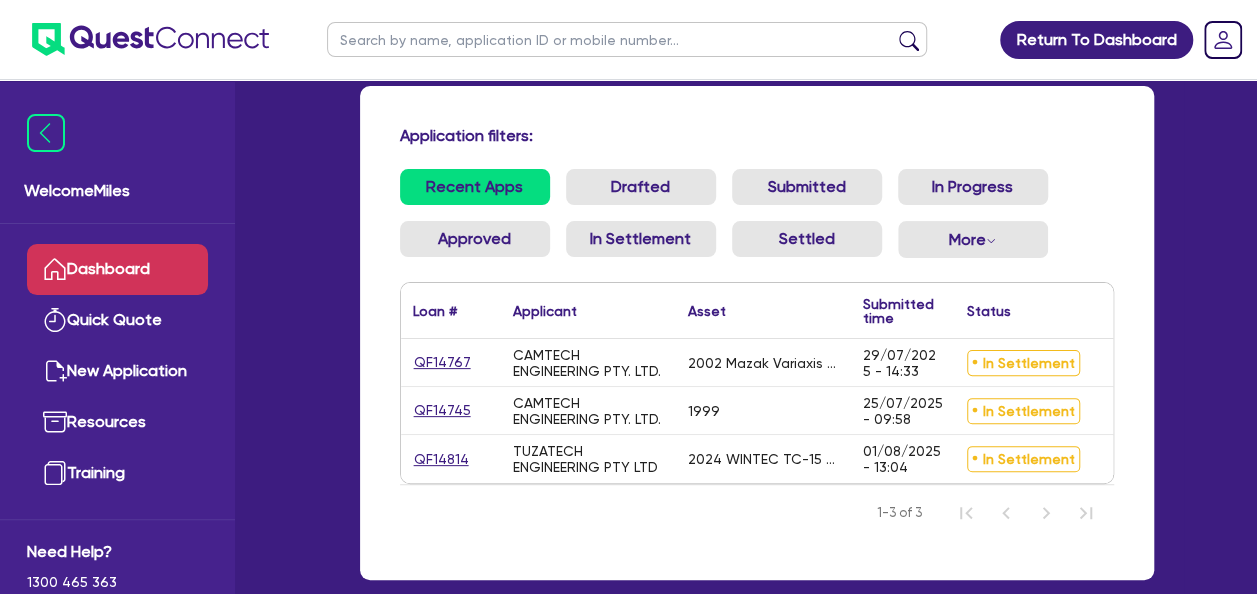 drag, startPoint x: 465, startPoint y: 360, endPoint x: 405, endPoint y: 360, distance: 60 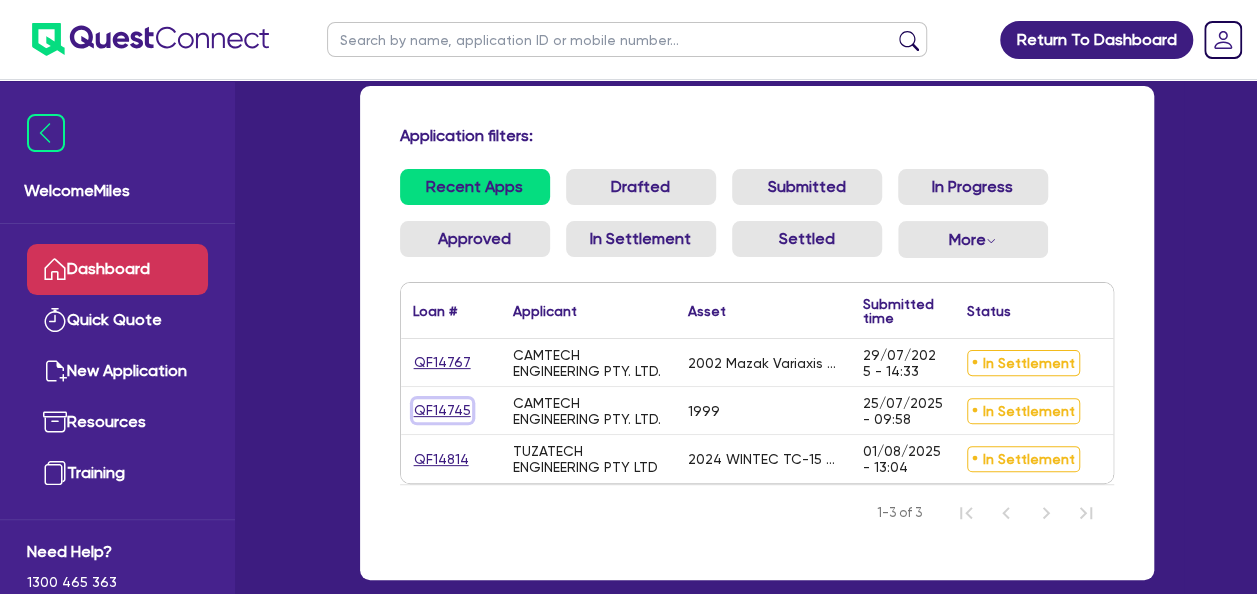 click on "QF14745" at bounding box center [442, 410] 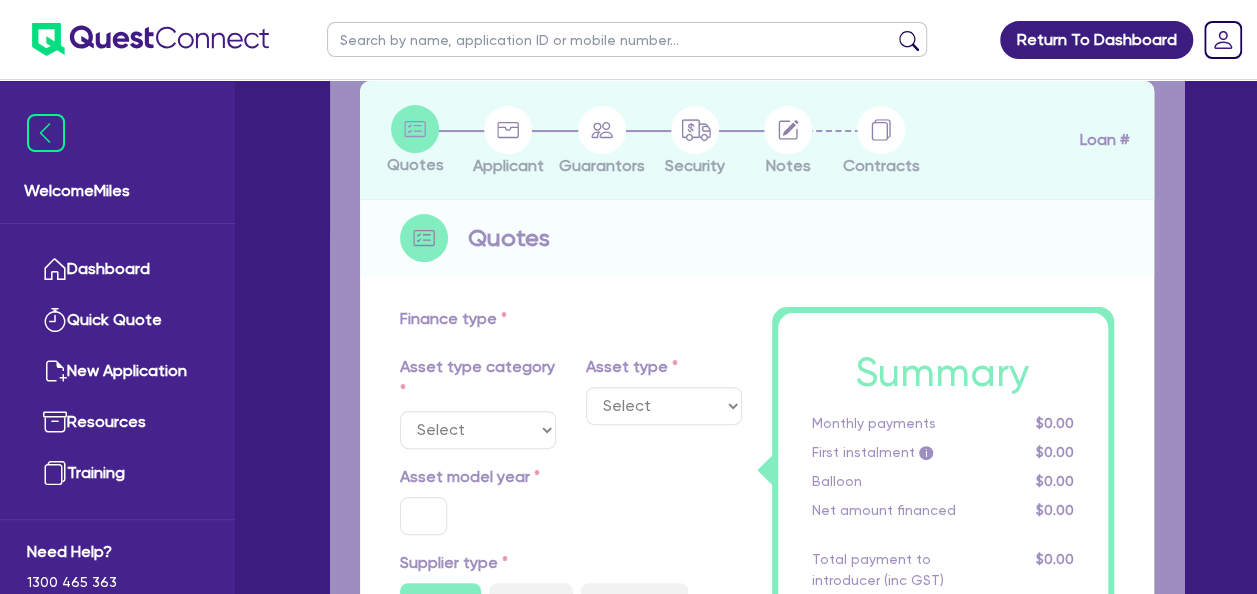 scroll, scrollTop: 0, scrollLeft: 0, axis: both 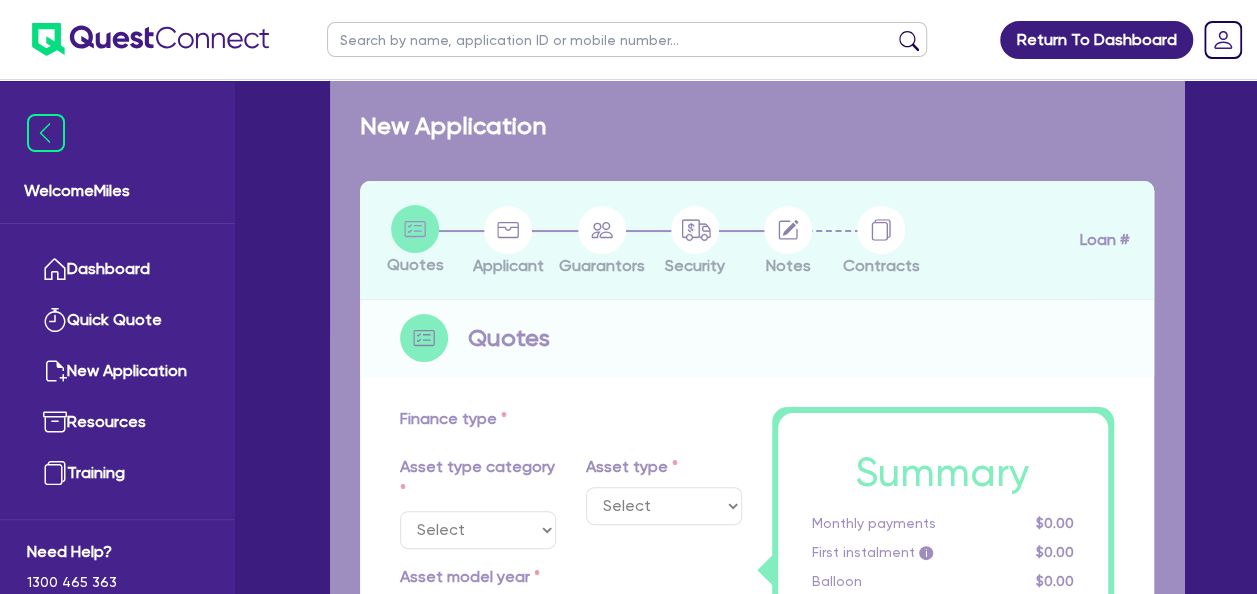 select on "SECONDARY_ASSETS" 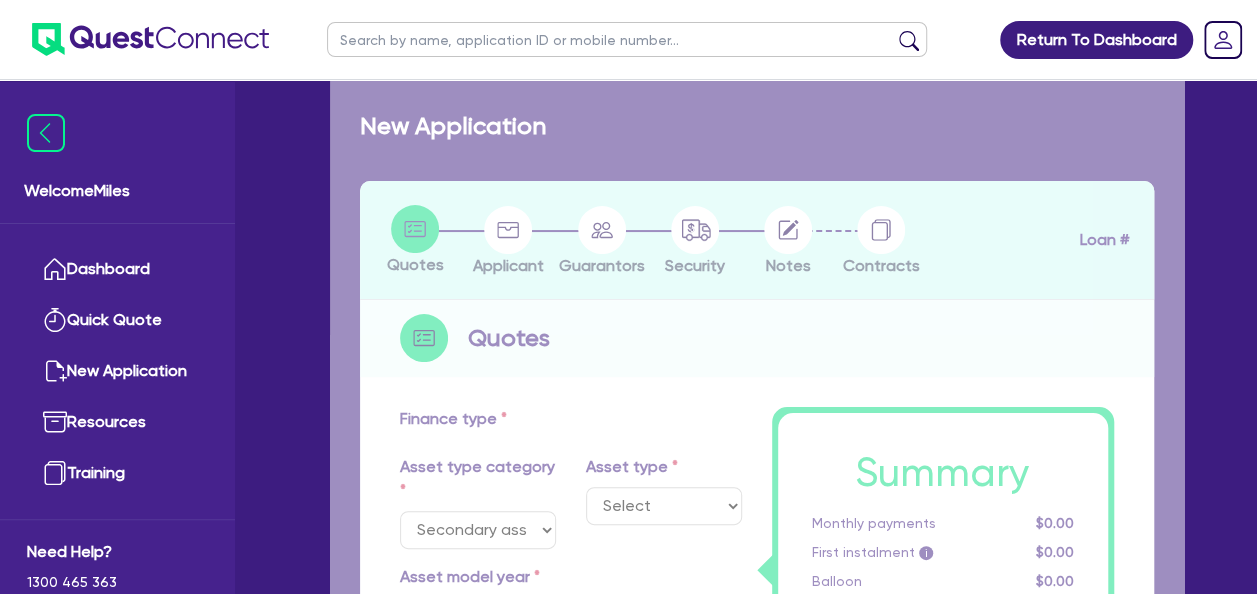 select on "CNC_AND_EDGE_BENDERS" 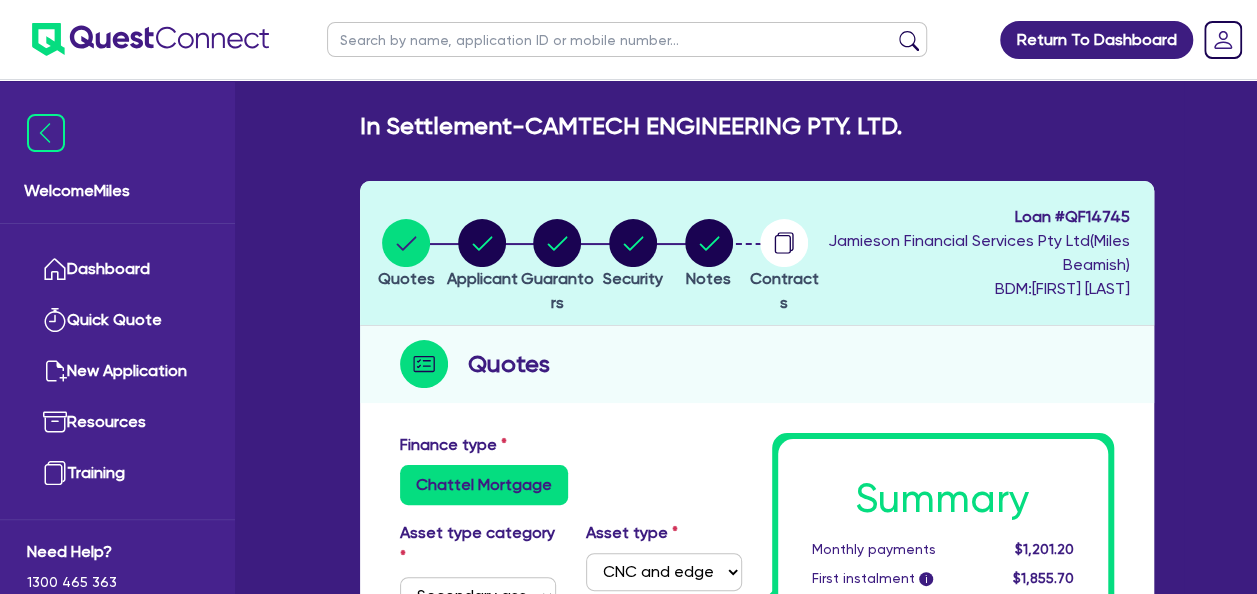scroll, scrollTop: 300, scrollLeft: 0, axis: vertical 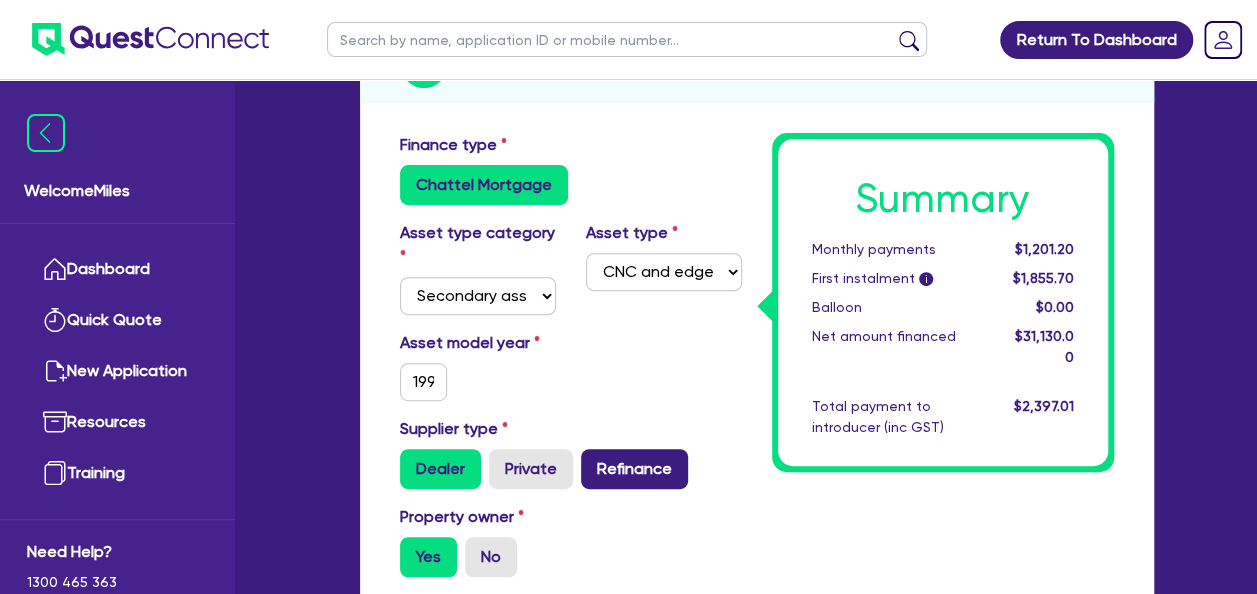 click on "Refinance" at bounding box center (634, 469) 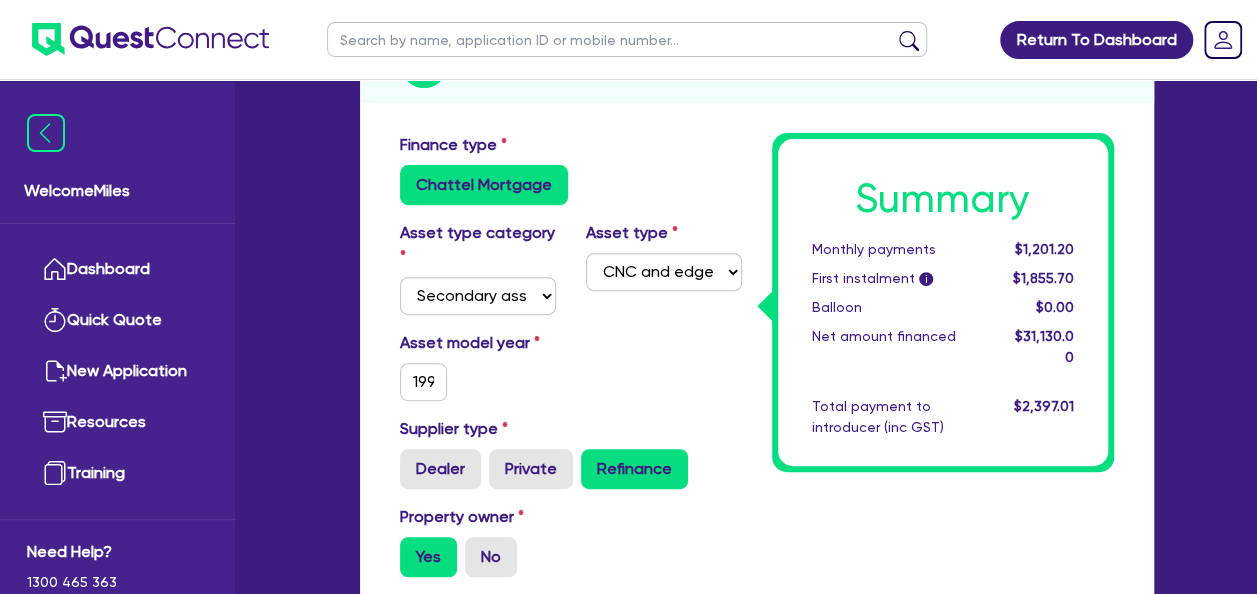 type on "31,130" 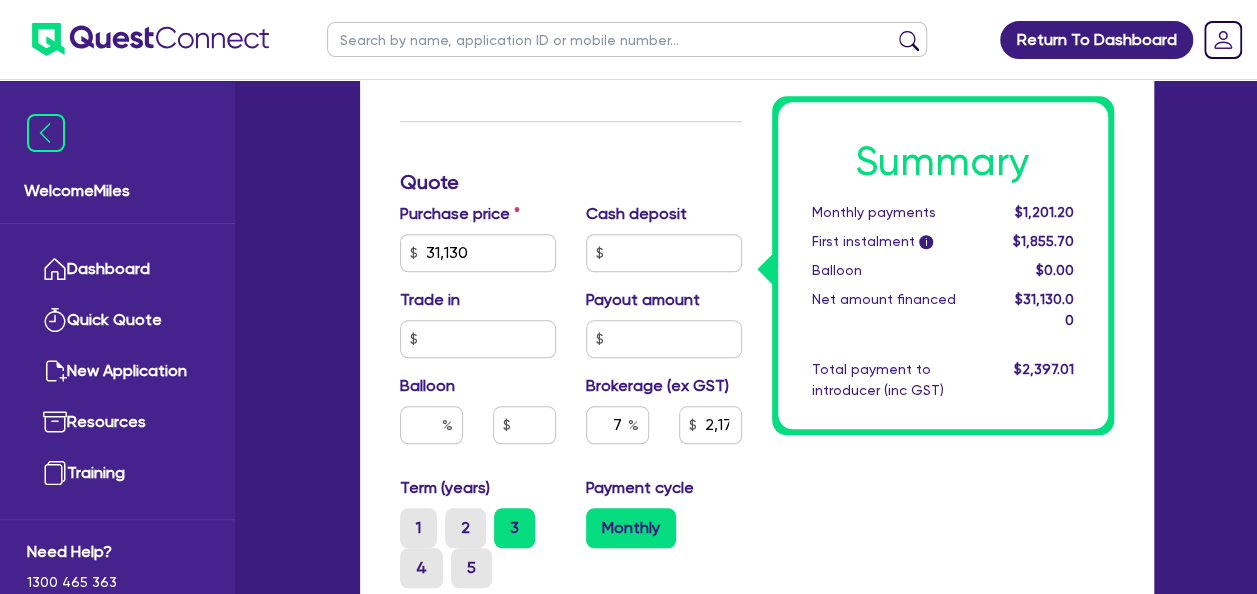scroll, scrollTop: 900, scrollLeft: 0, axis: vertical 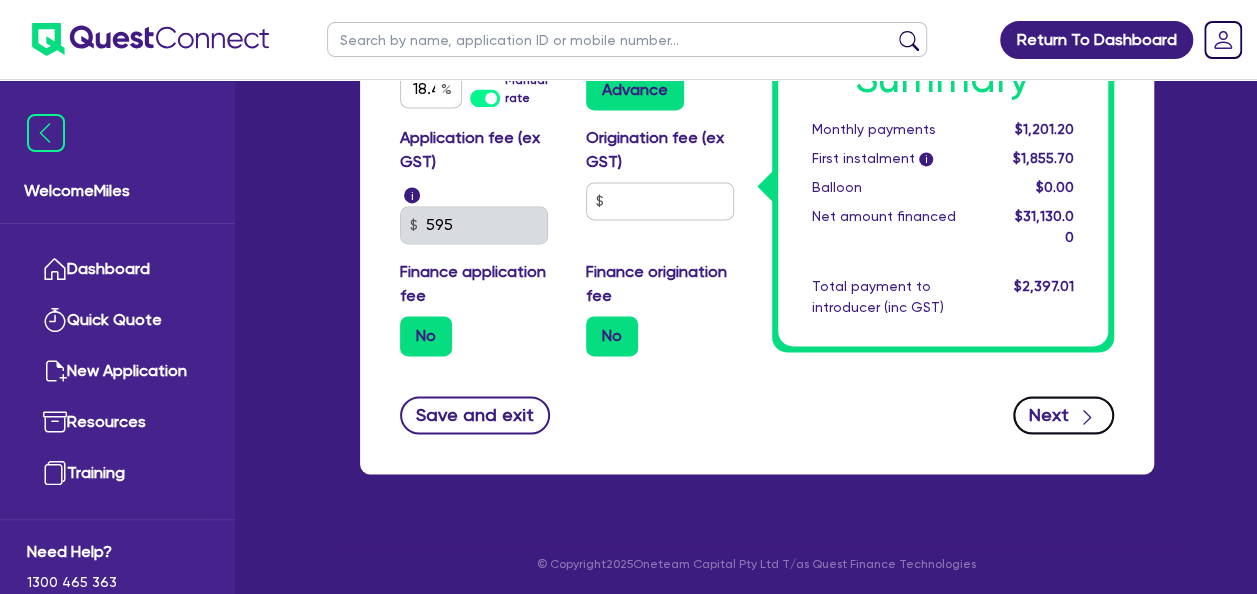 click on "Next" at bounding box center (1063, 415) 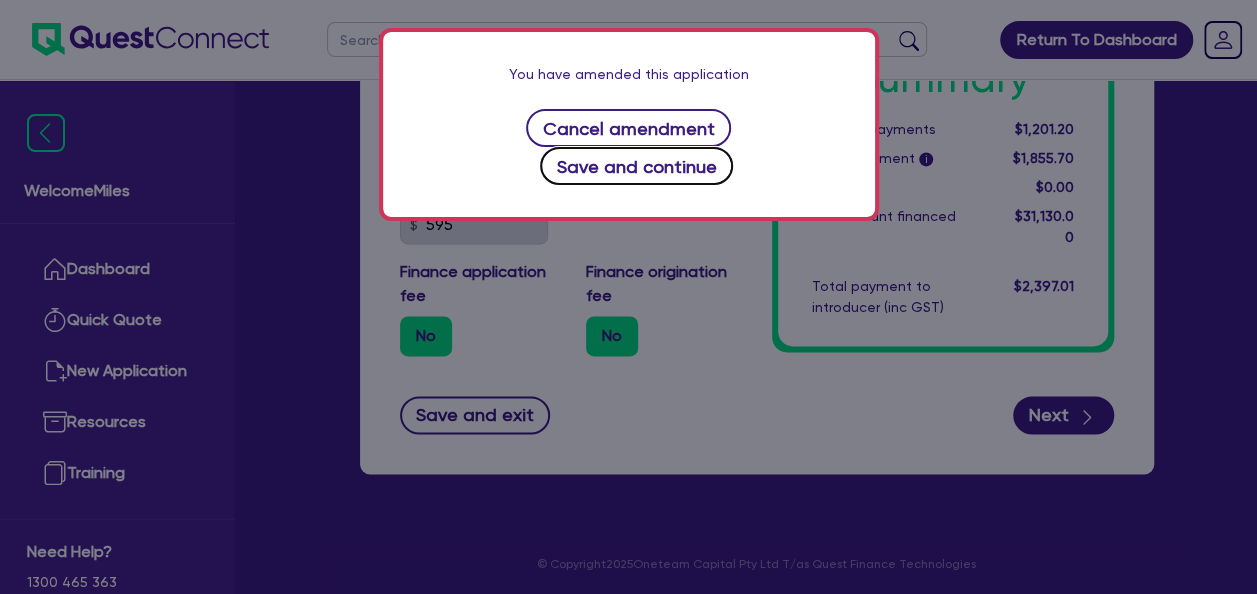 click on "Save and continue" at bounding box center (636, 166) 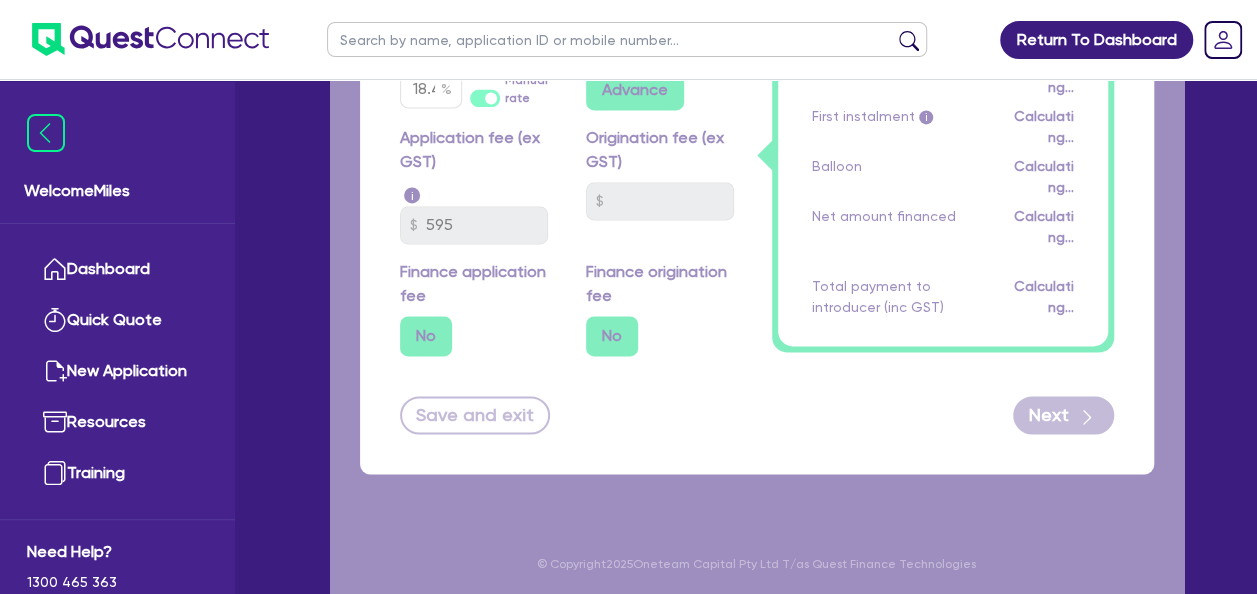 scroll, scrollTop: 0, scrollLeft: 0, axis: both 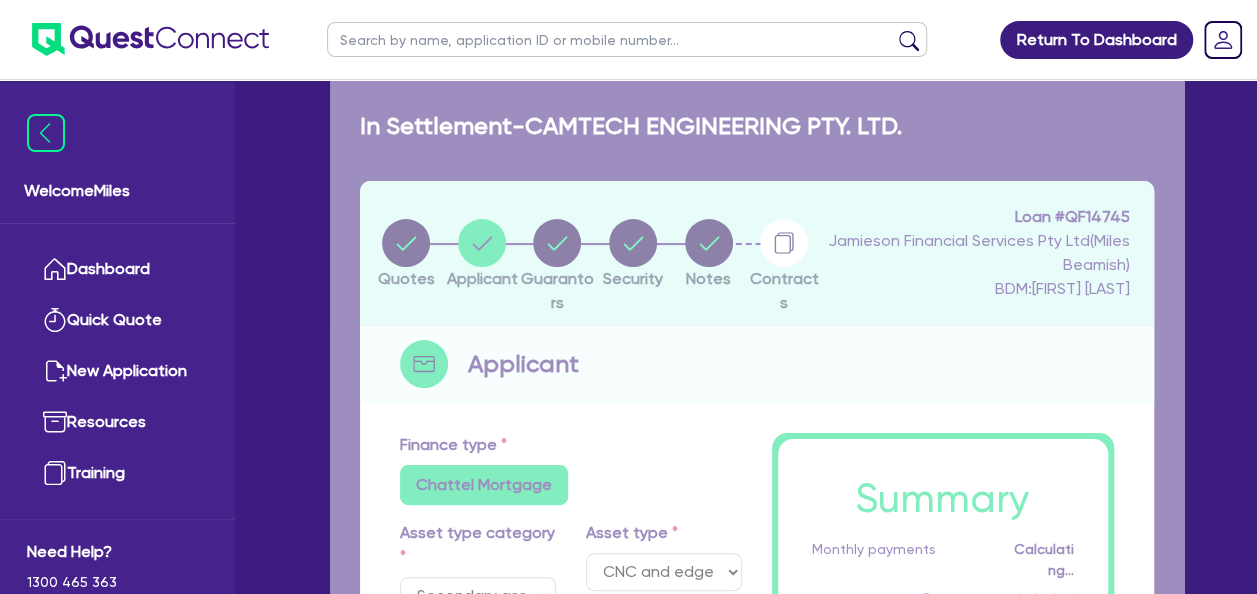 select on "COMPANY" 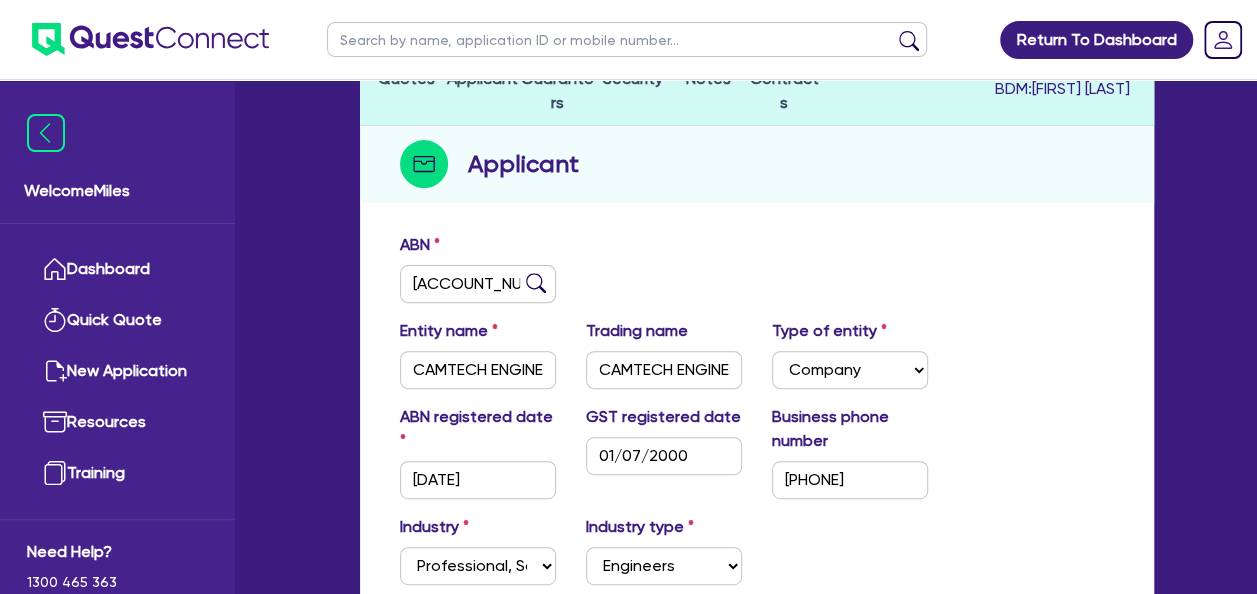 scroll, scrollTop: 400, scrollLeft: 0, axis: vertical 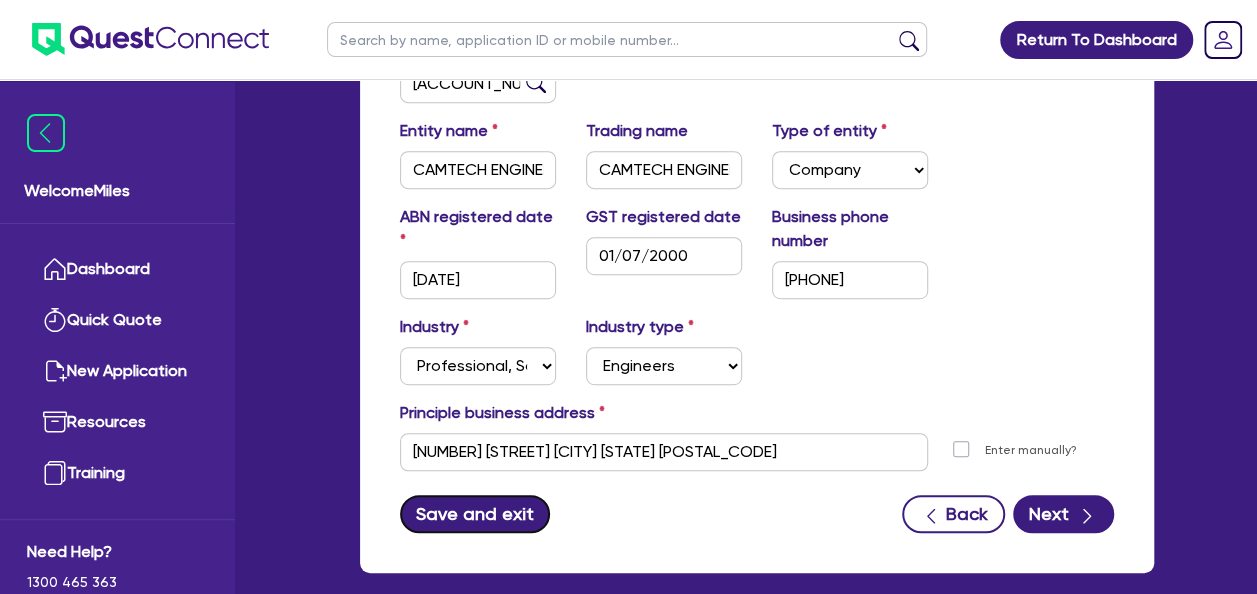 click on "Save and exit" at bounding box center [475, 514] 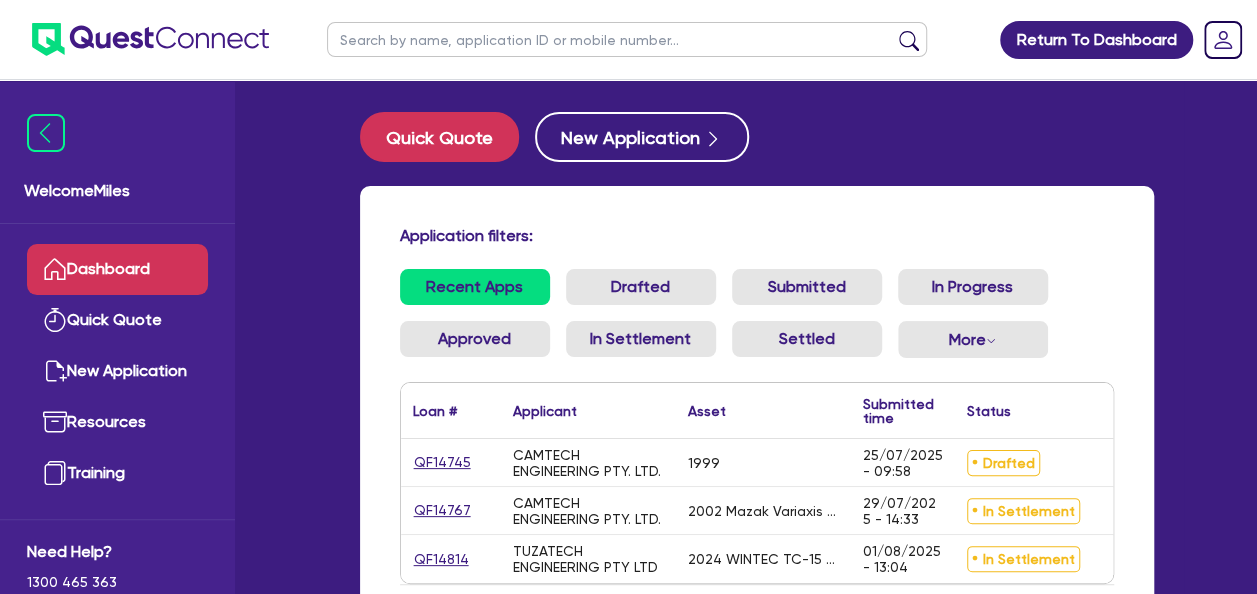 scroll, scrollTop: 200, scrollLeft: 0, axis: vertical 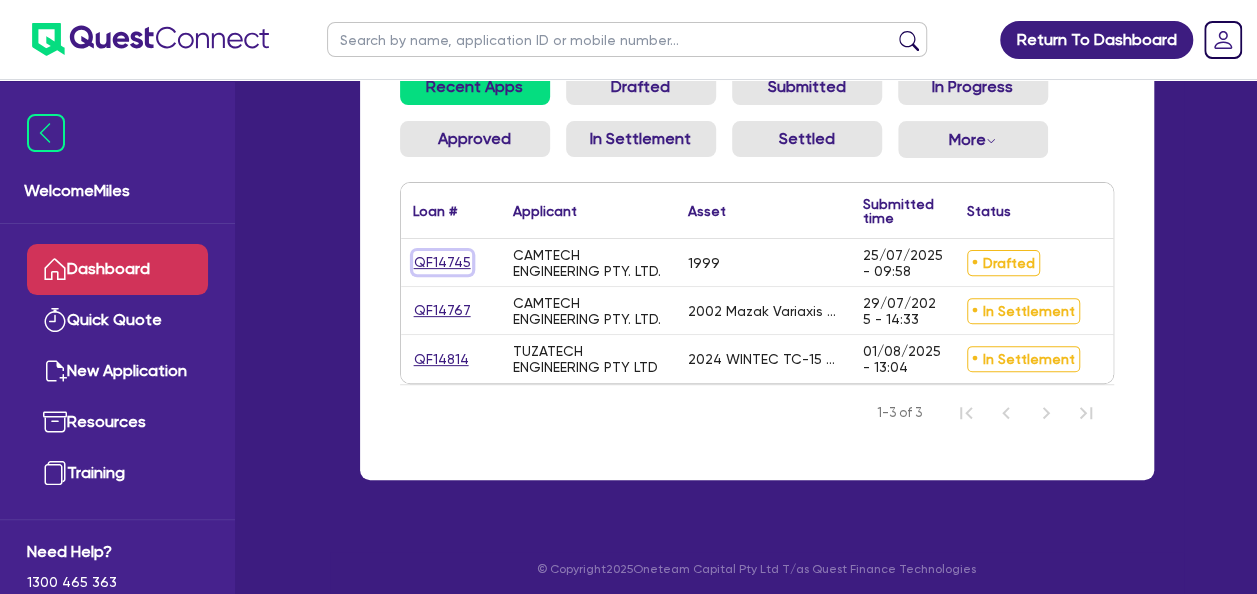 click on "QF14745" at bounding box center (442, 262) 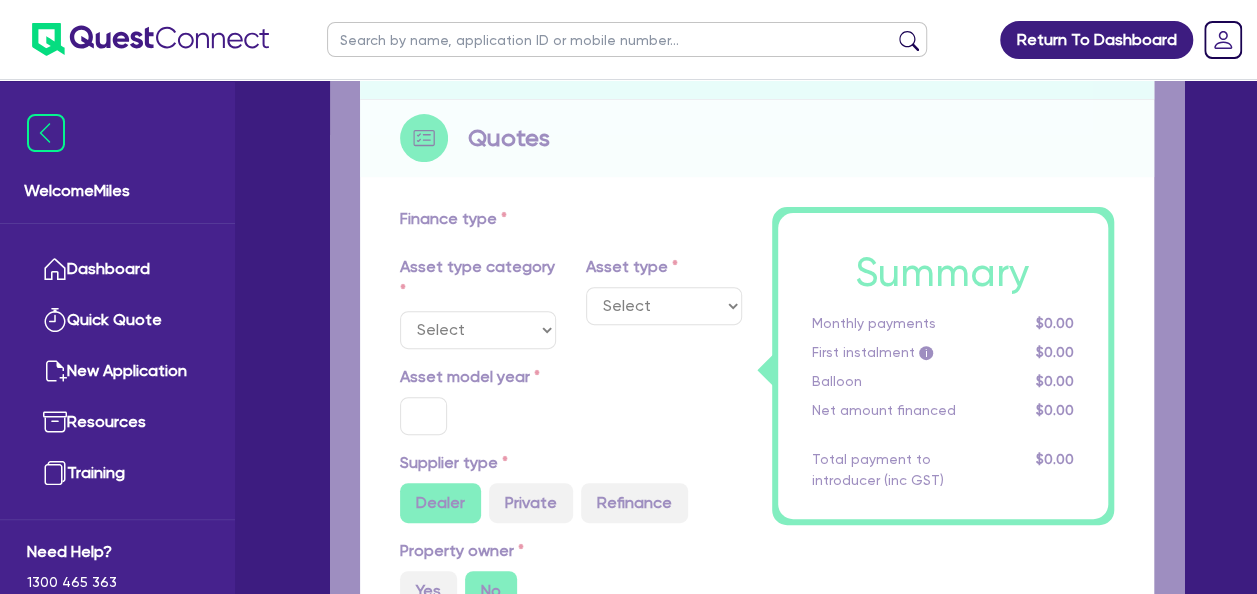 scroll, scrollTop: 0, scrollLeft: 0, axis: both 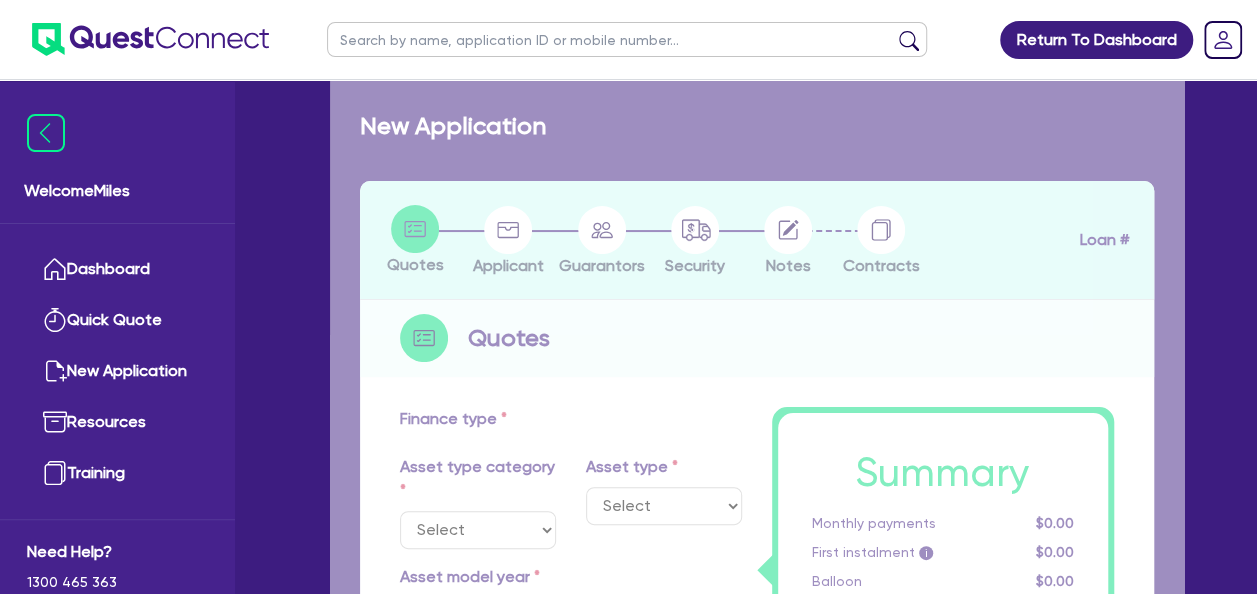 select on "SECONDARY_ASSETS" 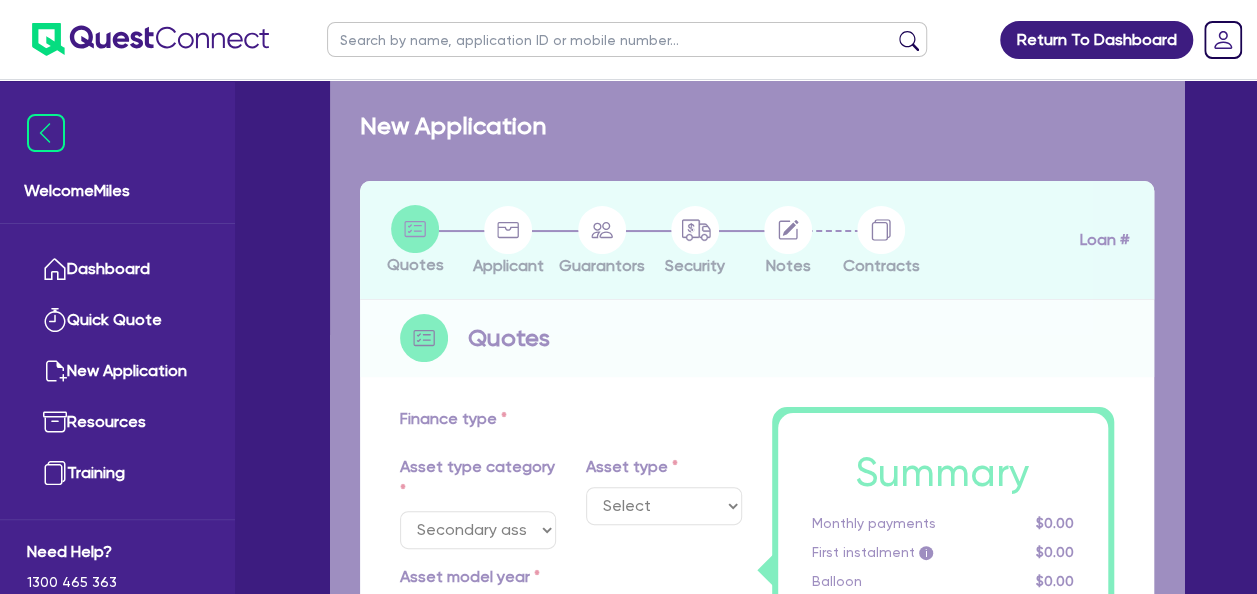 select on "CNC_AND_EDGE_BENDERS" 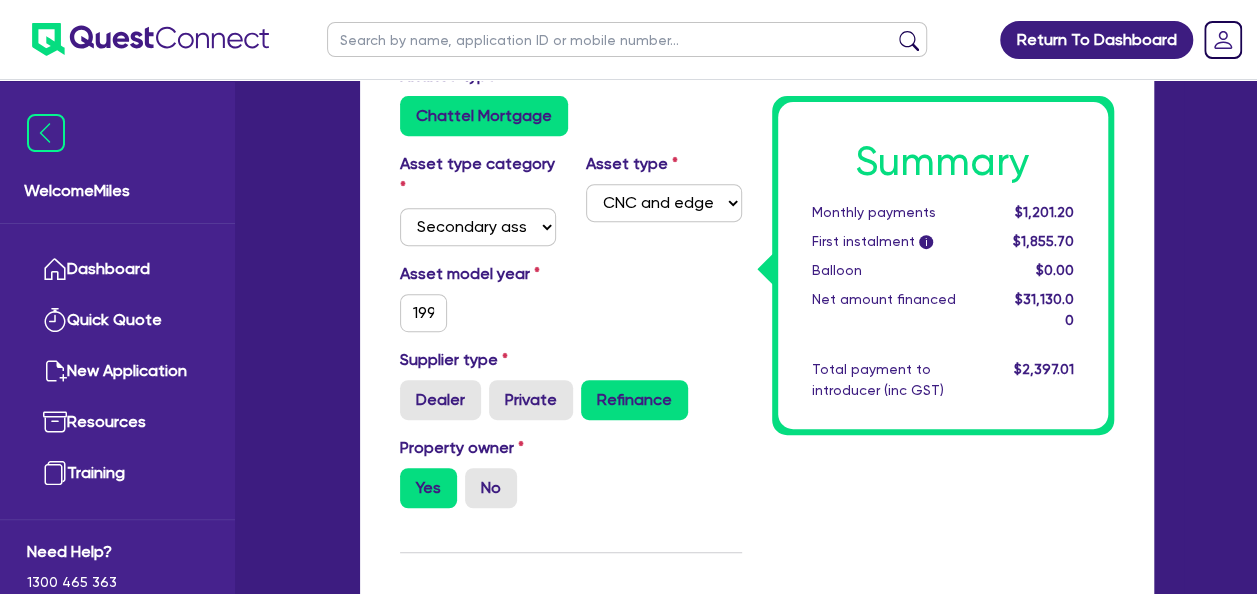 scroll, scrollTop: 400, scrollLeft: 0, axis: vertical 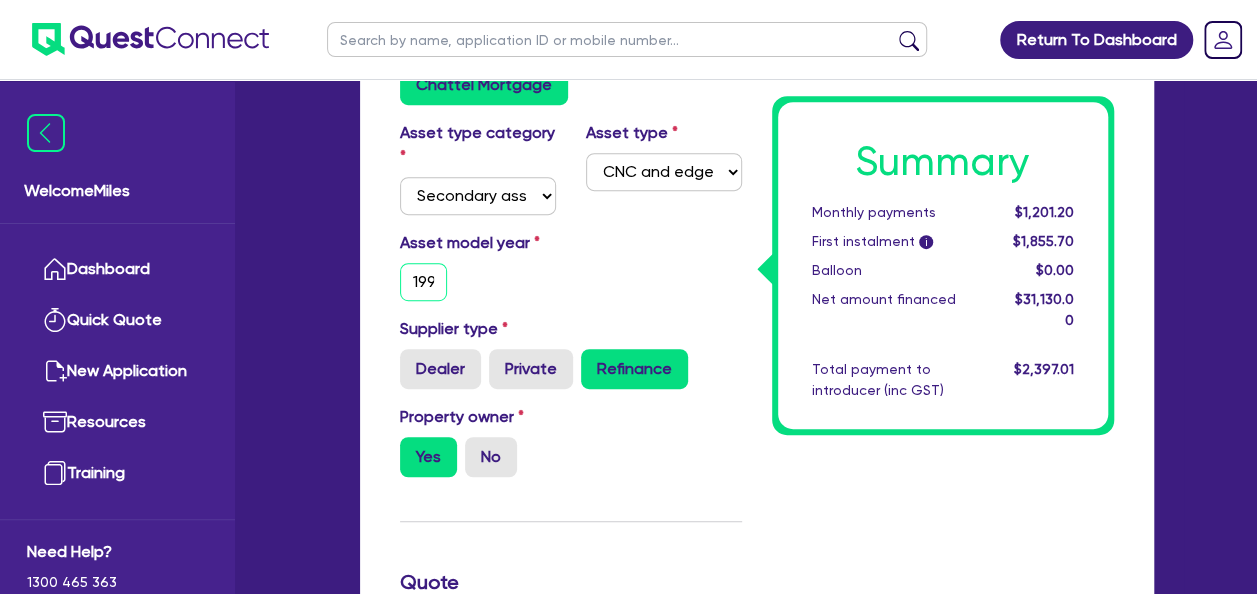 click on "1999" at bounding box center [424, 282] 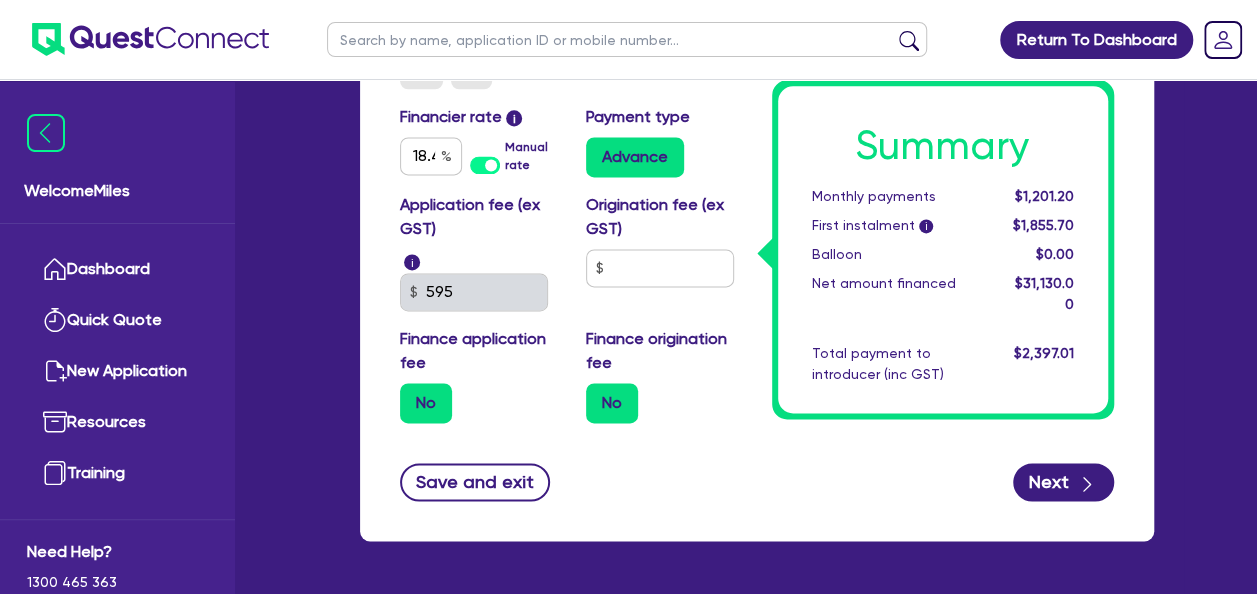 scroll, scrollTop: 1300, scrollLeft: 0, axis: vertical 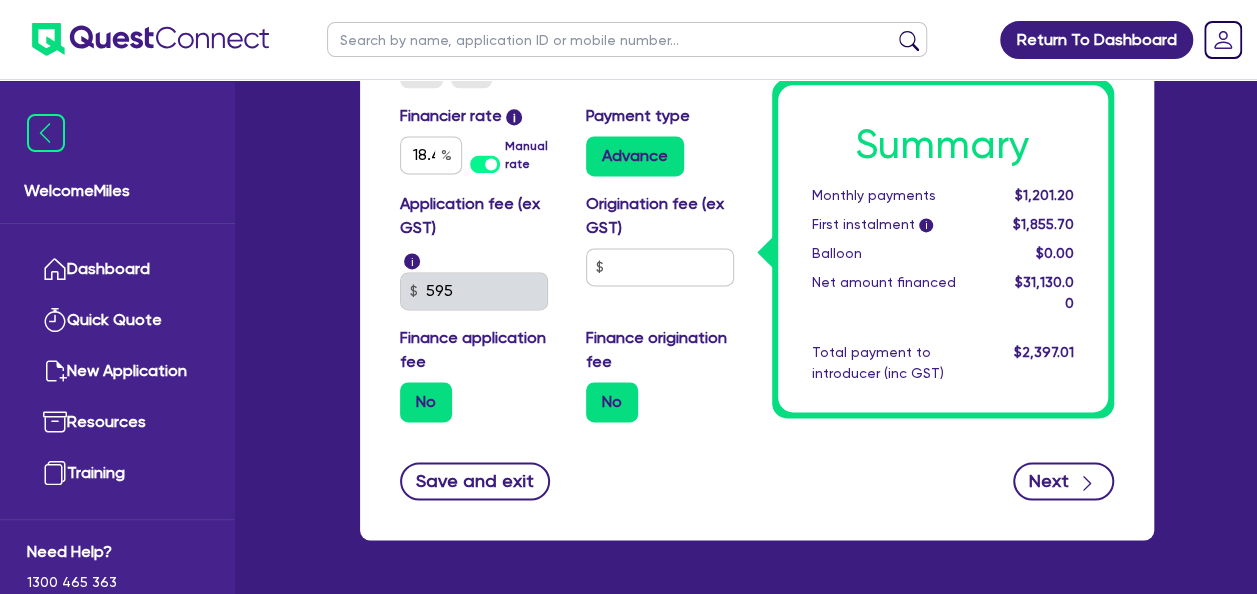 type on "31,130" 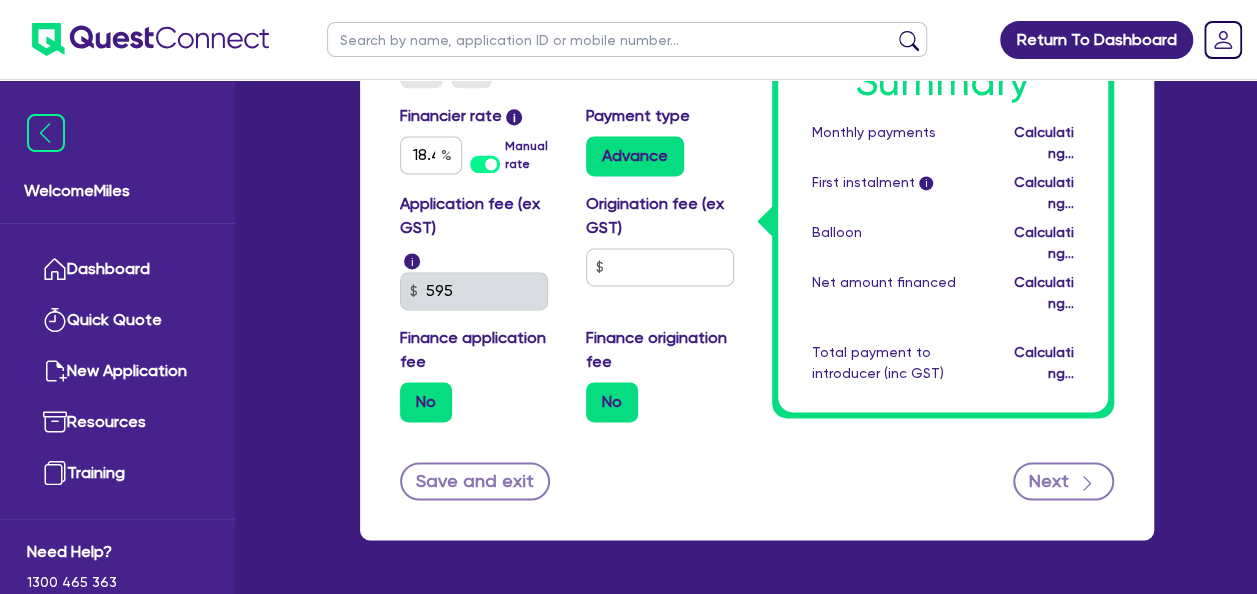type on "31,130" 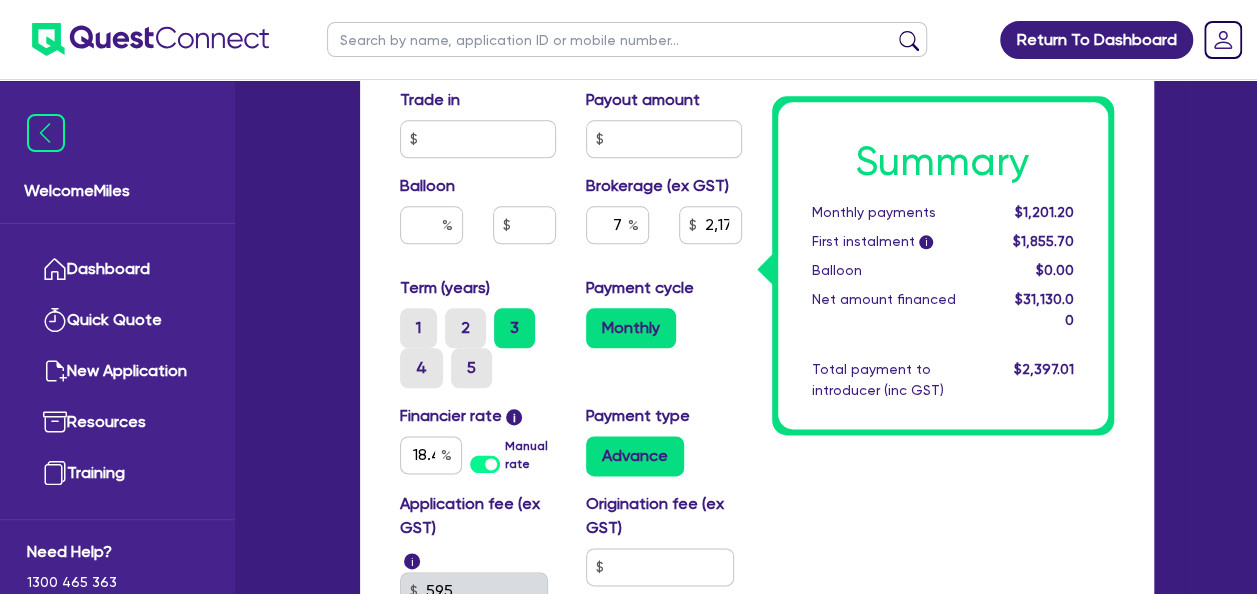 scroll, scrollTop: 1300, scrollLeft: 0, axis: vertical 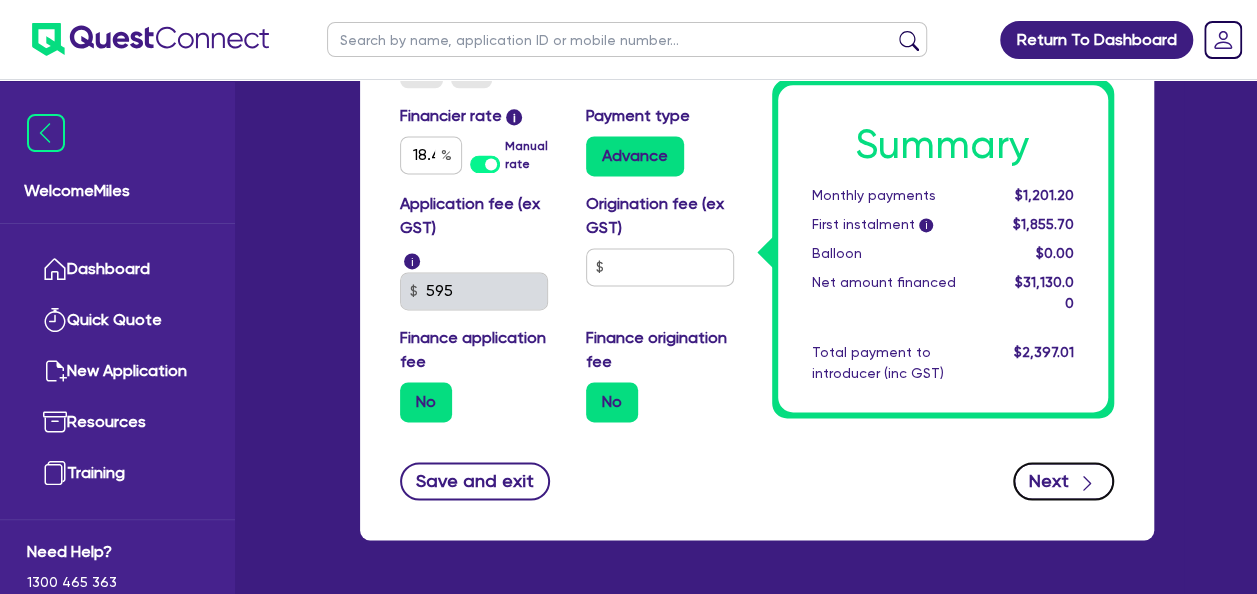 click on "Next" at bounding box center (1063, 481) 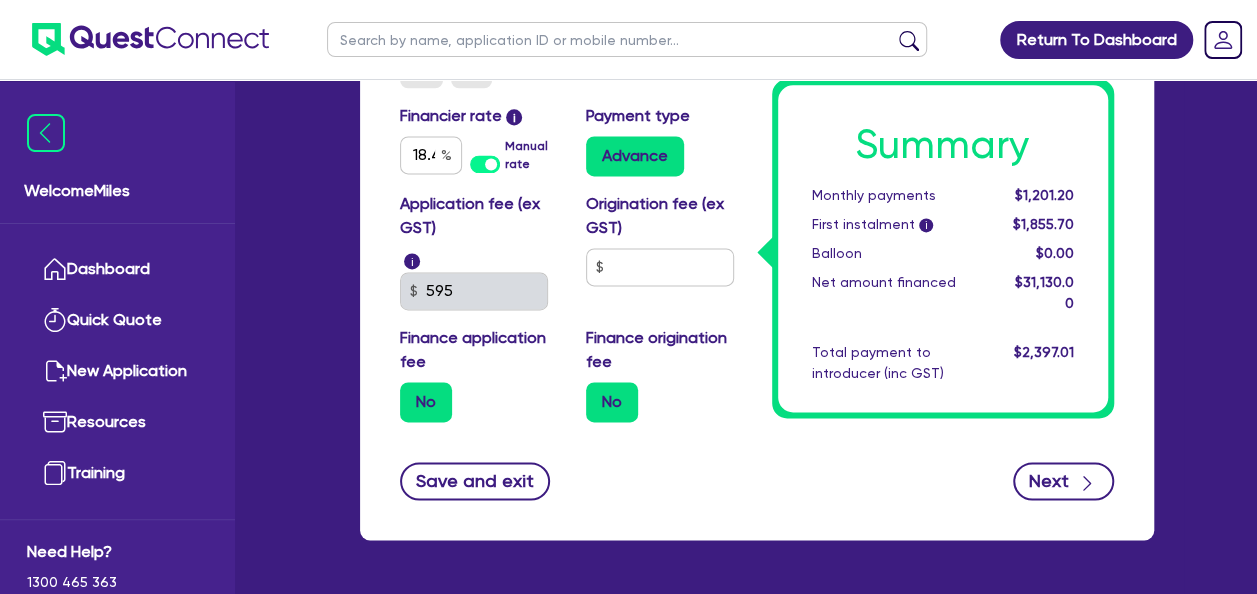 type on "31,130" 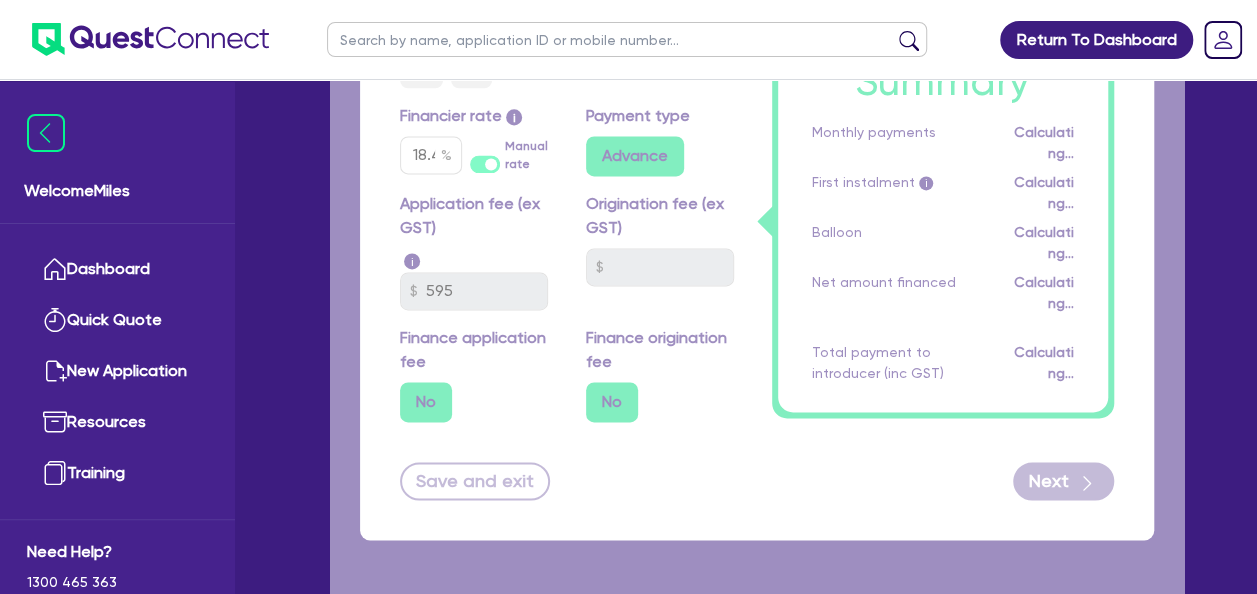 select on "COMPANY" 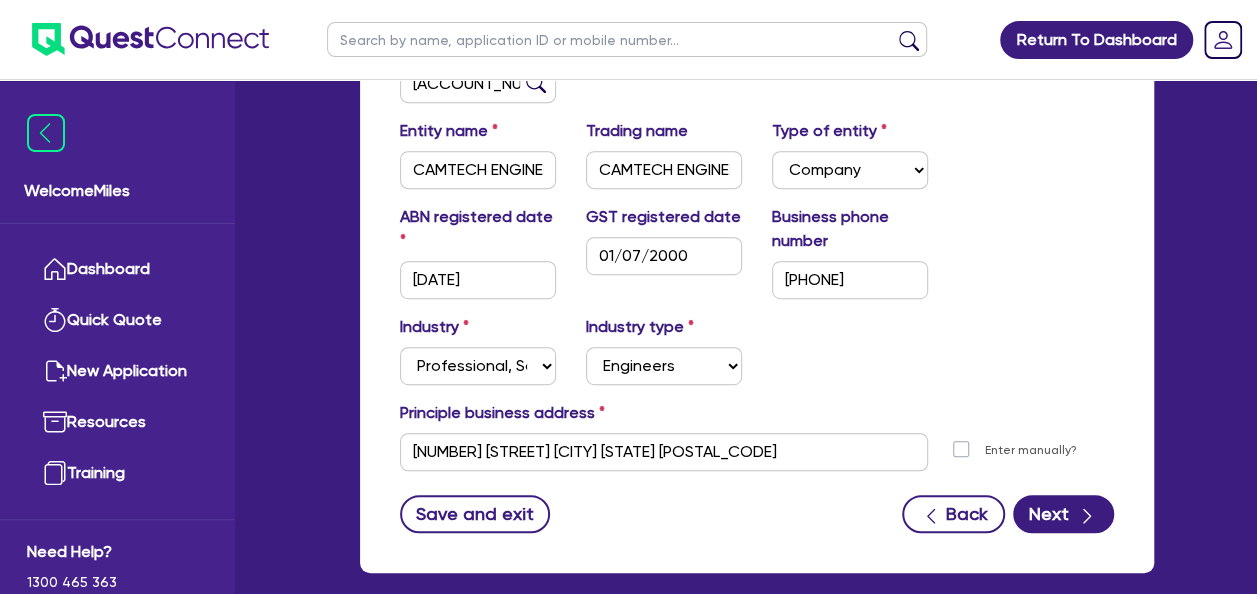 scroll, scrollTop: 500, scrollLeft: 0, axis: vertical 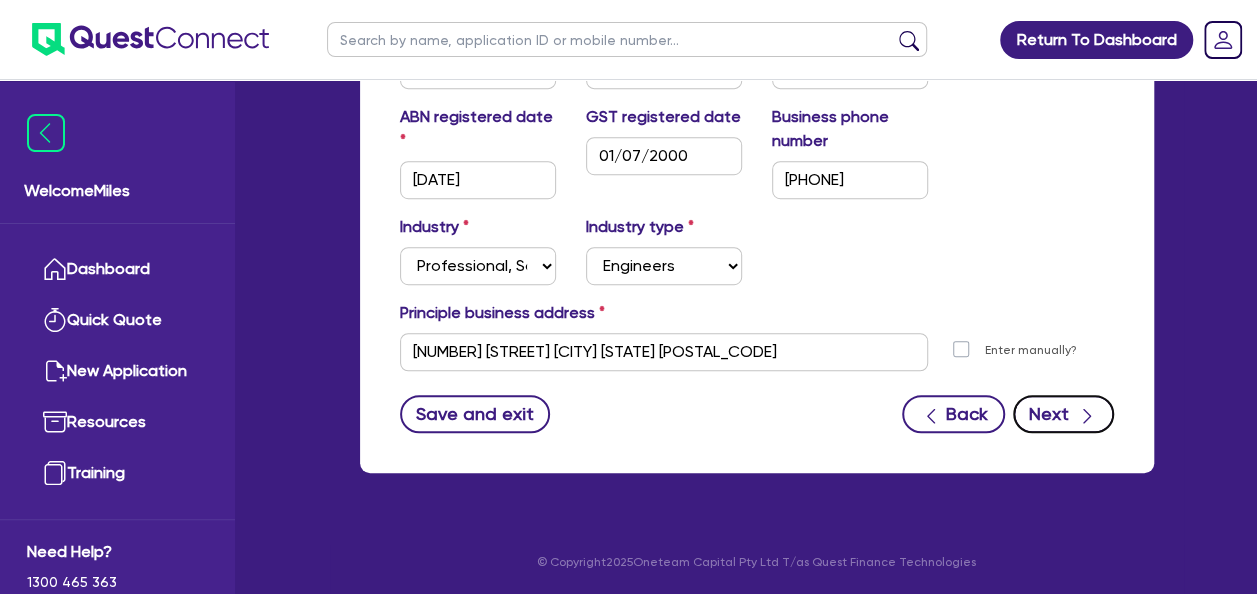 click on "Next" at bounding box center (1063, 414) 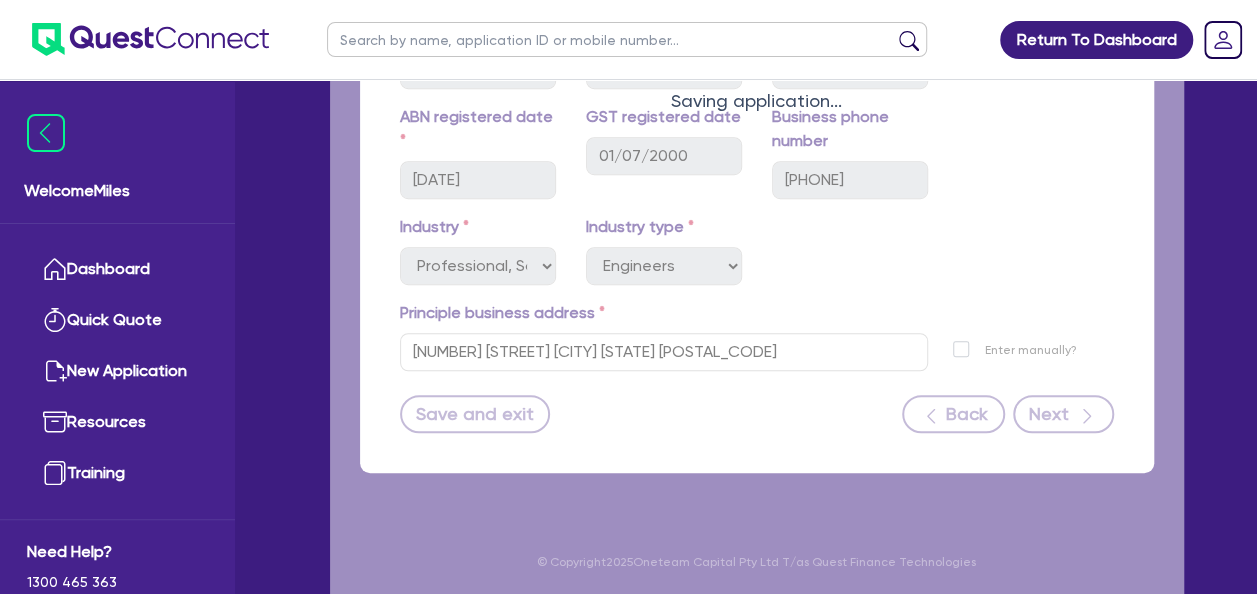select on "MR" 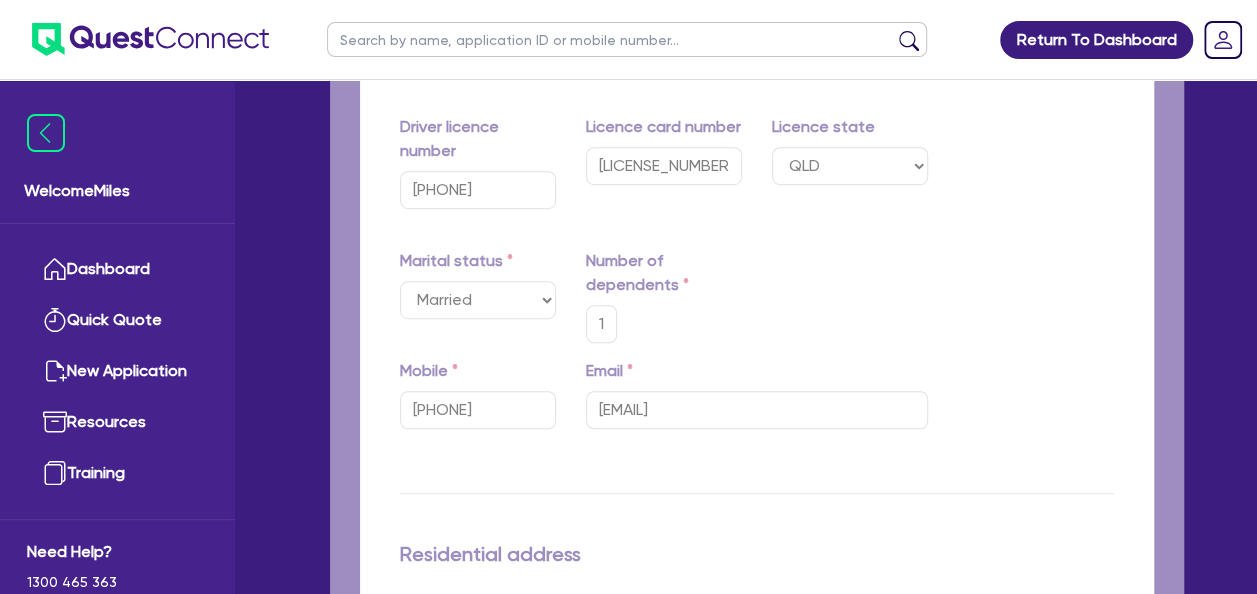 type on "1" 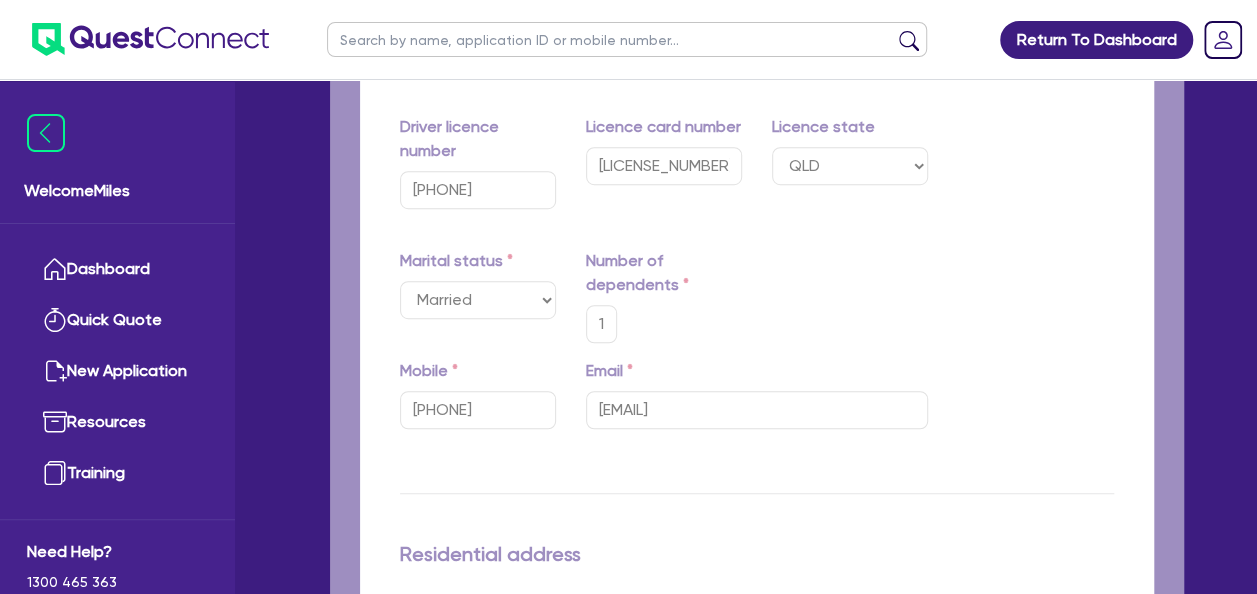 type on "0407 150 714" 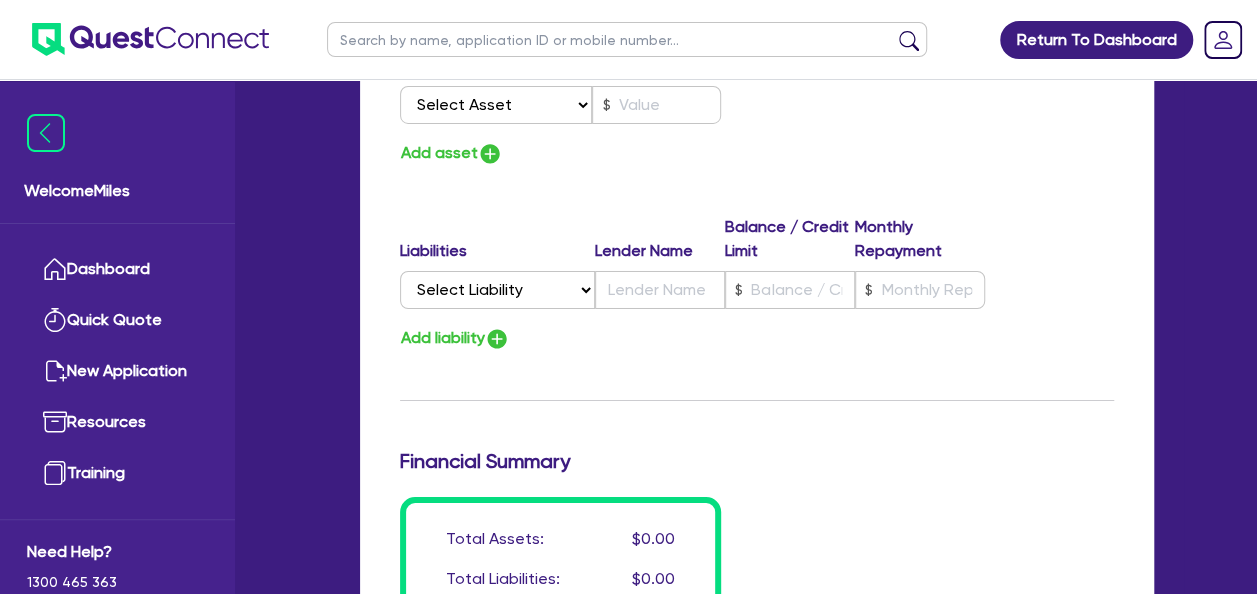 scroll, scrollTop: 3700, scrollLeft: 0, axis: vertical 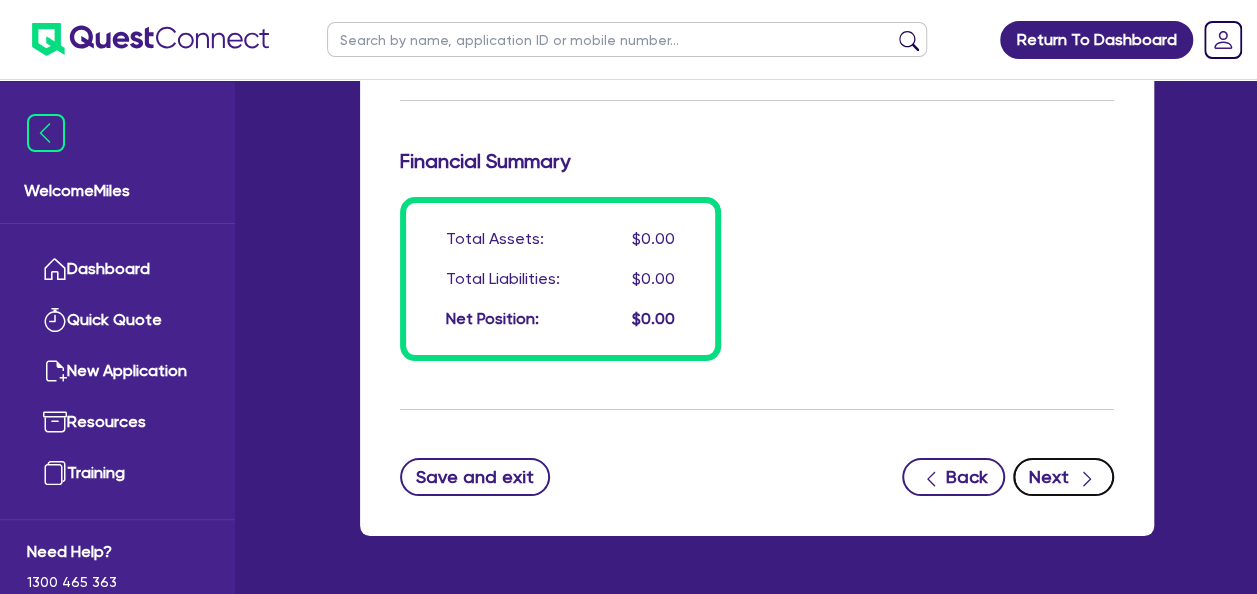 click on "Next" at bounding box center [1063, 477] 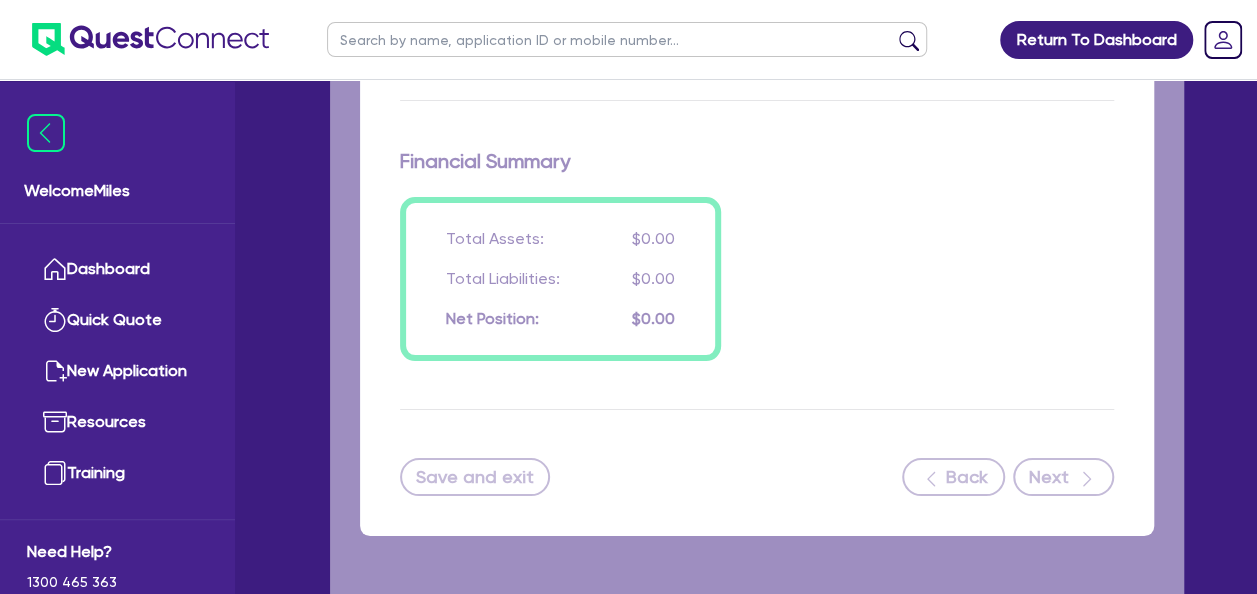 select on "SECONDARY_ASSETS" 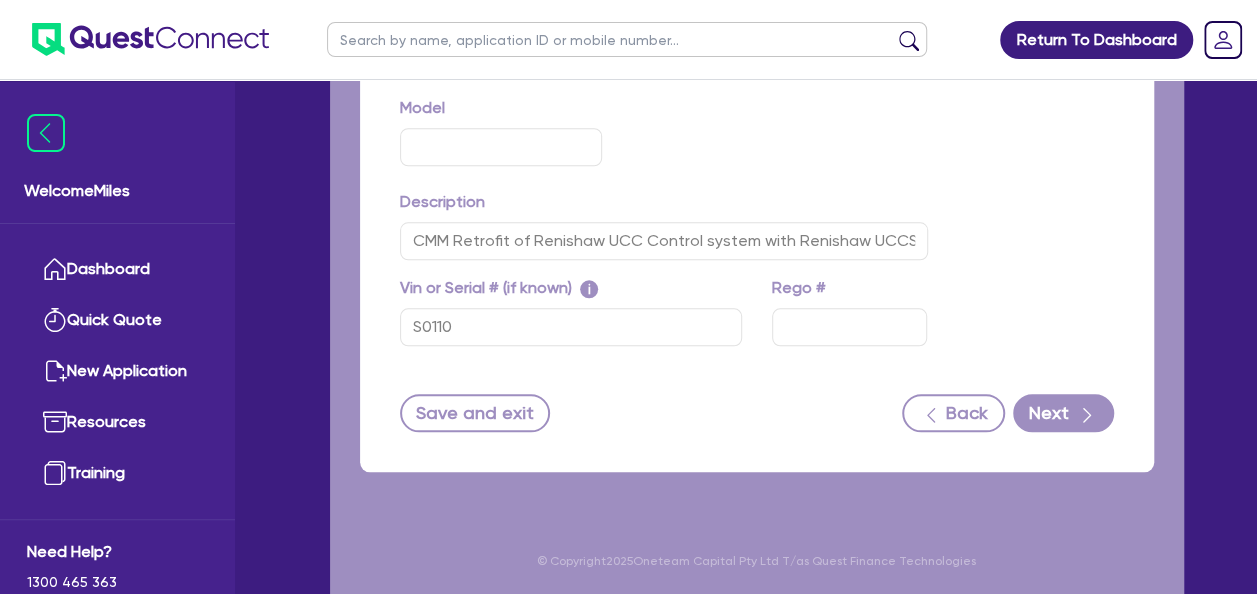 scroll, scrollTop: 0, scrollLeft: 0, axis: both 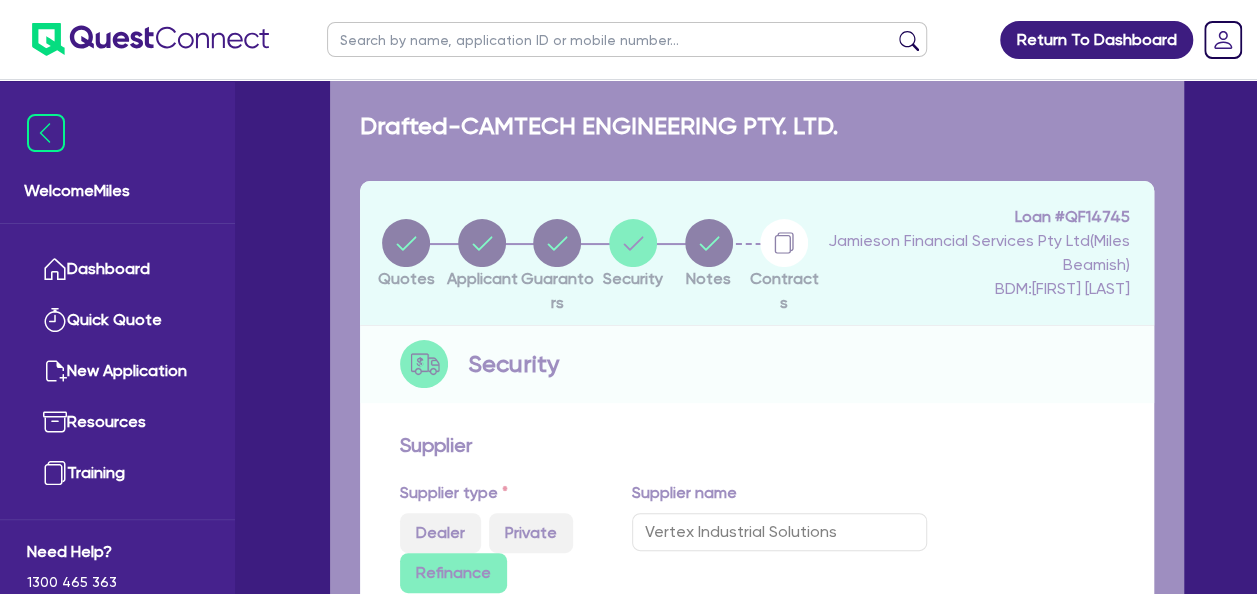 select on "CNC_AND_EDGE_BENDERS" 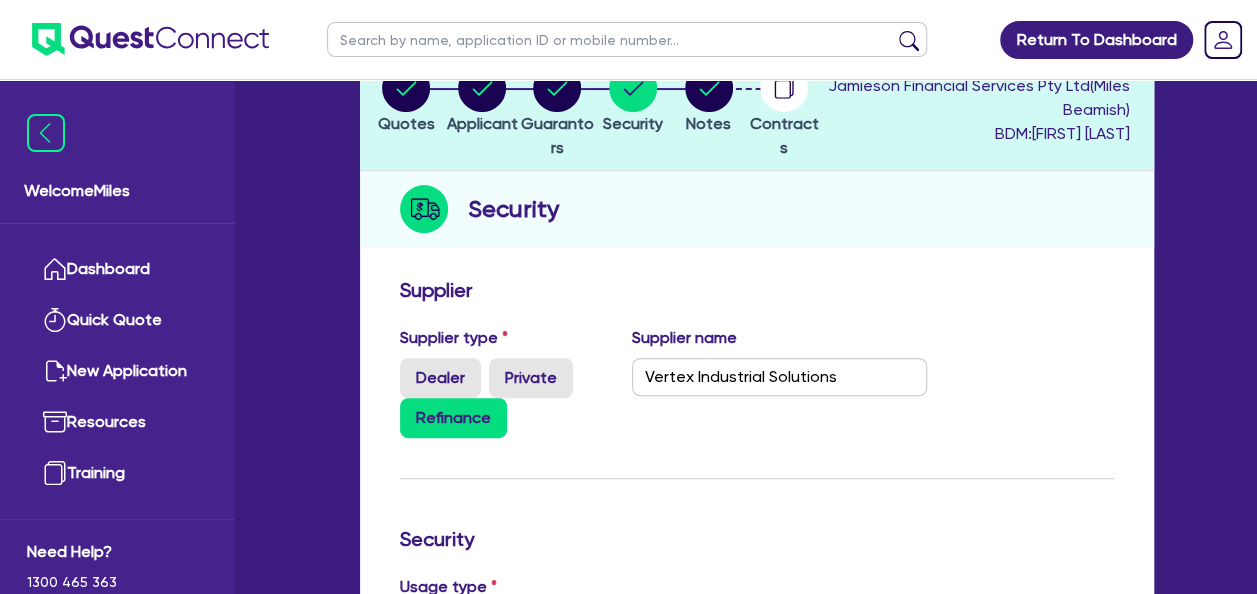 scroll, scrollTop: 300, scrollLeft: 0, axis: vertical 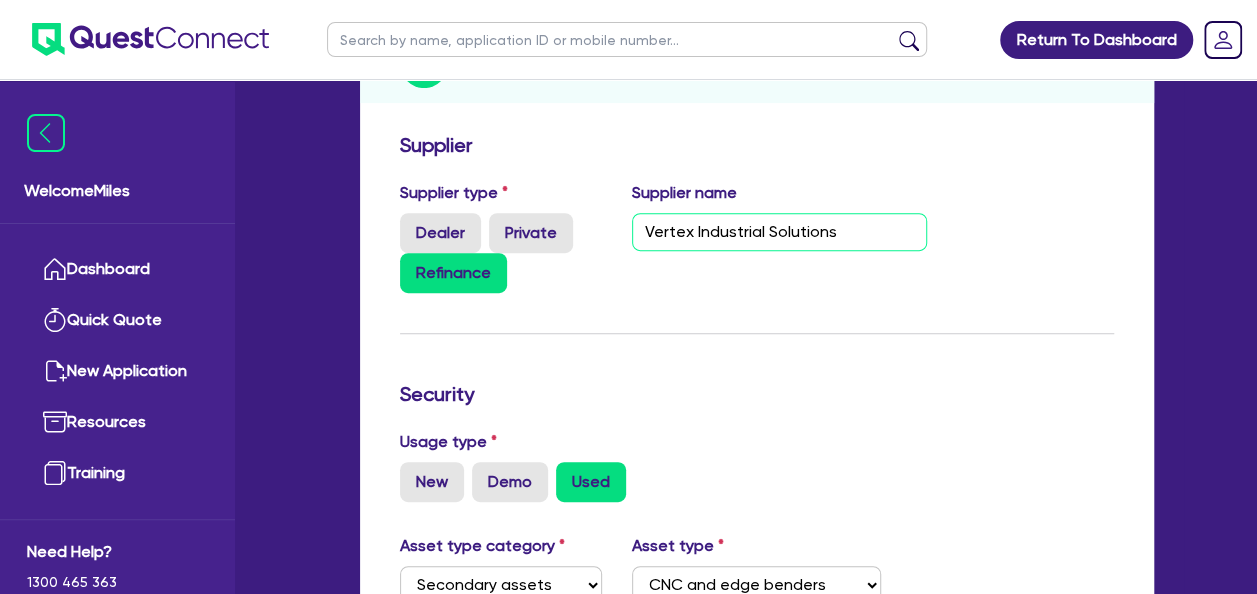 drag, startPoint x: 849, startPoint y: 234, endPoint x: 604, endPoint y: 245, distance: 245.24681 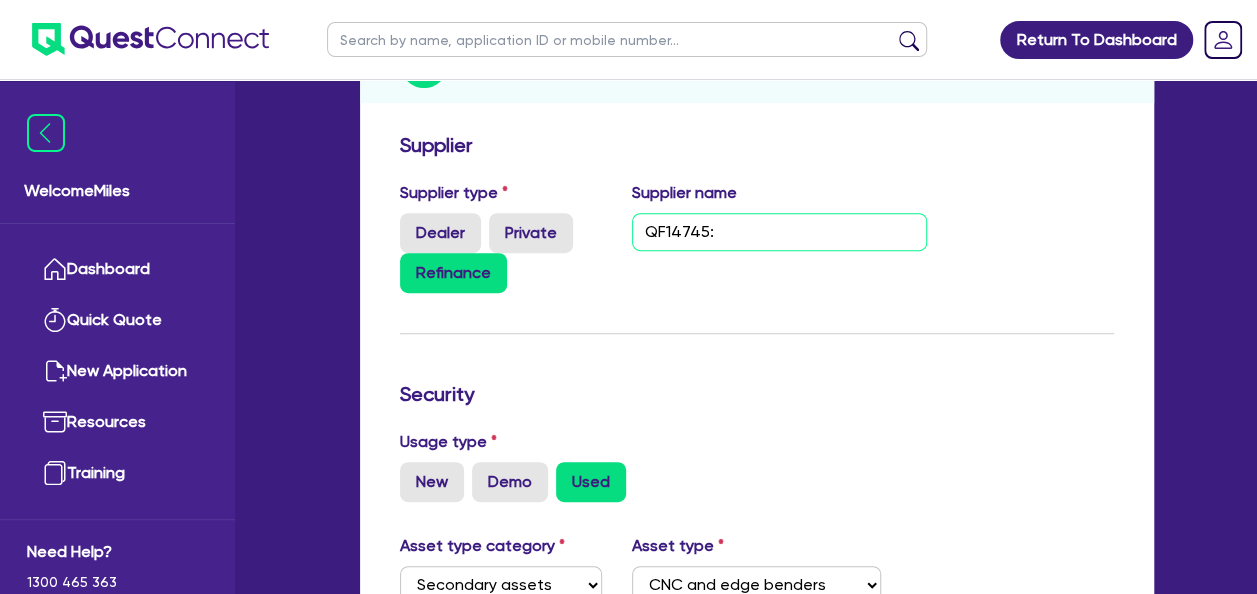 drag, startPoint x: 708, startPoint y: 227, endPoint x: 620, endPoint y: 234, distance: 88.27797 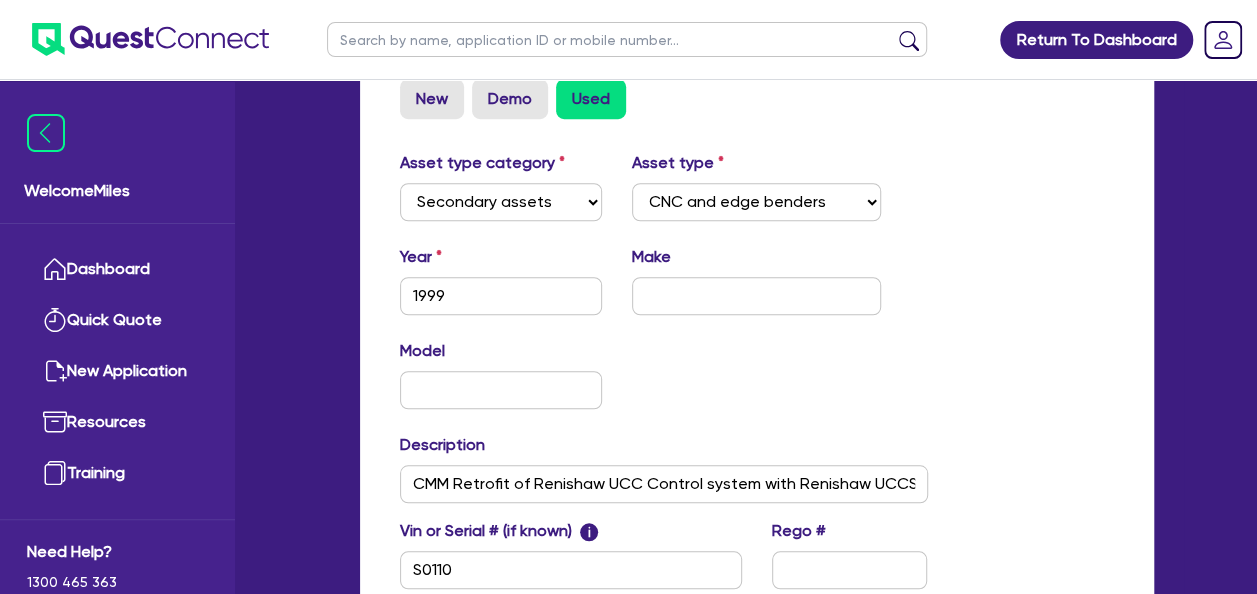 scroll, scrollTop: 800, scrollLeft: 0, axis: vertical 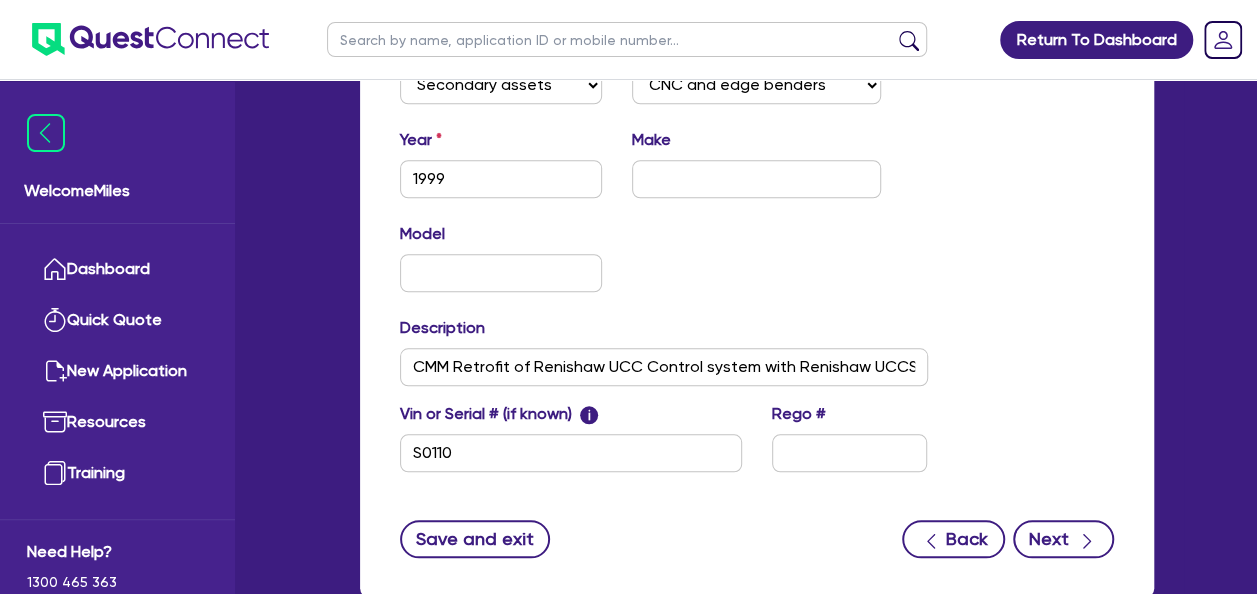 type on "CAMTECH ENGINEERING PTY LTD" 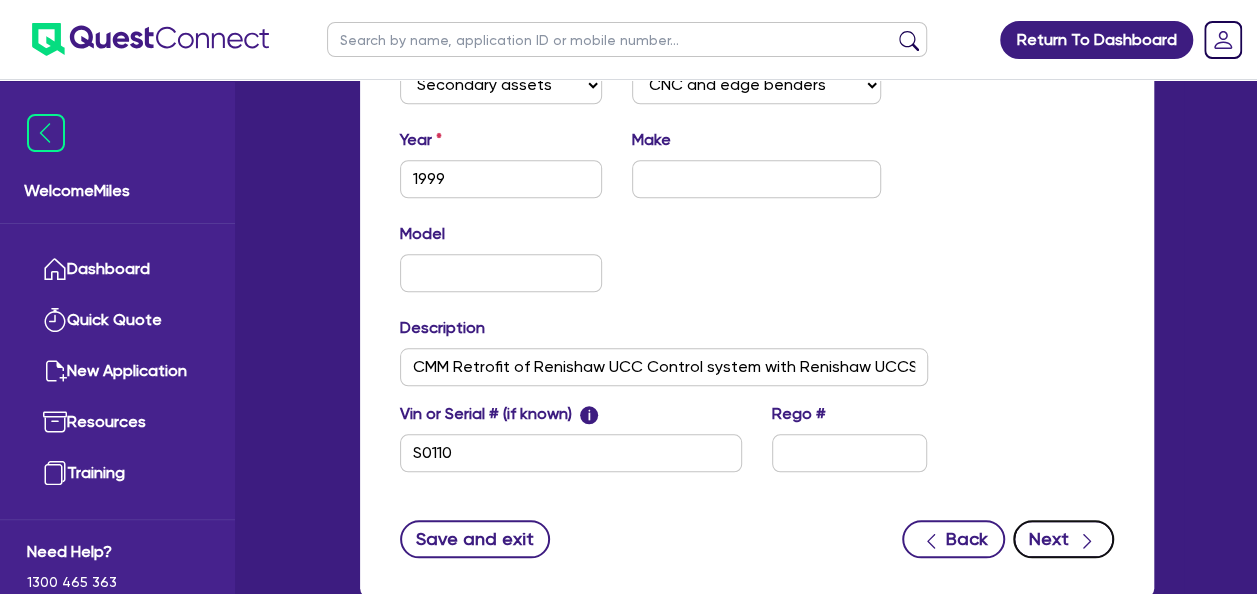 click on "Next" at bounding box center (1063, 539) 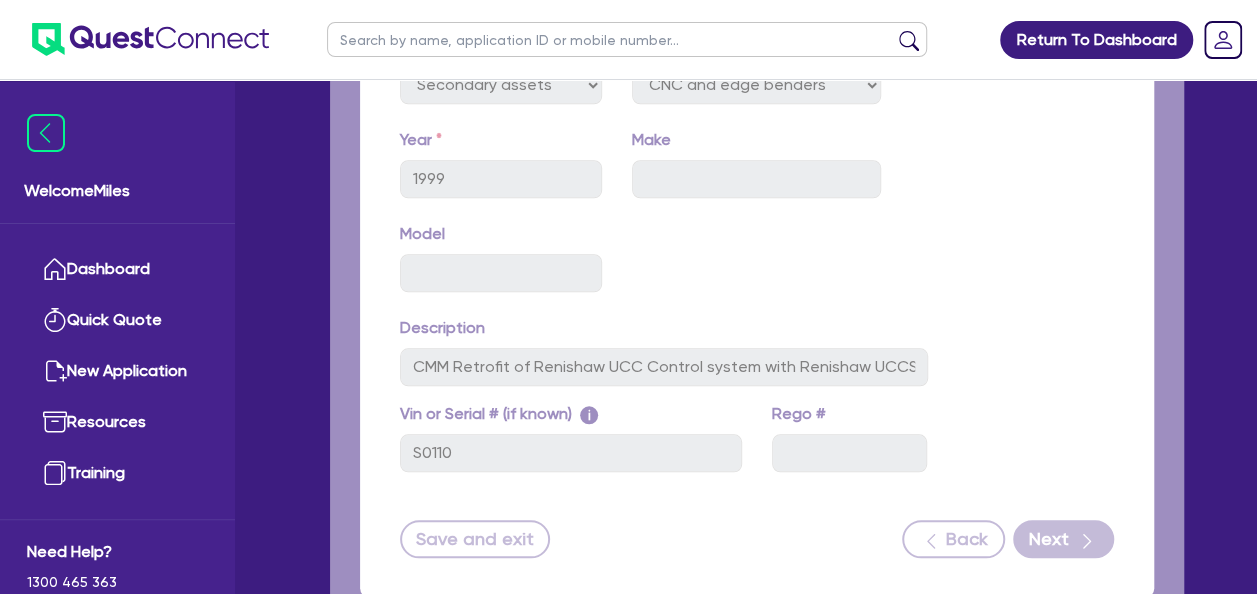 select on "Quest Finance - Own Book" 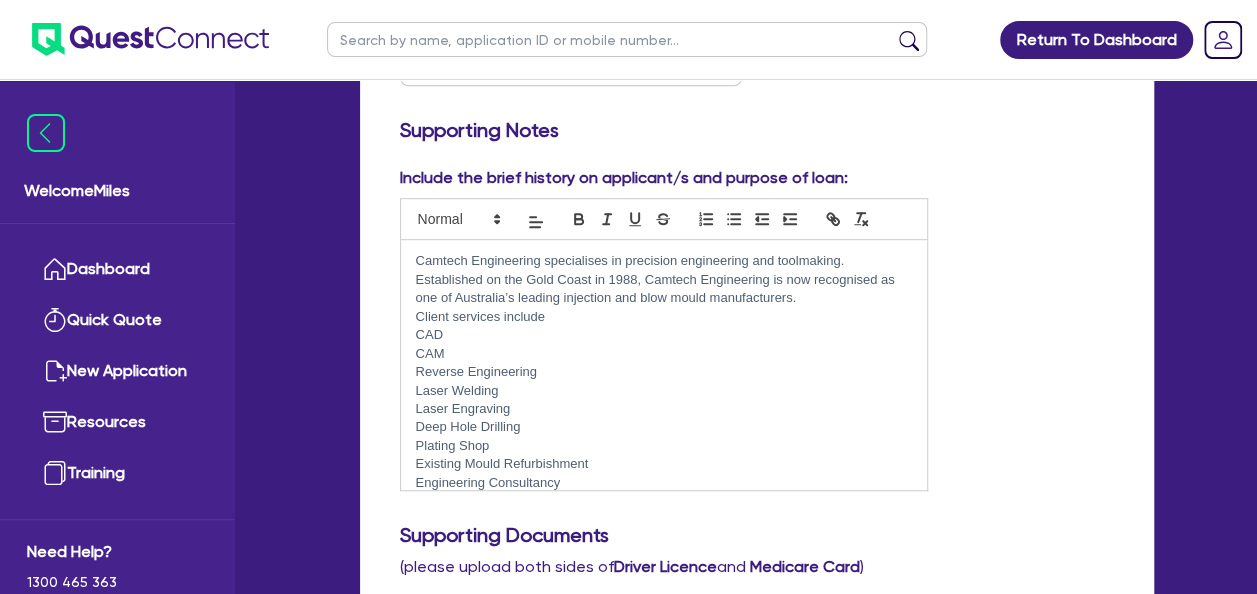 scroll, scrollTop: 500, scrollLeft: 0, axis: vertical 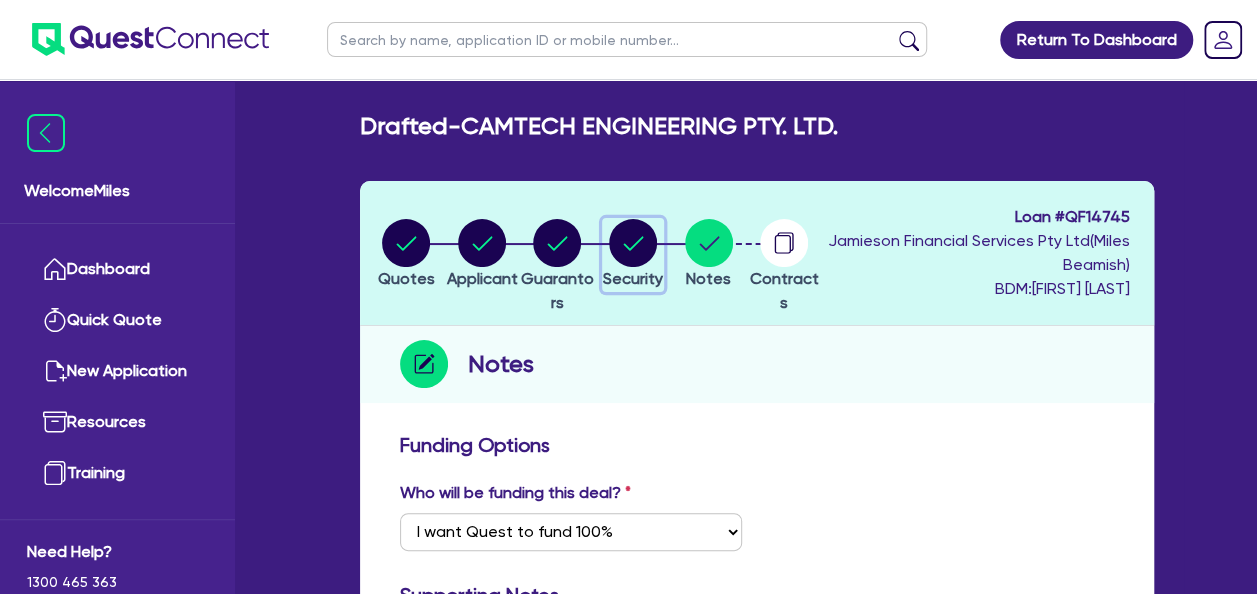 click 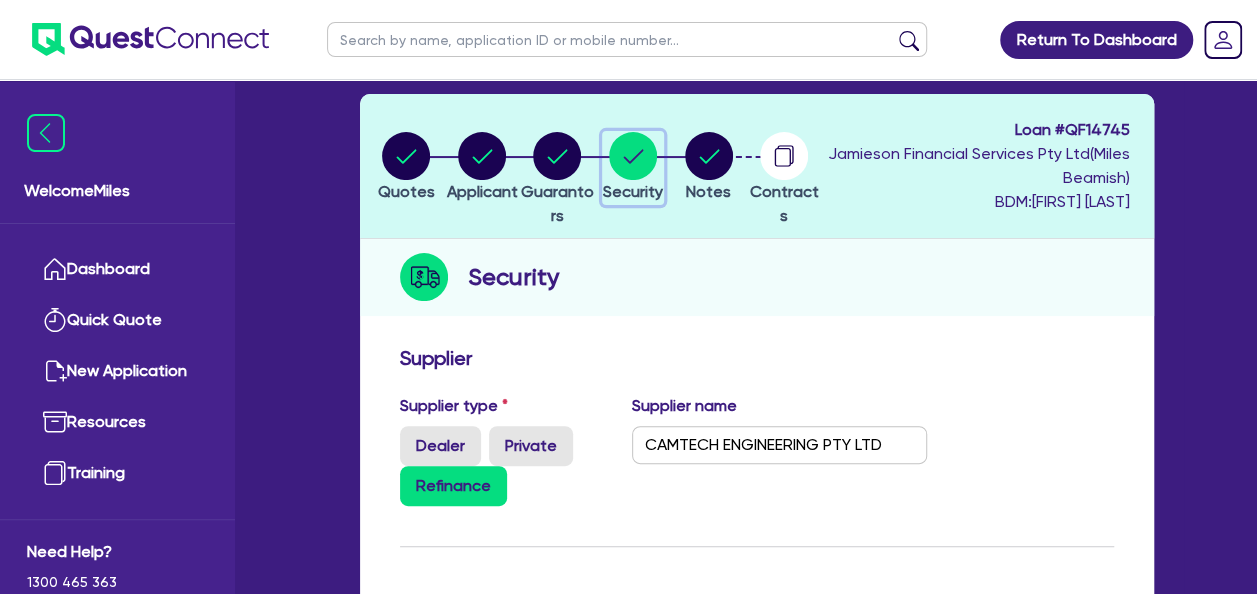 scroll, scrollTop: 0, scrollLeft: 0, axis: both 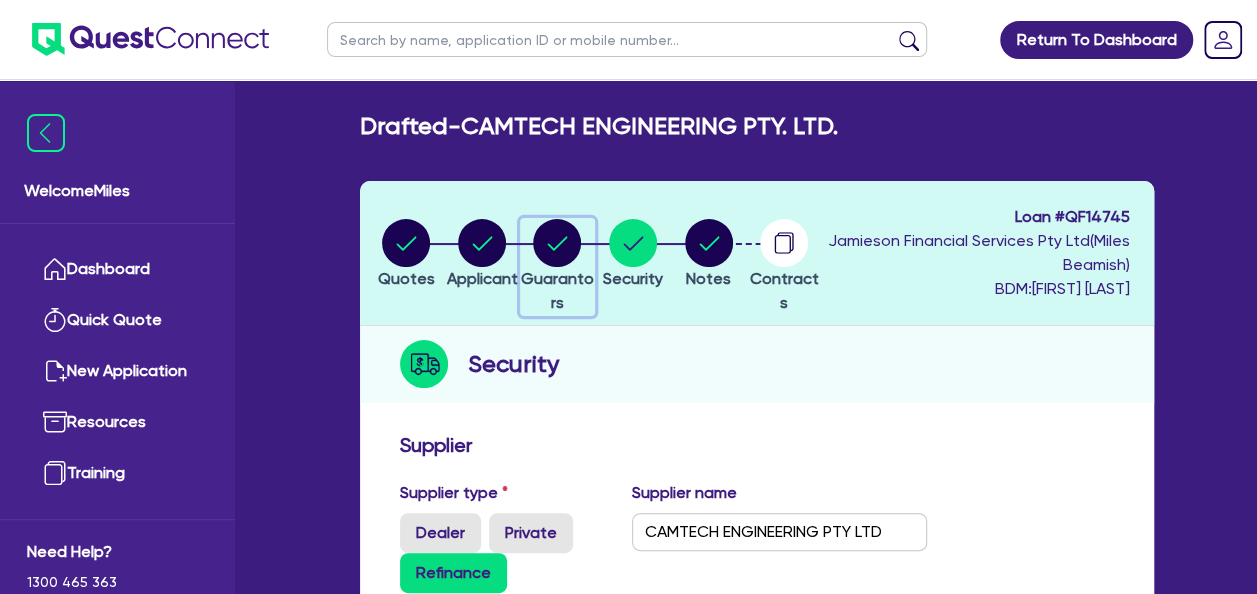 click 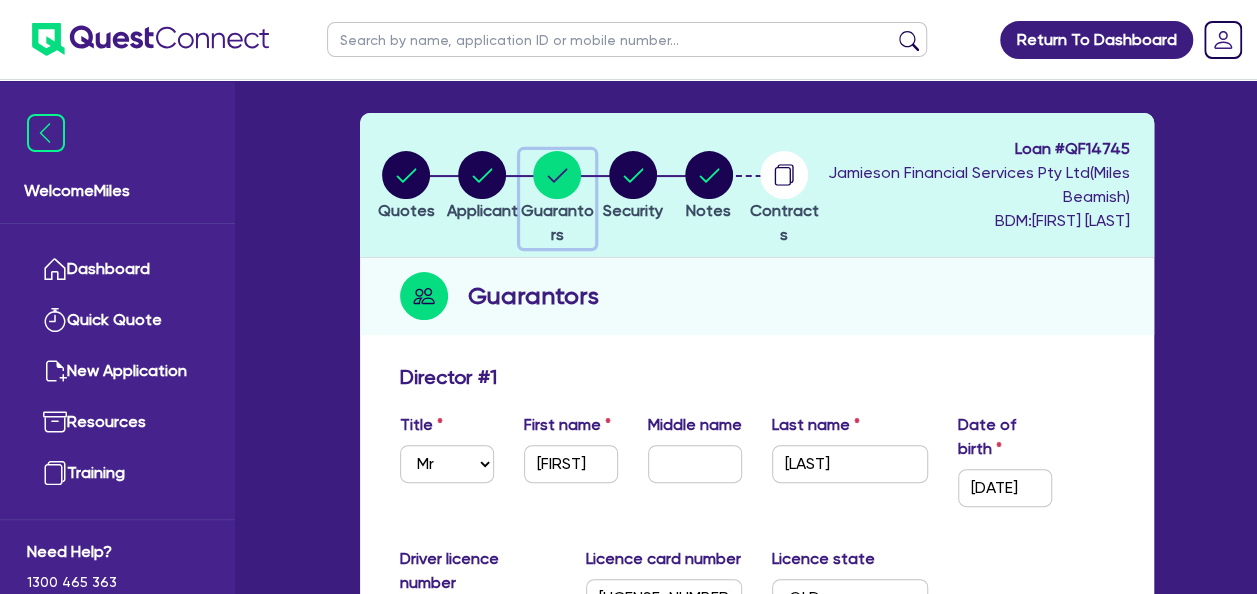 scroll, scrollTop: 0, scrollLeft: 0, axis: both 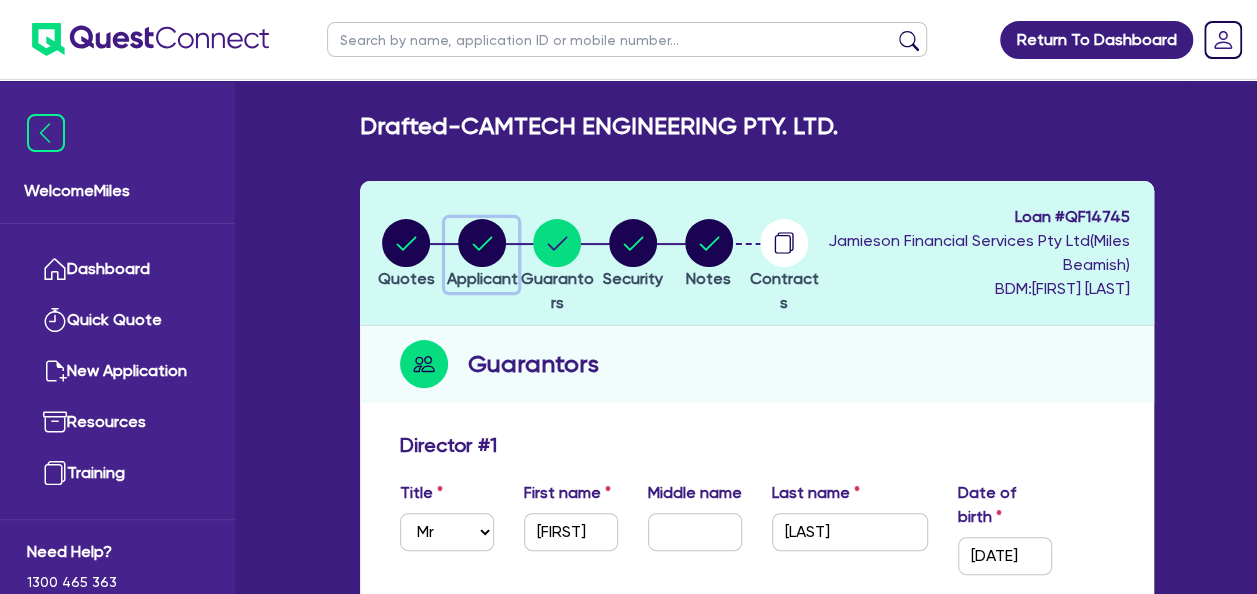 click 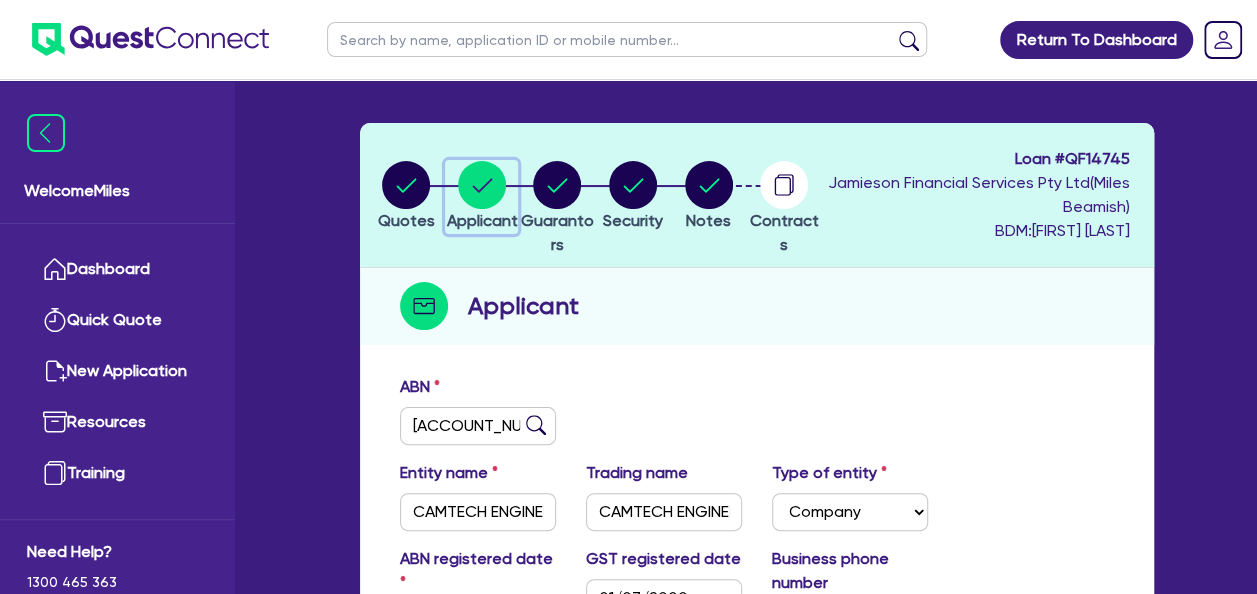 scroll, scrollTop: 0, scrollLeft: 0, axis: both 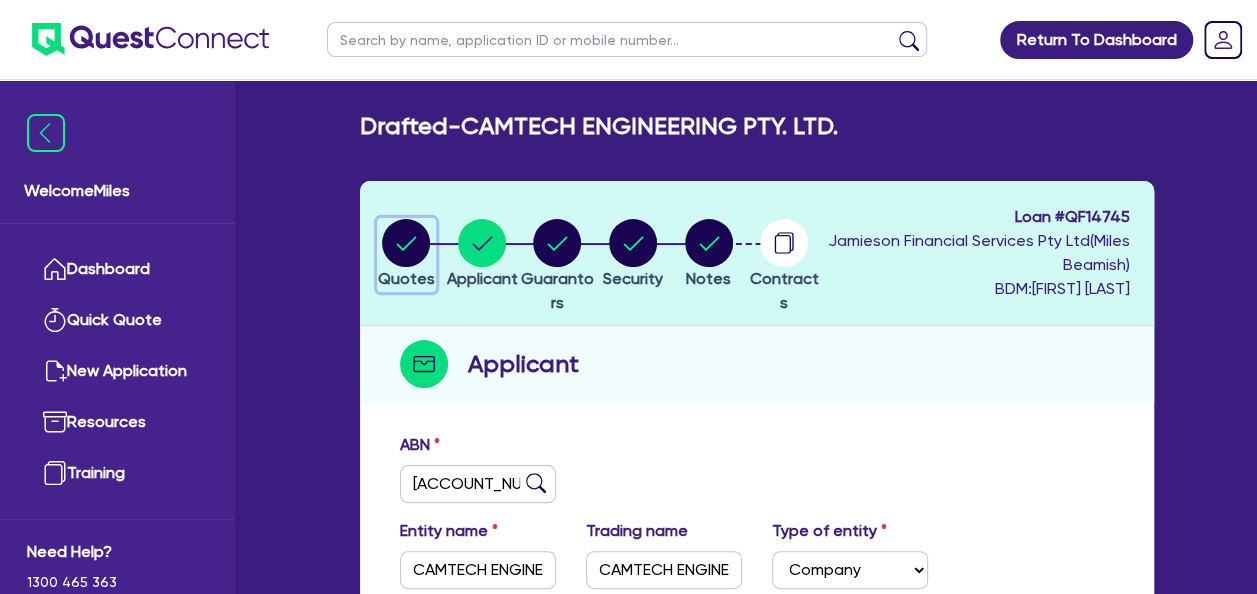 click 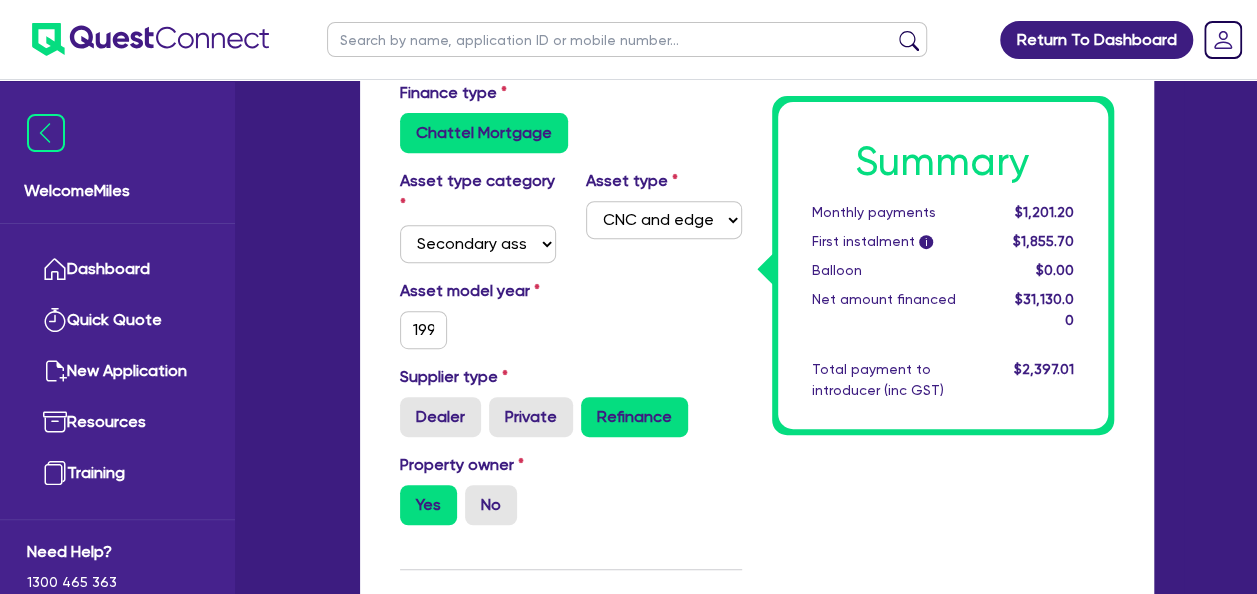 scroll, scrollTop: 400, scrollLeft: 0, axis: vertical 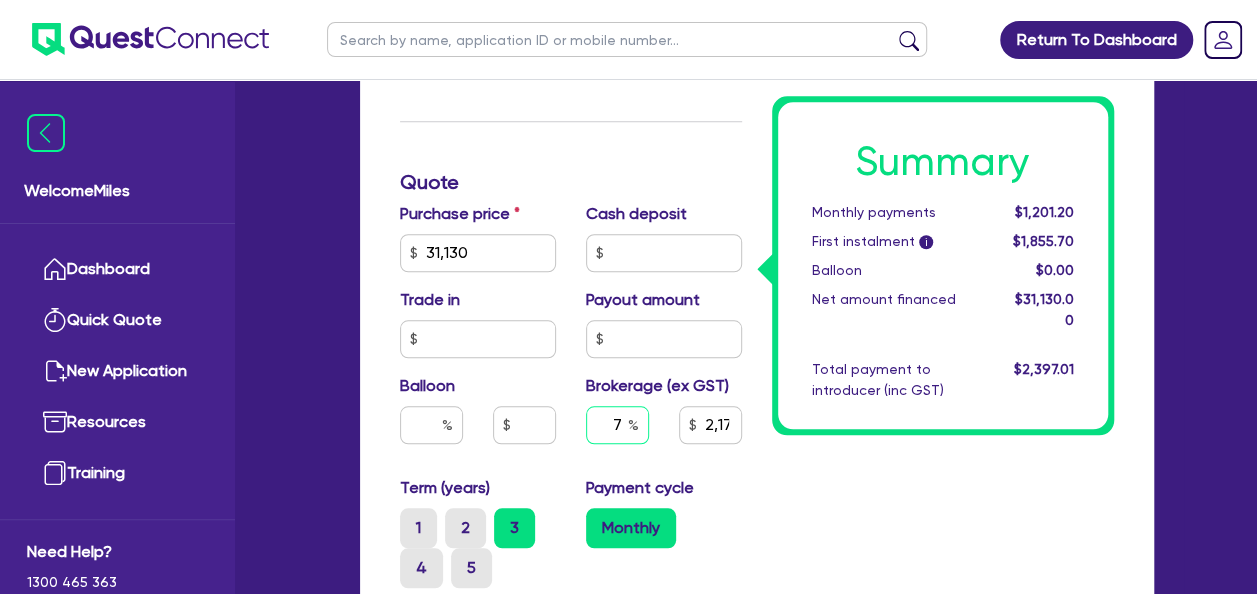 drag, startPoint x: 601, startPoint y: 419, endPoint x: 646, endPoint y: 421, distance: 45.044422 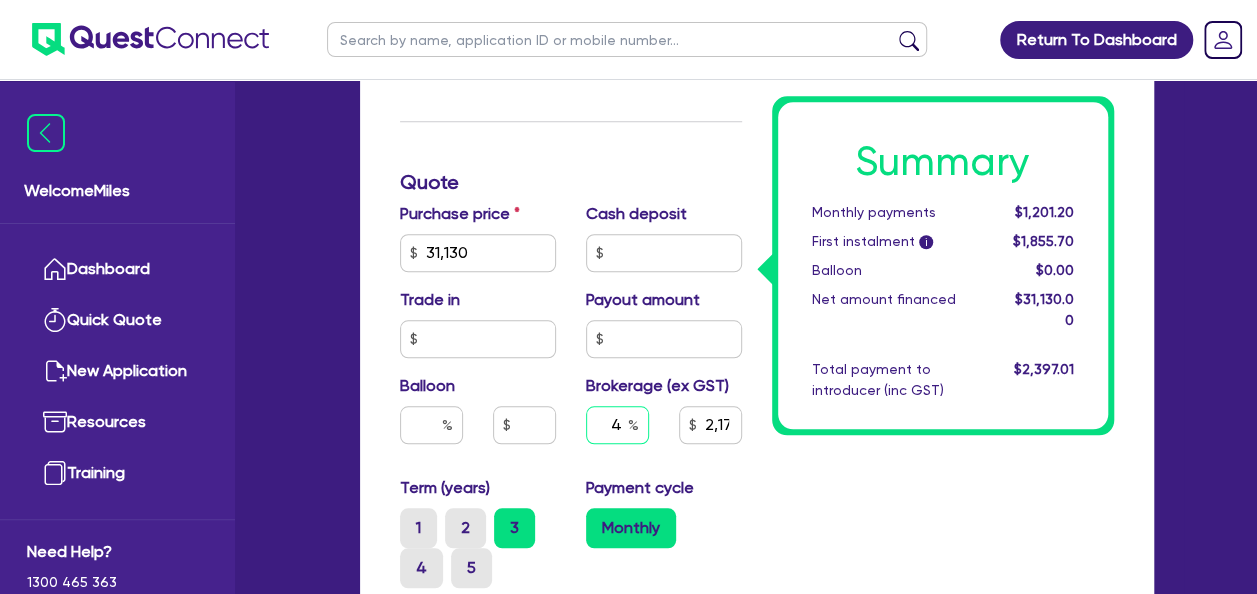 type on "4" 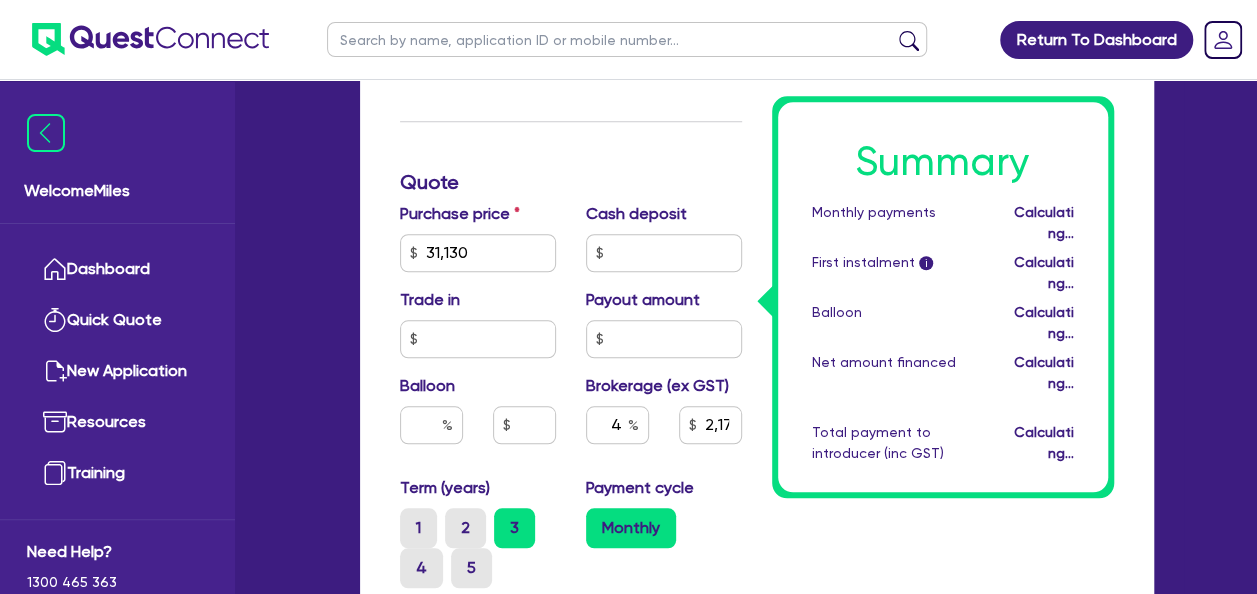type on "31,130" 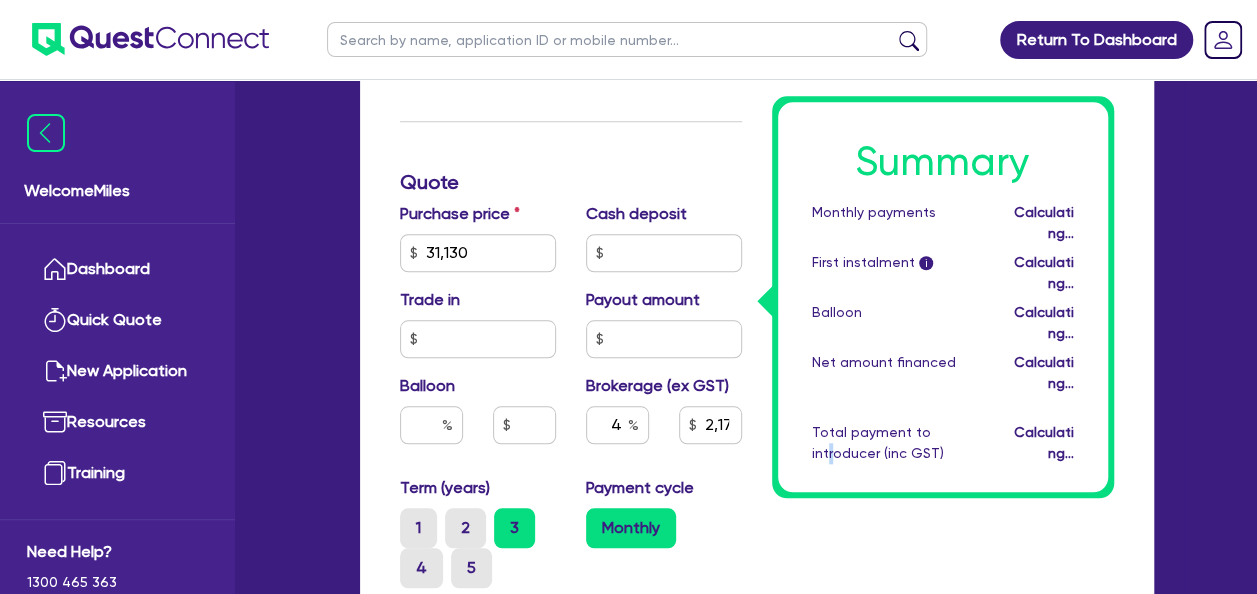 type on "31,130" 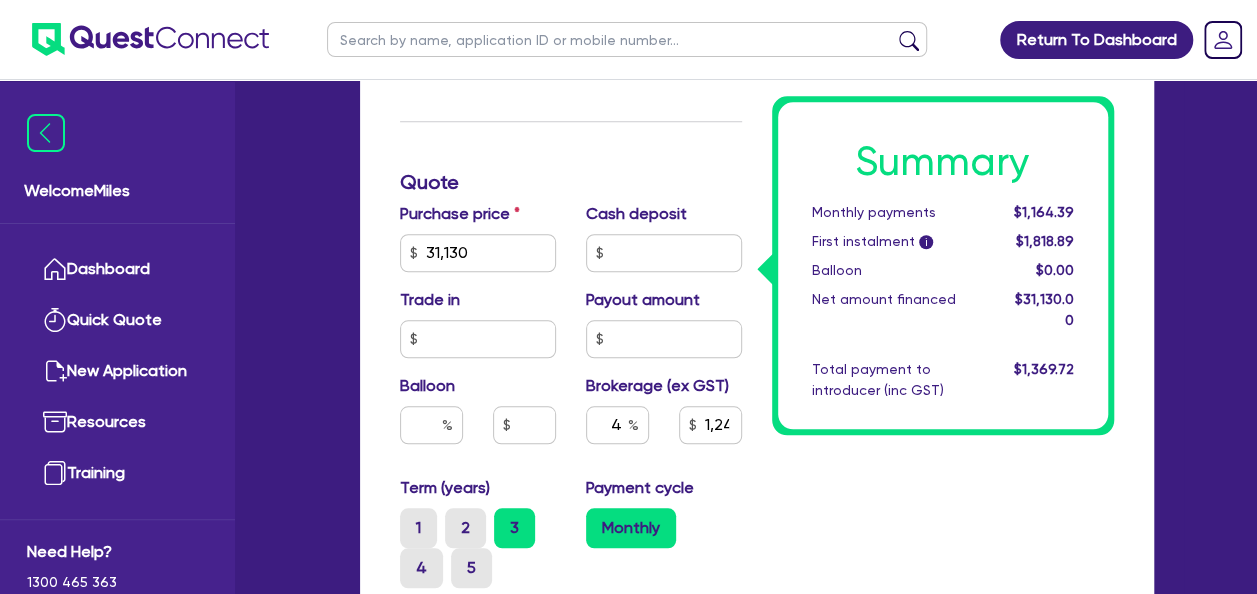 drag, startPoint x: 830, startPoint y: 489, endPoint x: 1013, endPoint y: 532, distance: 187.98404 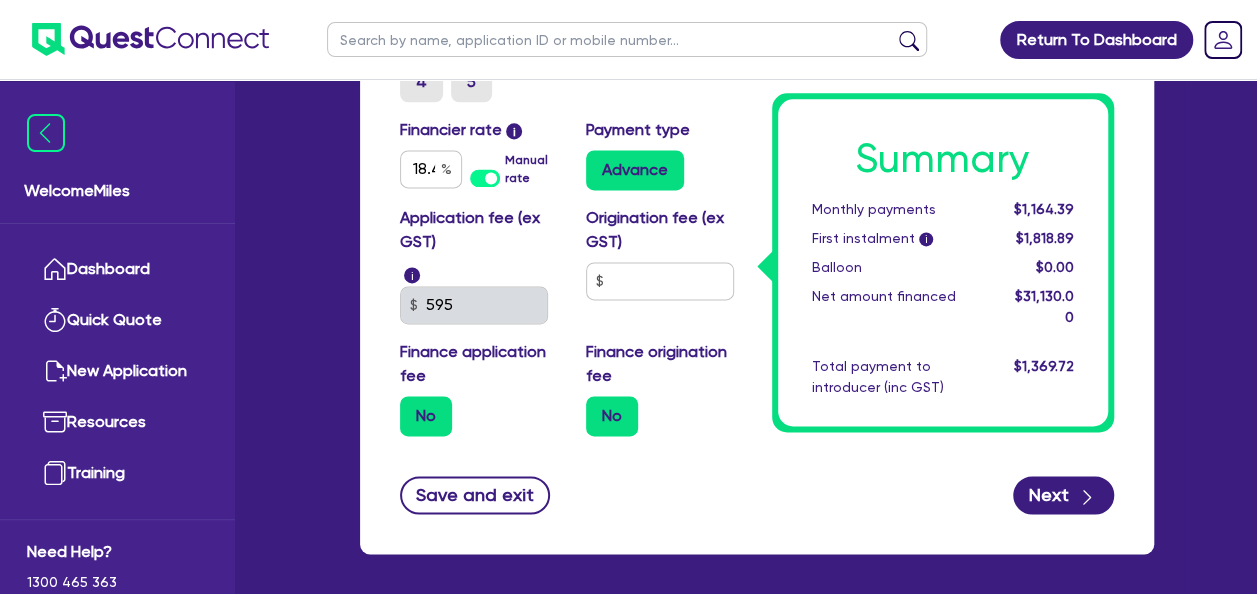 scroll, scrollTop: 1366, scrollLeft: 0, axis: vertical 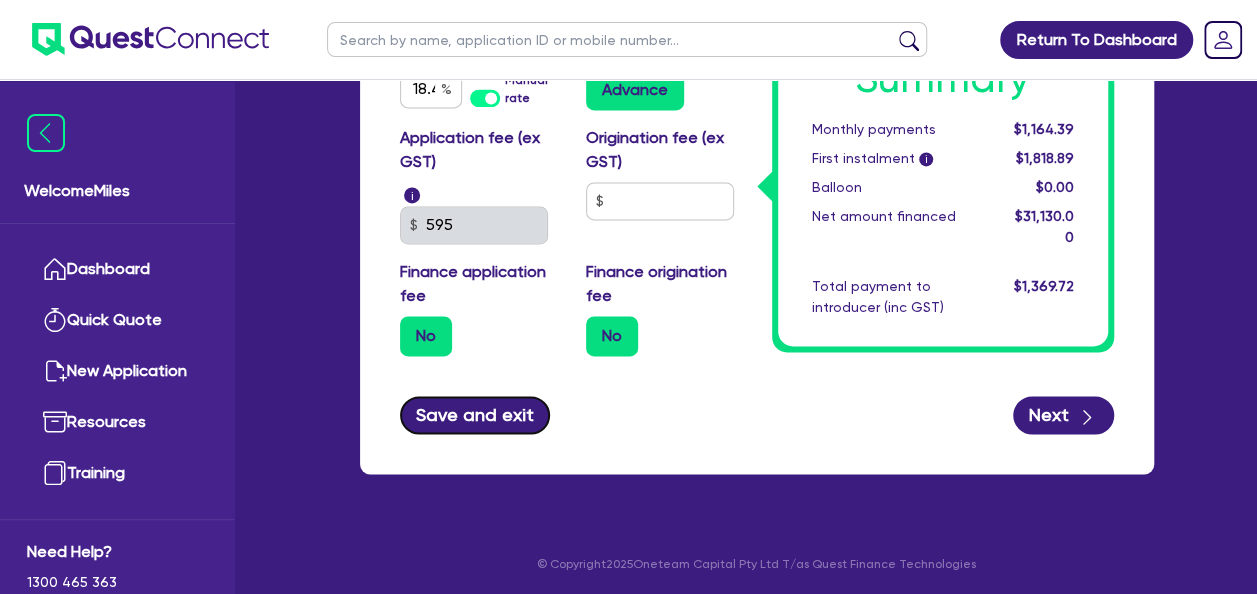 click on "Save and exit" at bounding box center [475, 415] 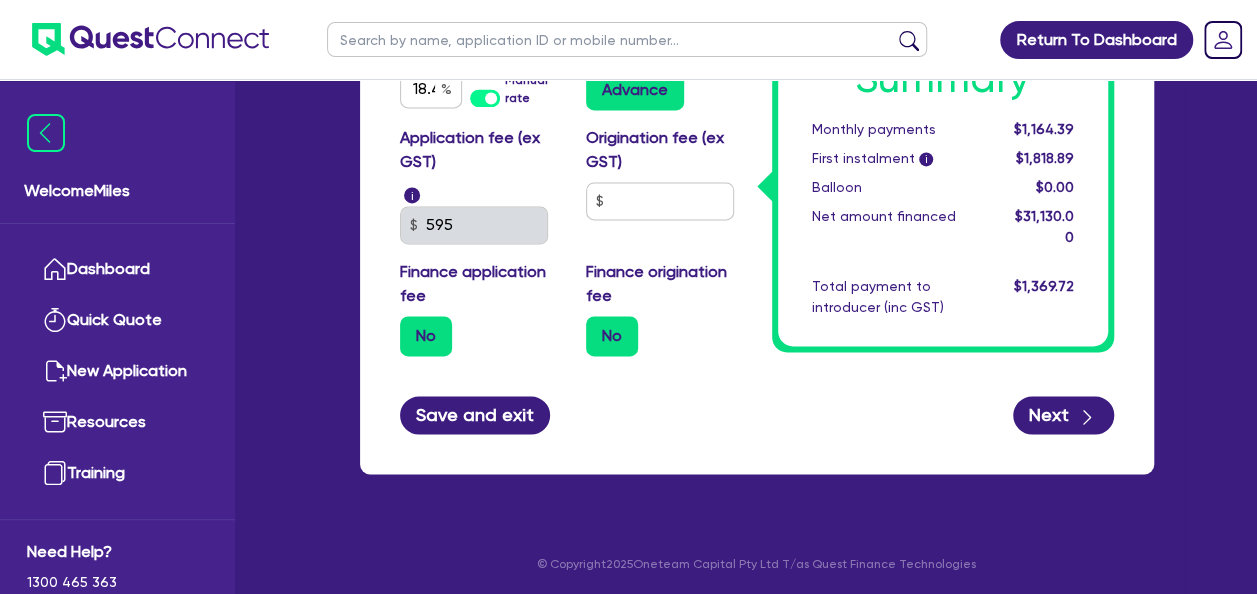 type on "31,130" 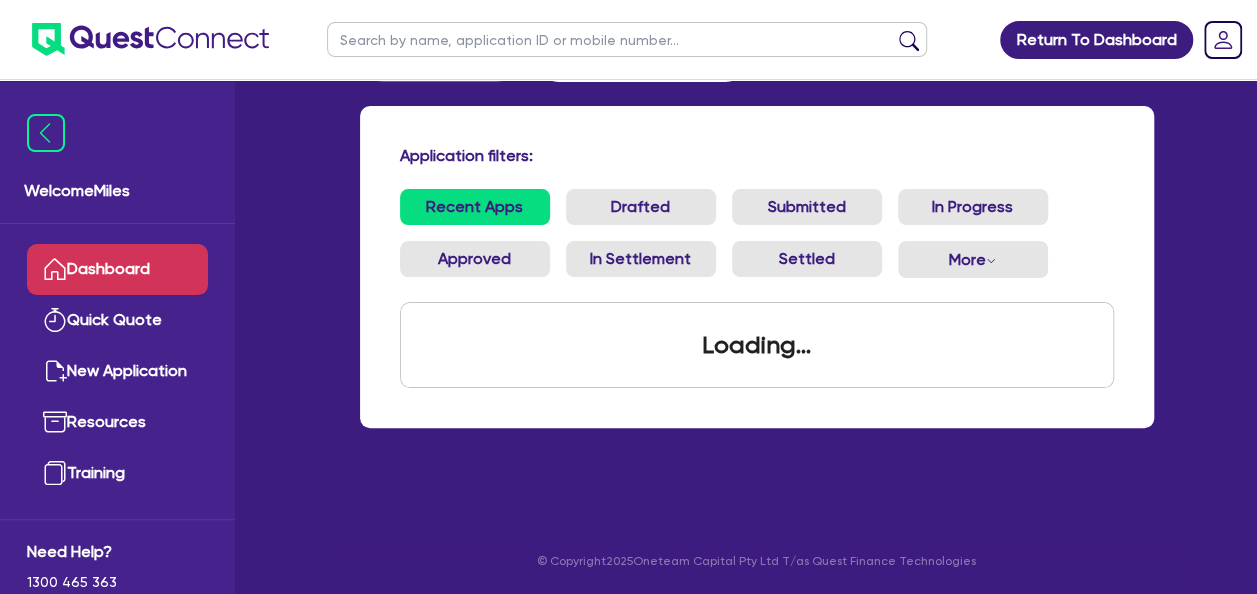 scroll, scrollTop: 0, scrollLeft: 0, axis: both 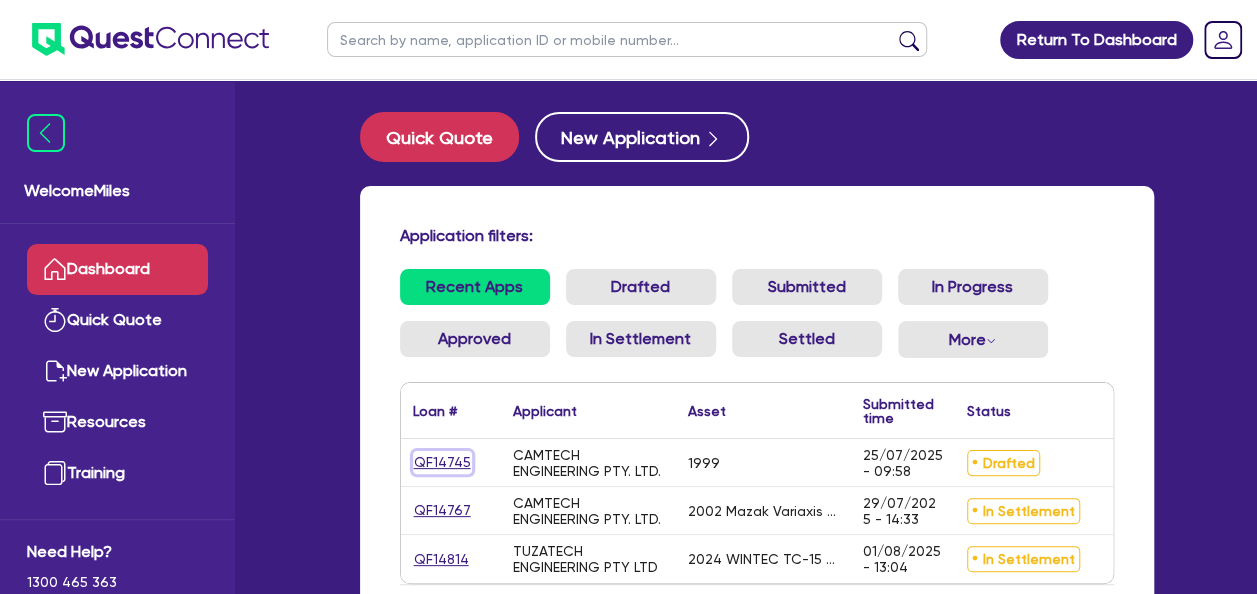 click on "QF14745" at bounding box center [442, 462] 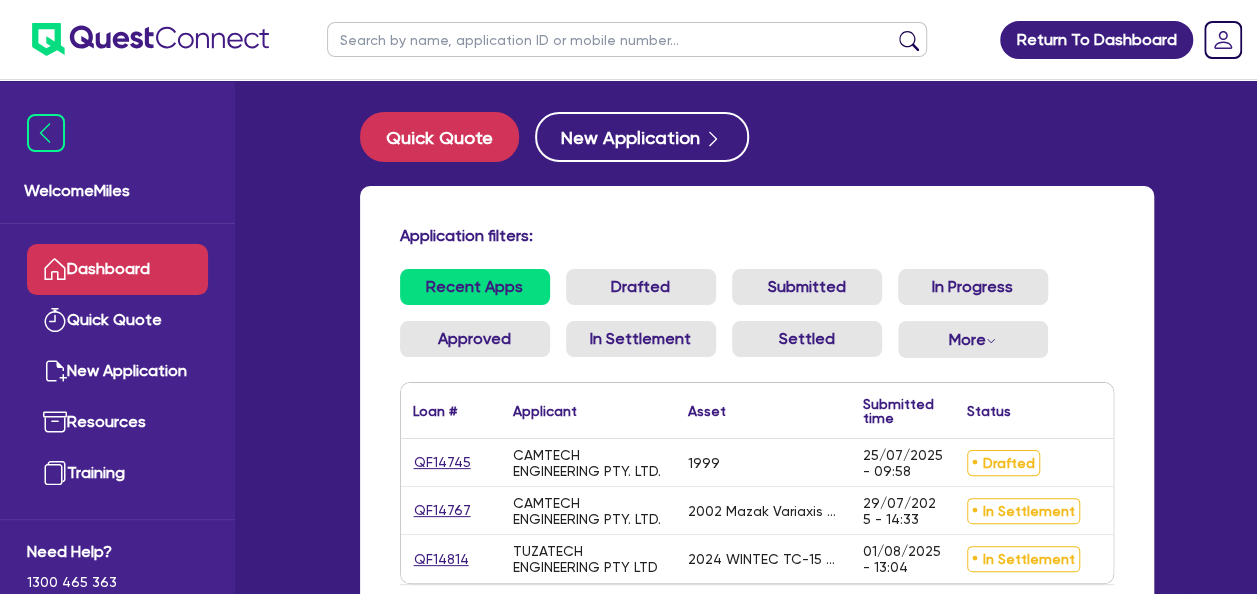 select on "SECONDARY_ASSETS" 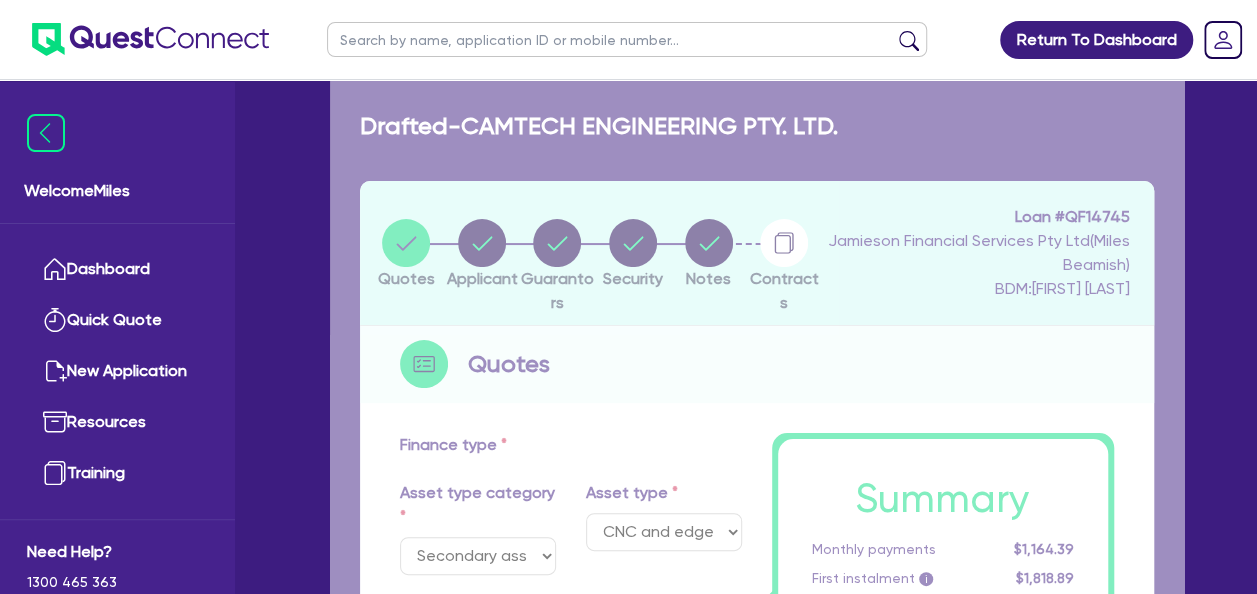 type on "31,130" 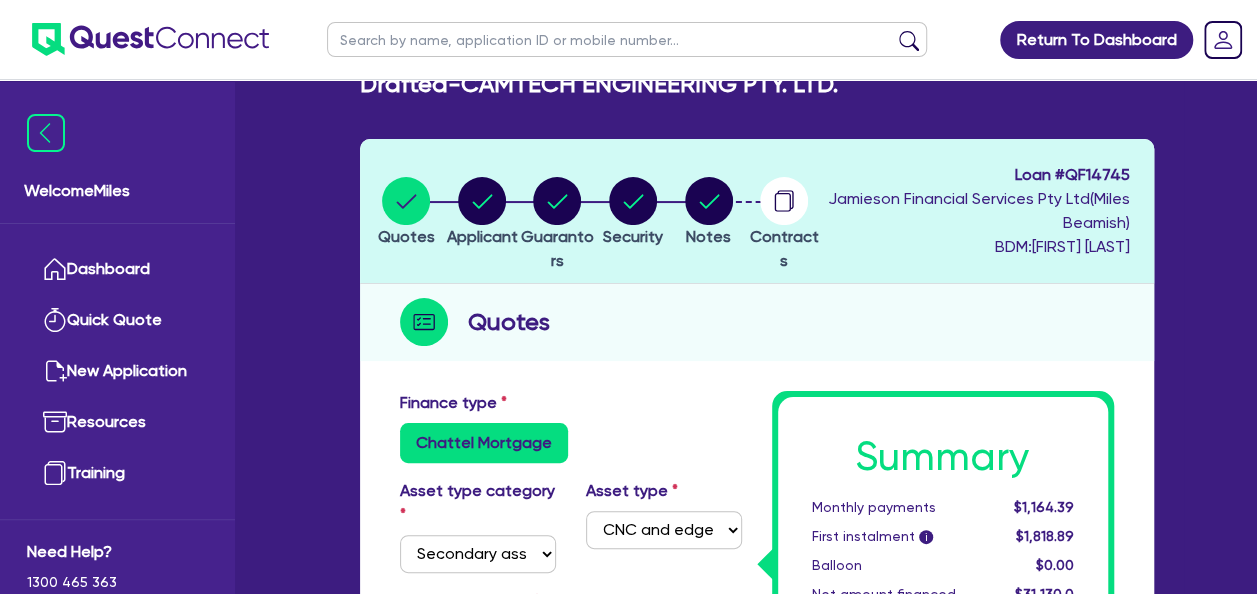 scroll, scrollTop: 0, scrollLeft: 0, axis: both 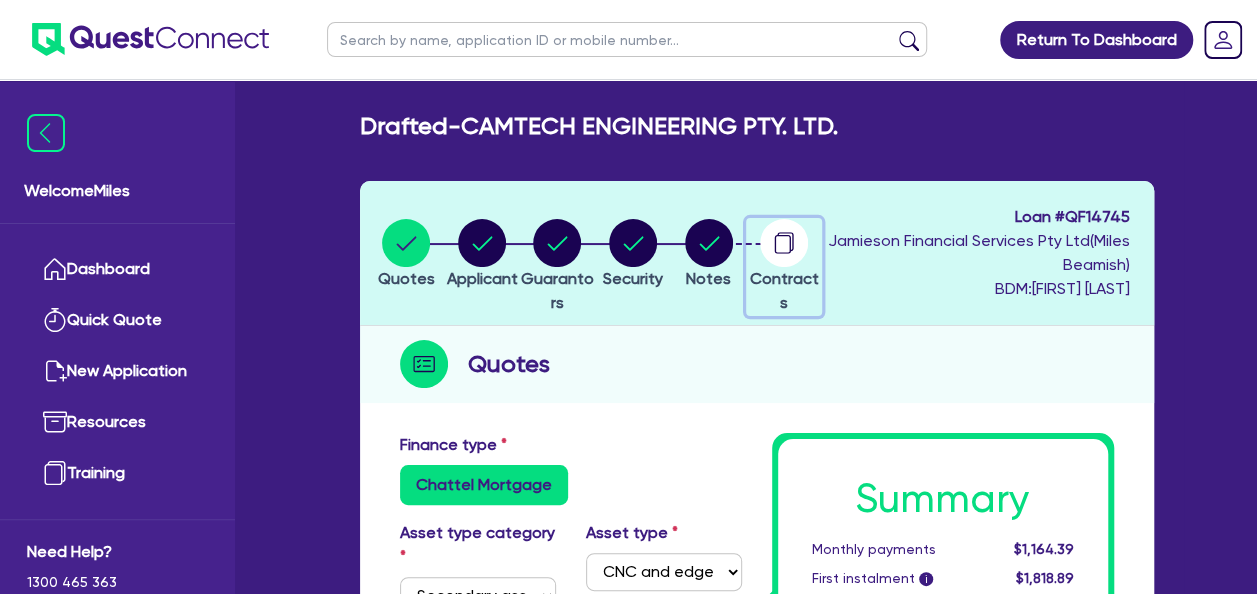click 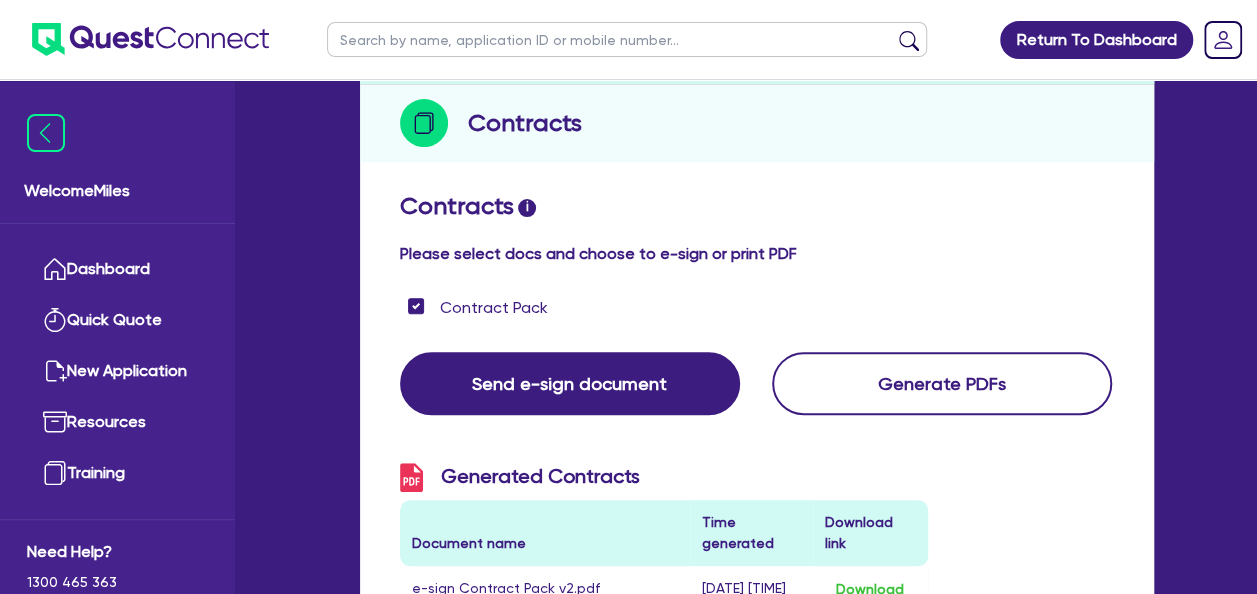 scroll, scrollTop: 400, scrollLeft: 0, axis: vertical 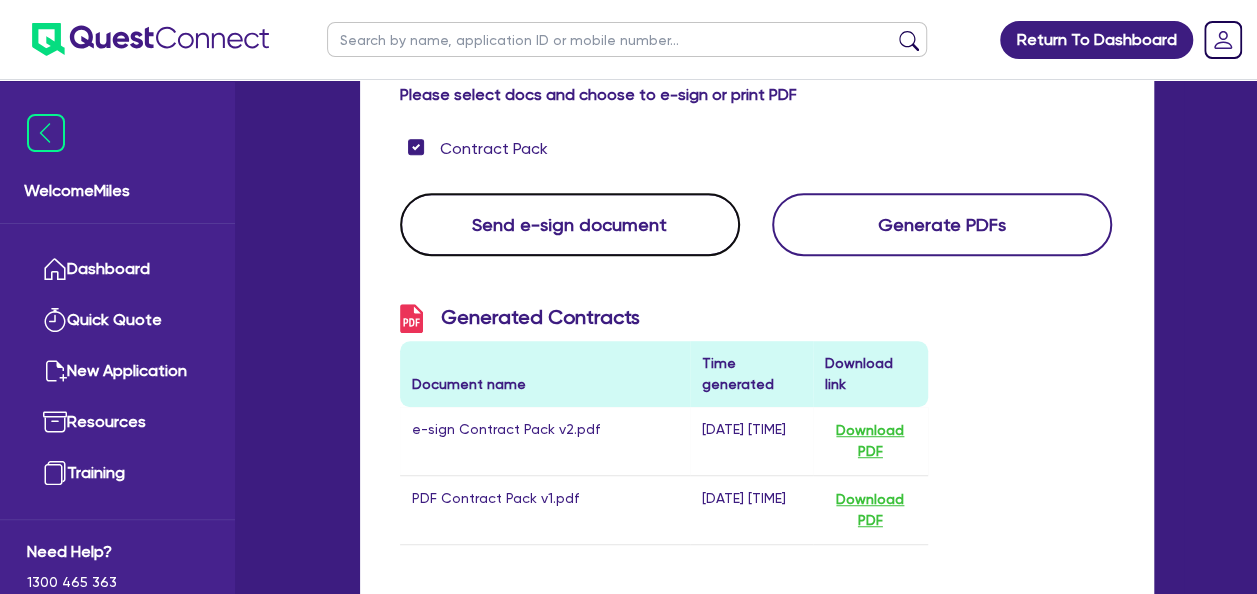click on "Send e-sign document" at bounding box center [570, 224] 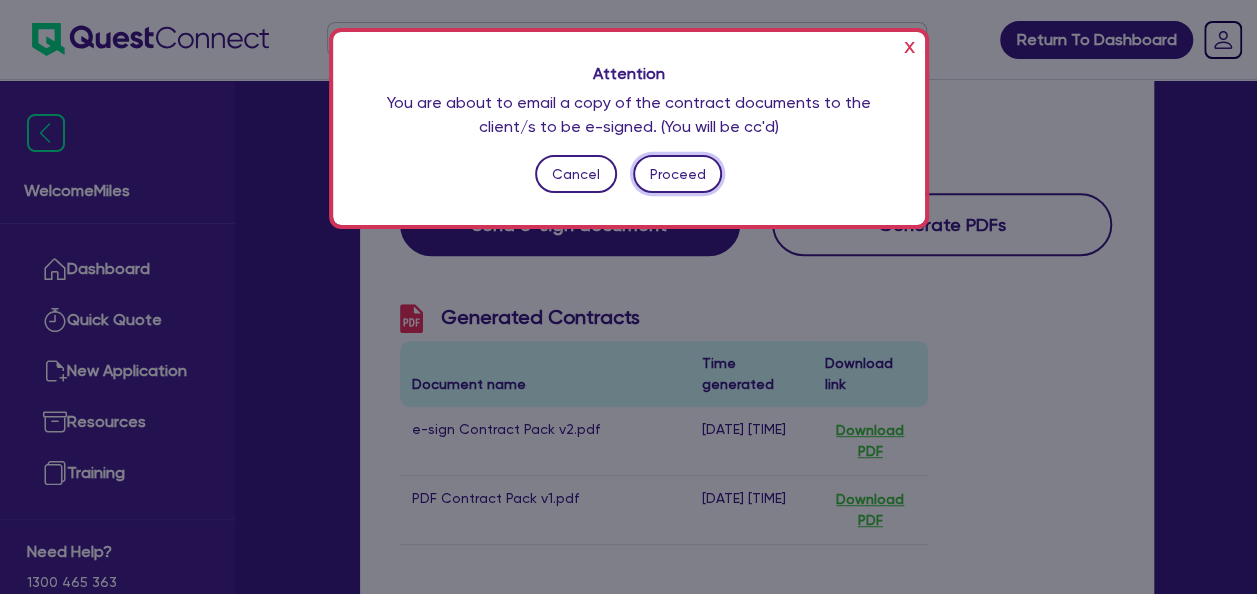 click on "Proceed" at bounding box center (677, 174) 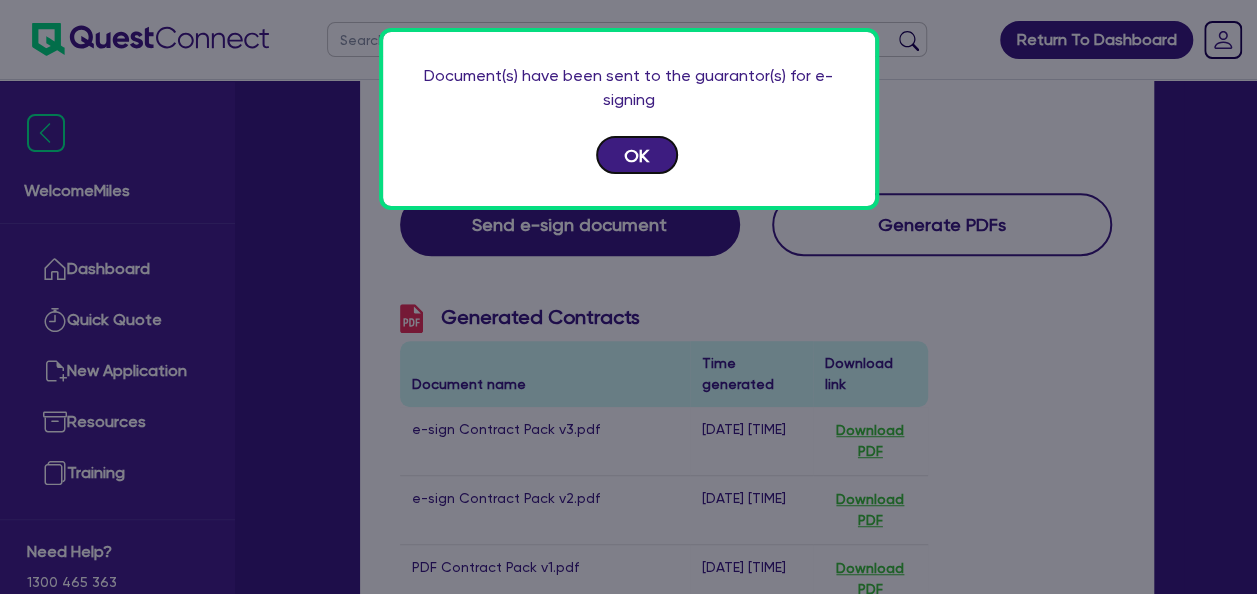click on "OK" at bounding box center (637, 155) 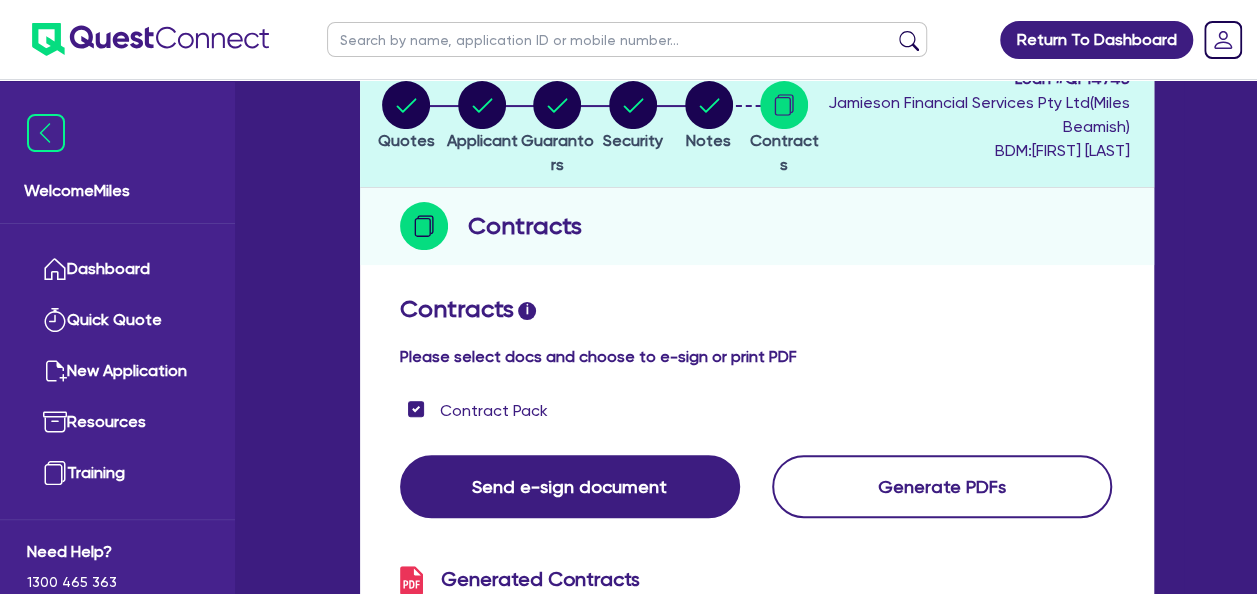 scroll, scrollTop: 0, scrollLeft: 0, axis: both 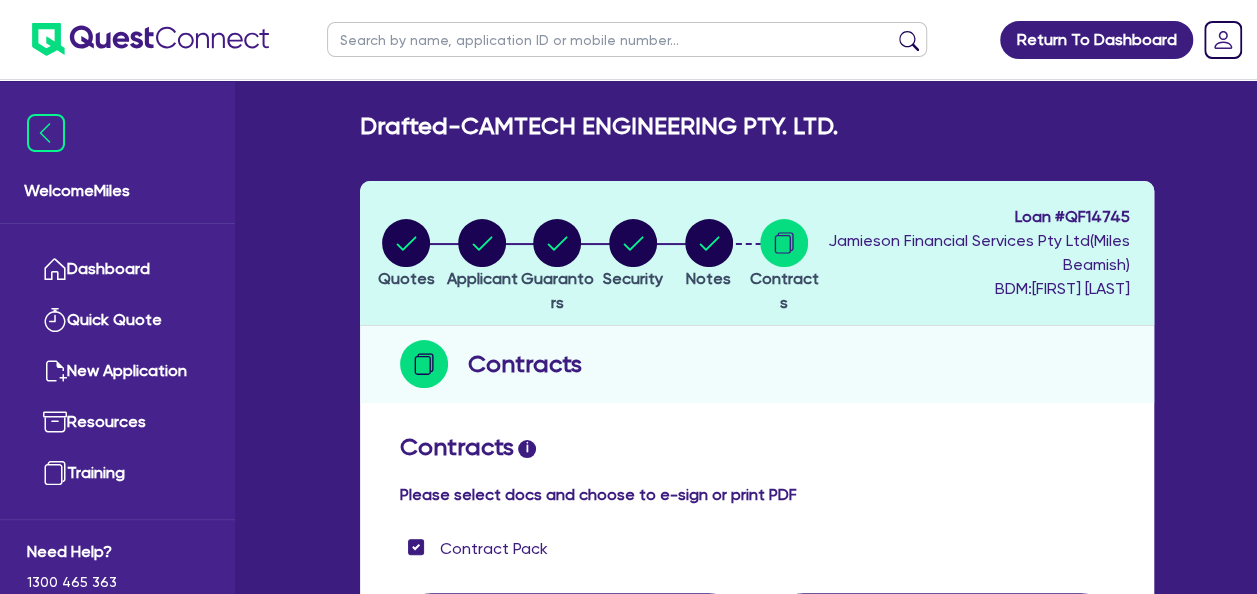 select on "SECONDARY_ASSETS" 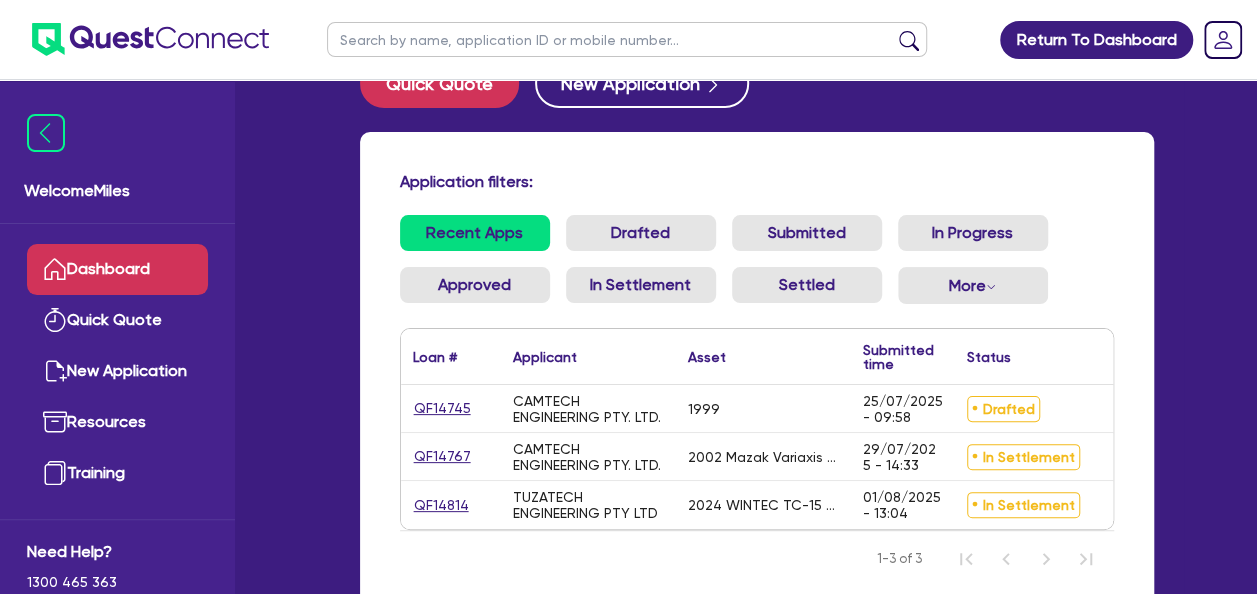 scroll, scrollTop: 100, scrollLeft: 0, axis: vertical 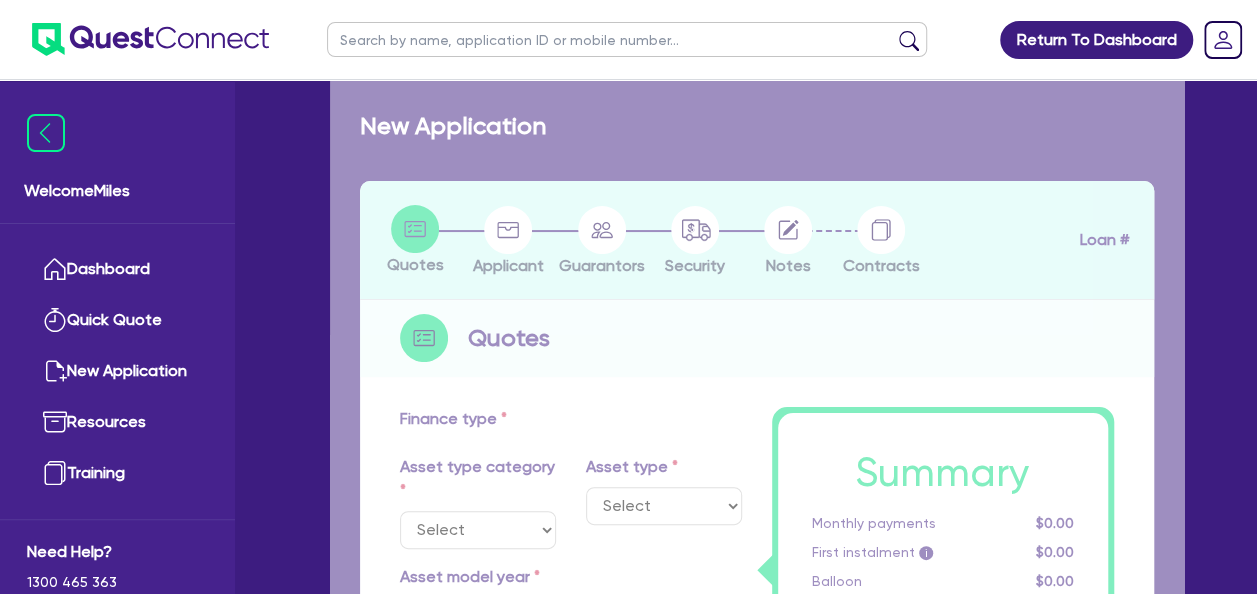 select on "SECONDARY_ASSETS" 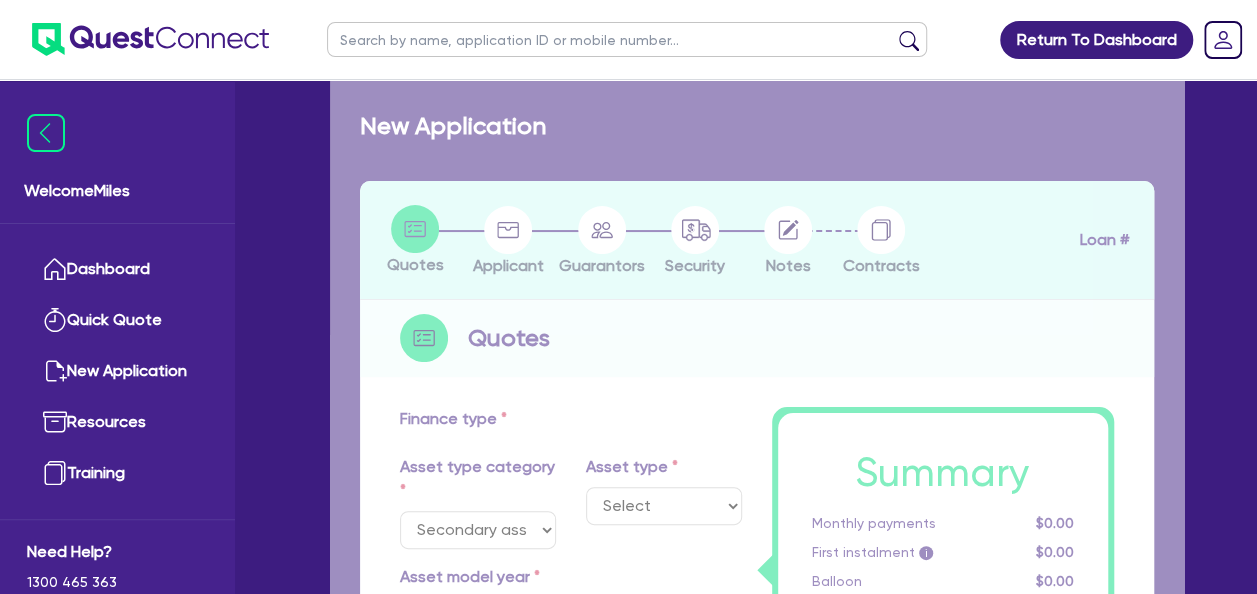 select on "CNC_AND_EDGE_BENDERS" 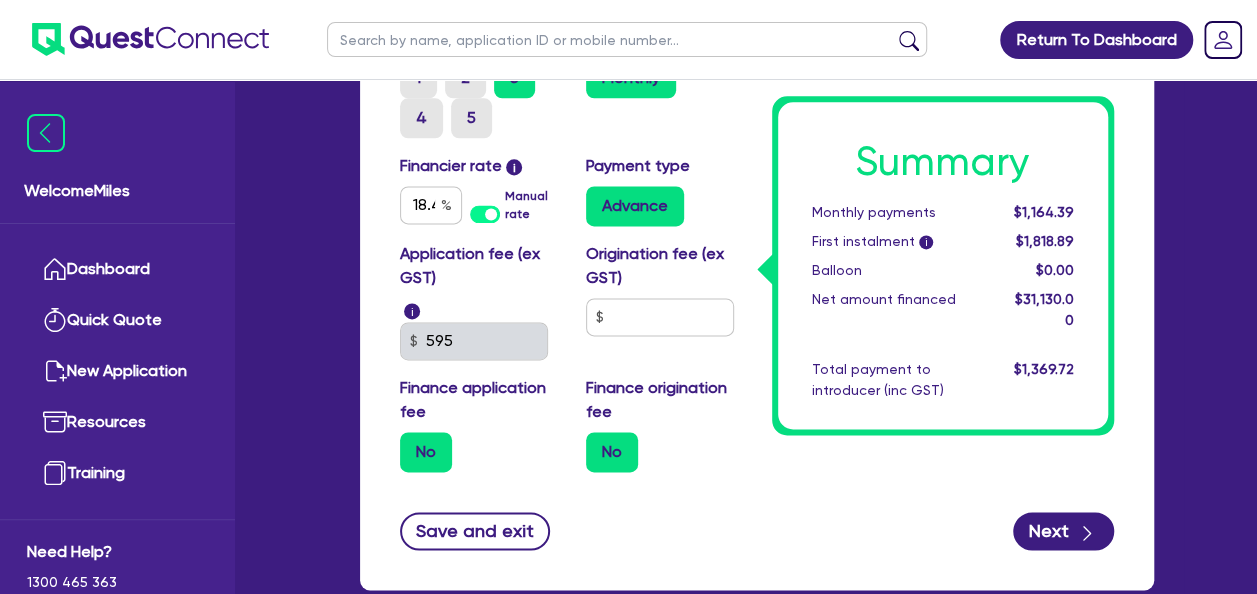 scroll, scrollTop: 1266, scrollLeft: 0, axis: vertical 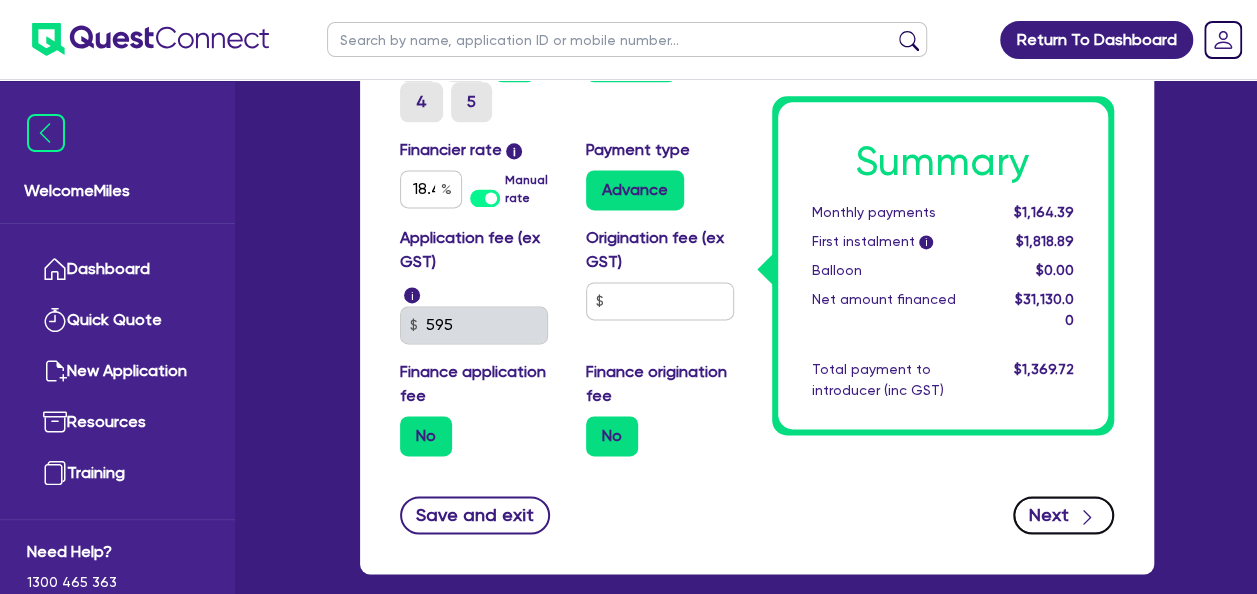 click on "Next" at bounding box center (1063, 515) 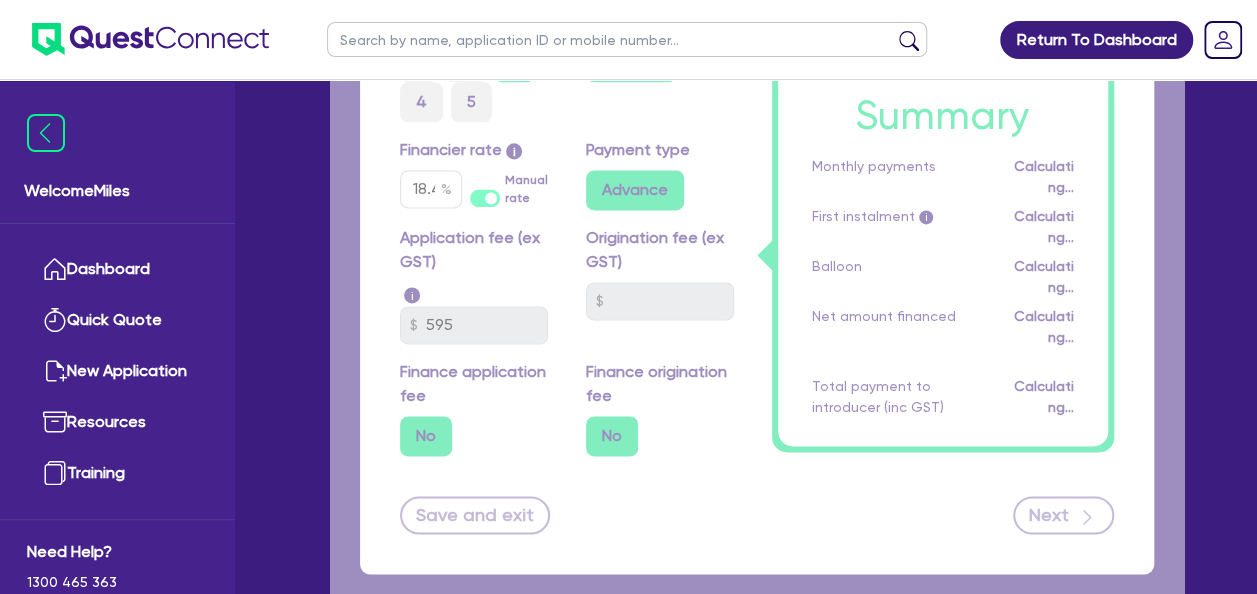 type on "31,130" 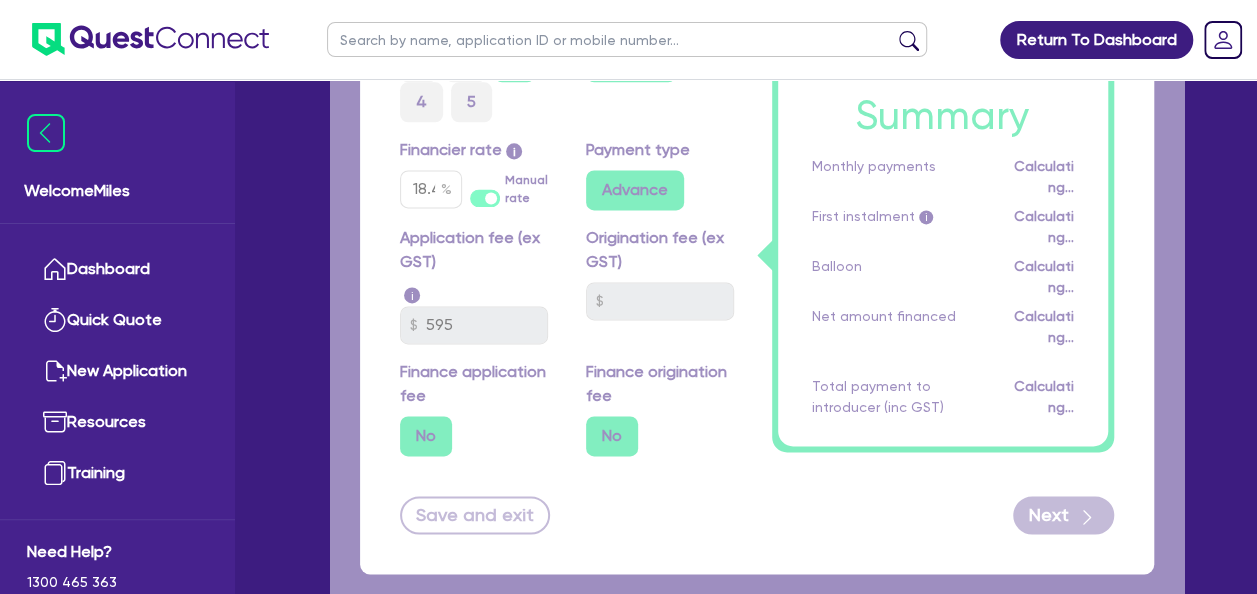 select on "COMPANY" 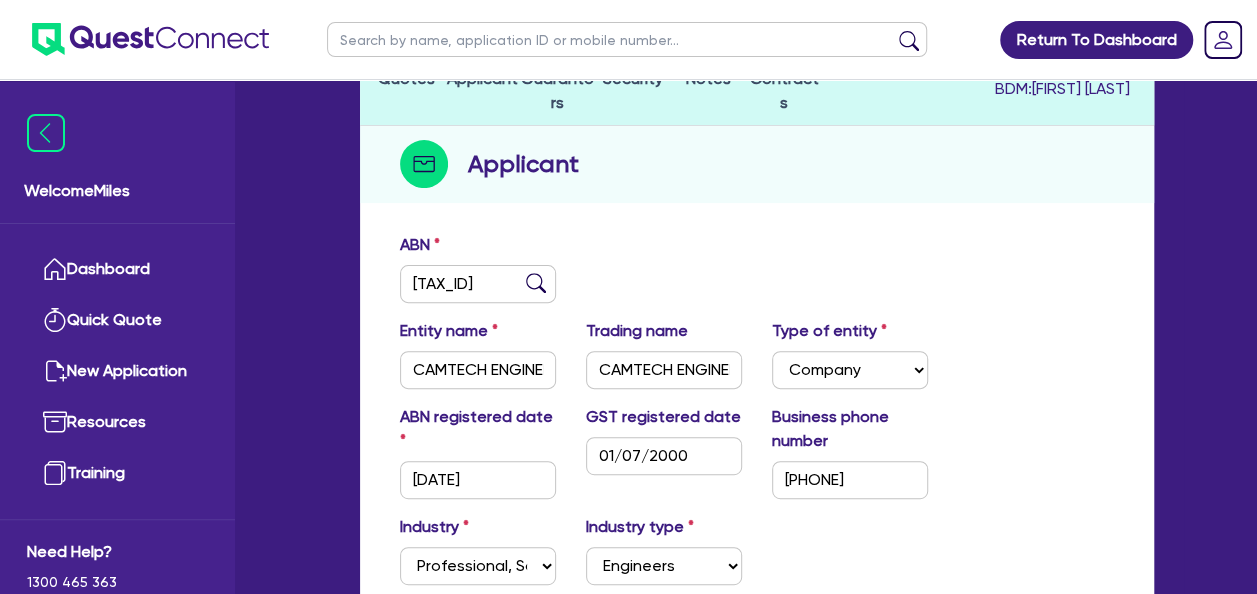 scroll, scrollTop: 400, scrollLeft: 0, axis: vertical 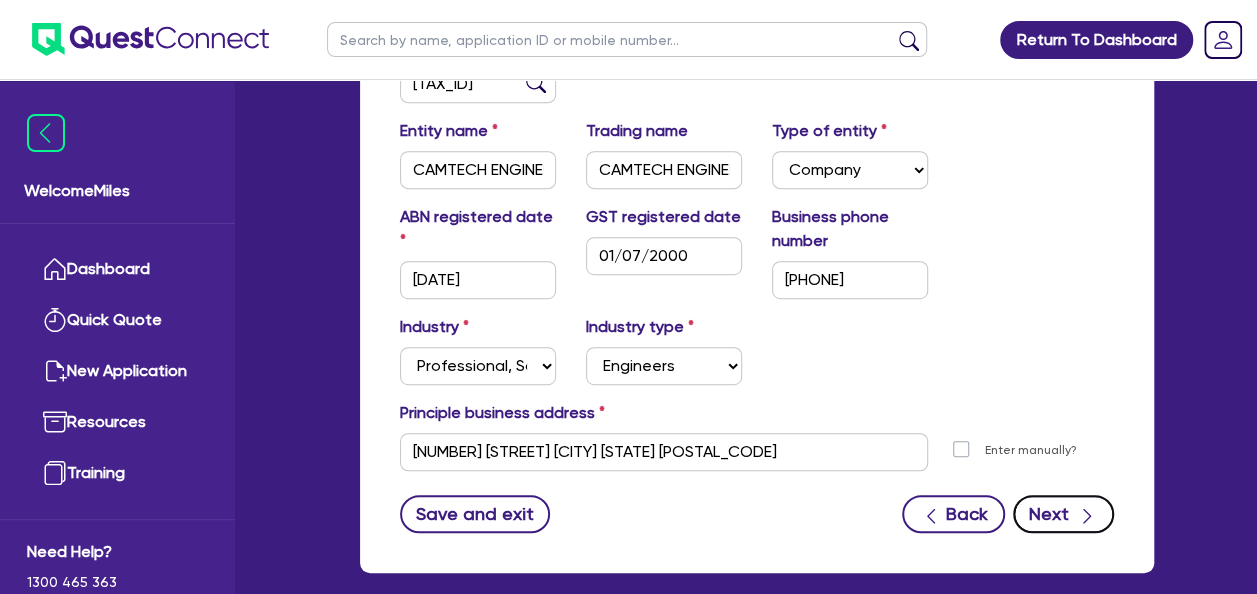 click on "Next" at bounding box center [1063, 514] 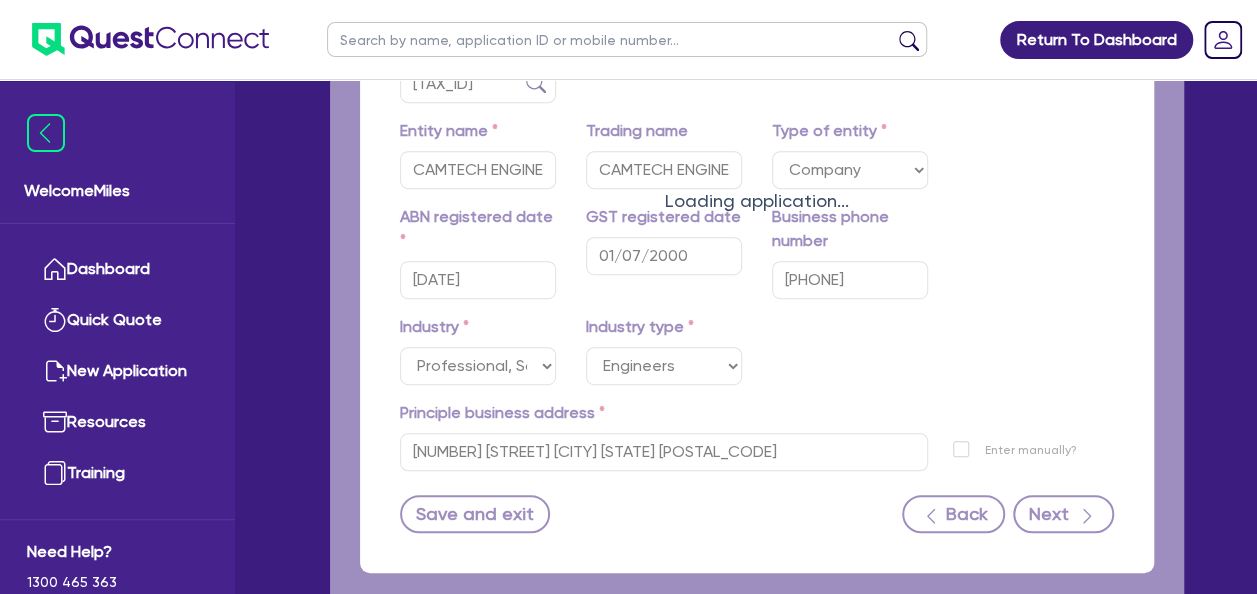 scroll, scrollTop: 0, scrollLeft: 0, axis: both 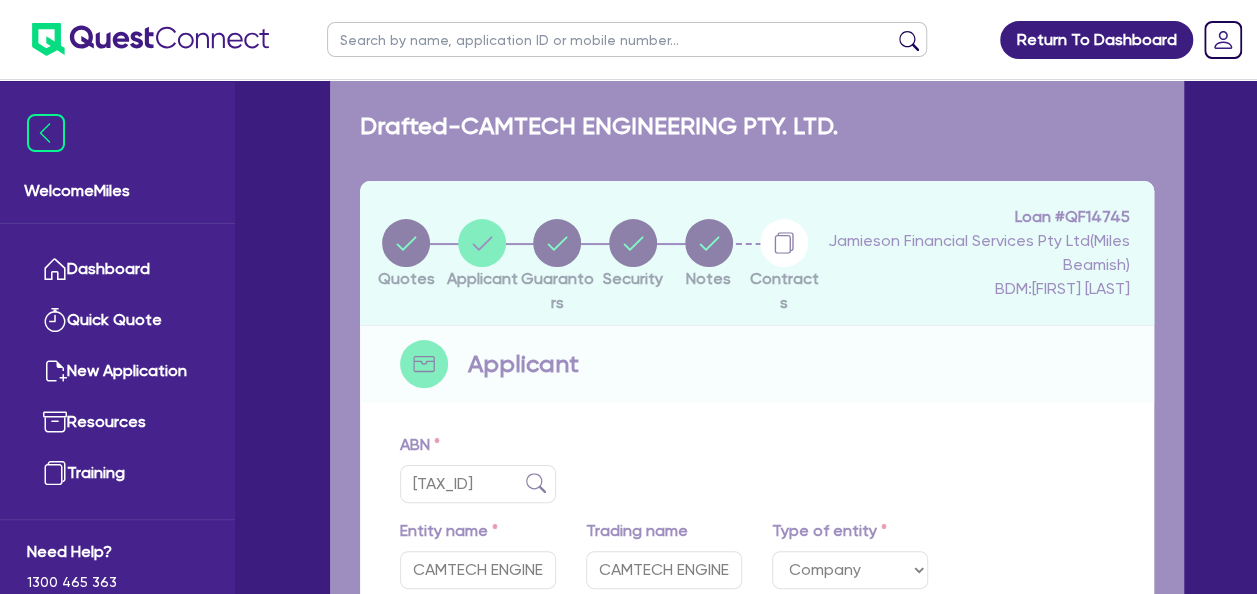 select on "MR" 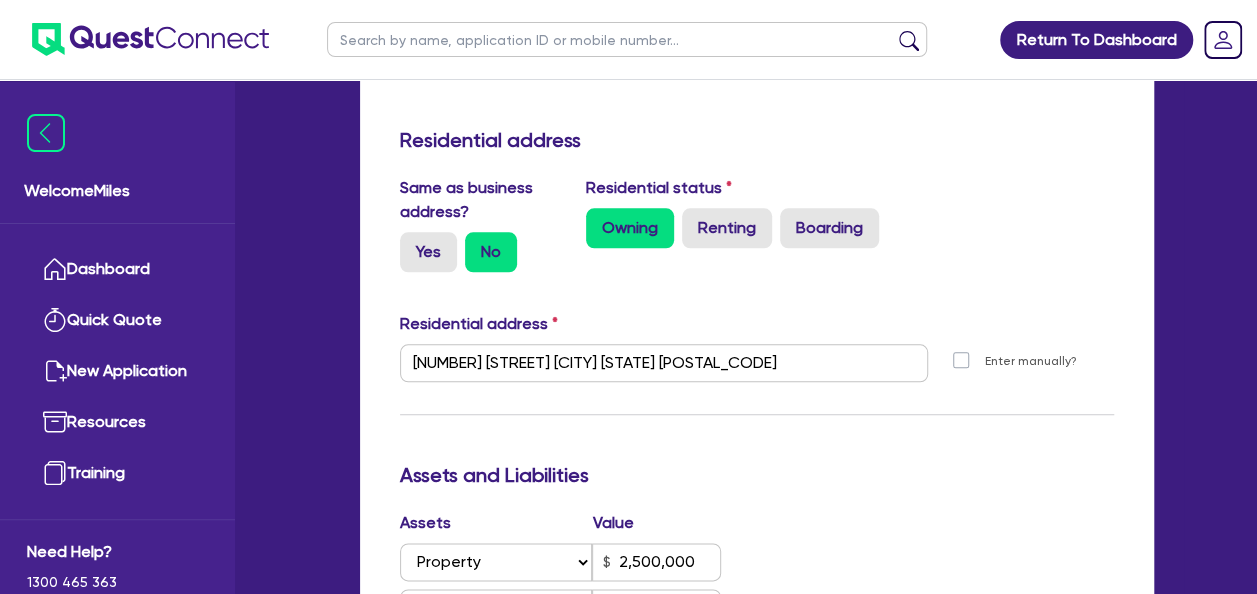 scroll, scrollTop: 1000, scrollLeft: 0, axis: vertical 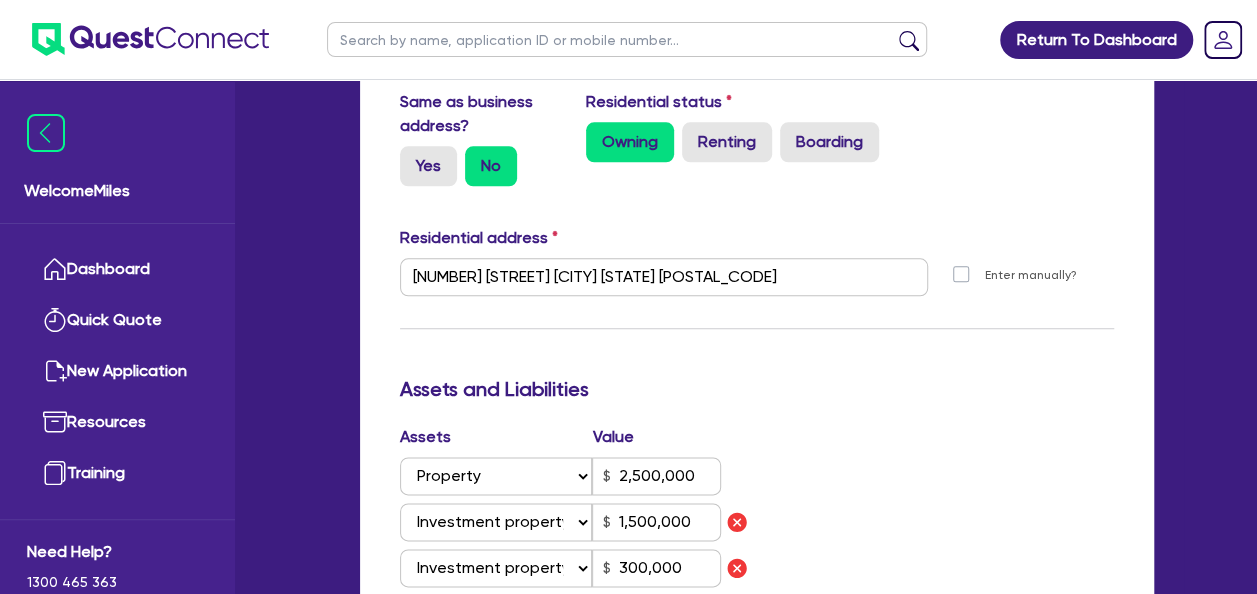 select on "COMPANY" 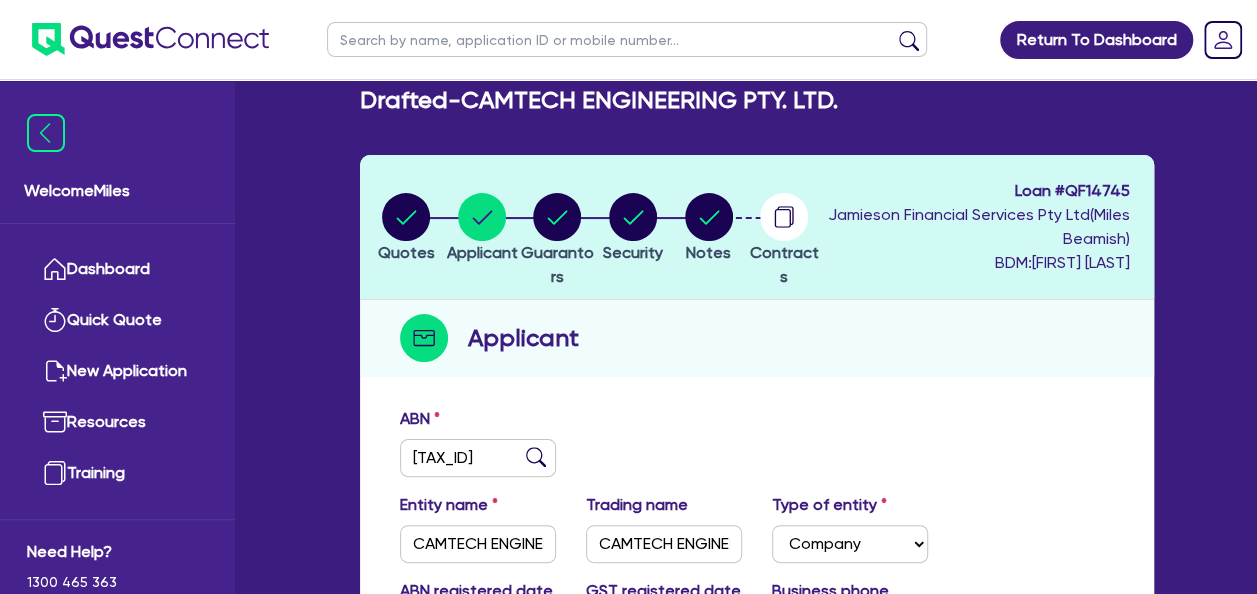 scroll, scrollTop: 0, scrollLeft: 0, axis: both 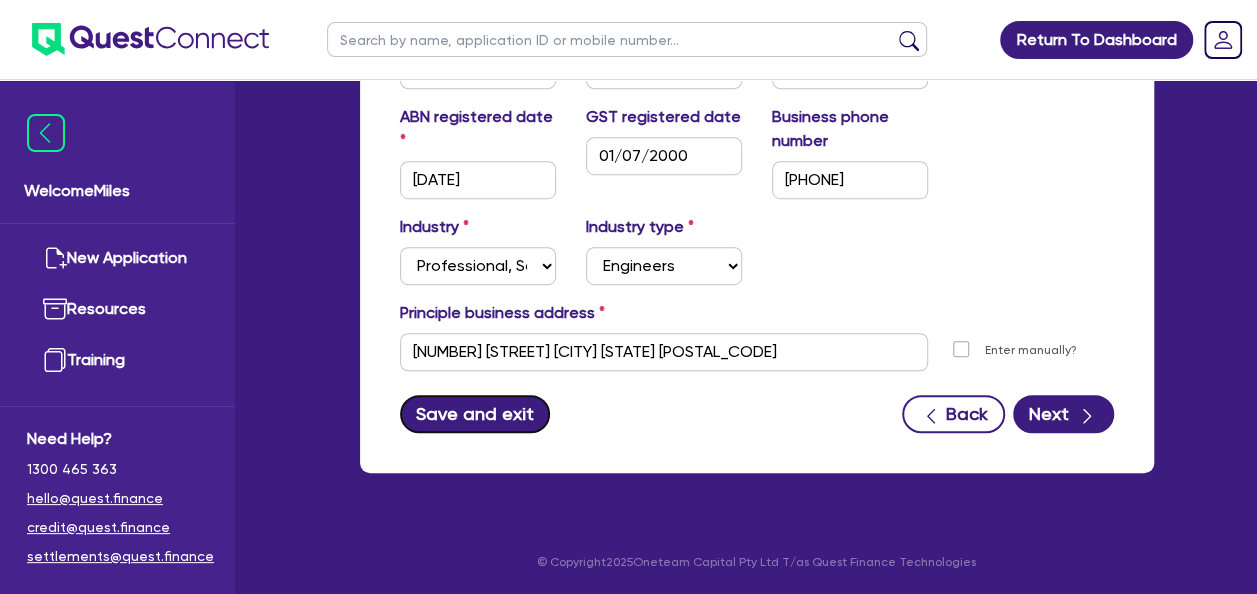 click on "Save and exit" at bounding box center (475, 414) 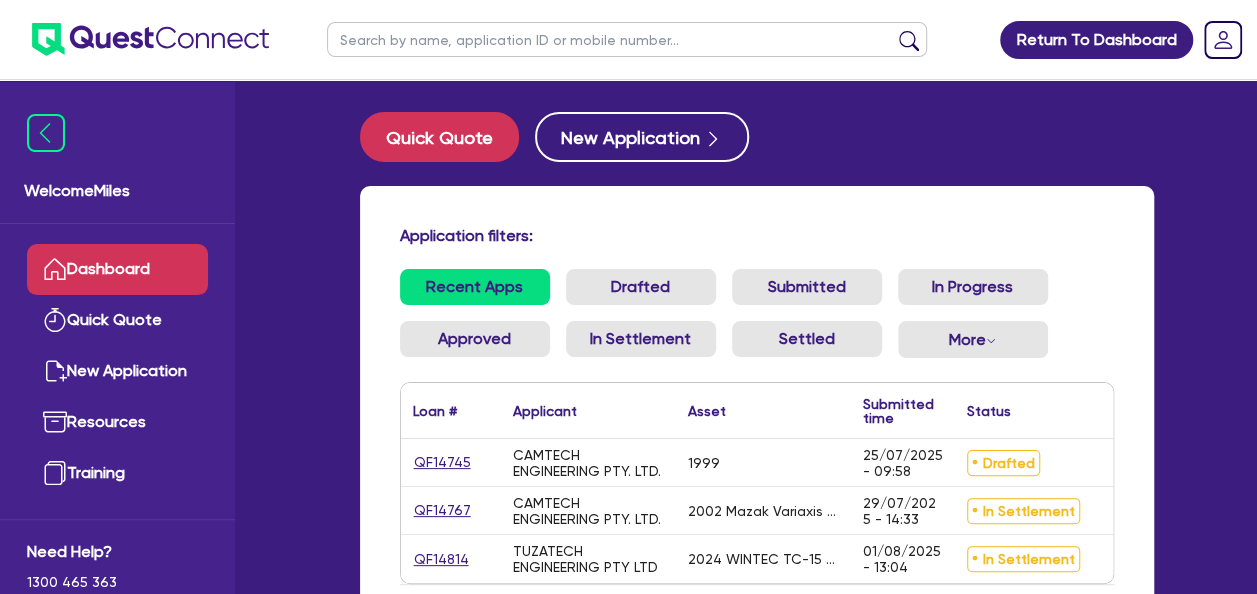 scroll, scrollTop: 200, scrollLeft: 0, axis: vertical 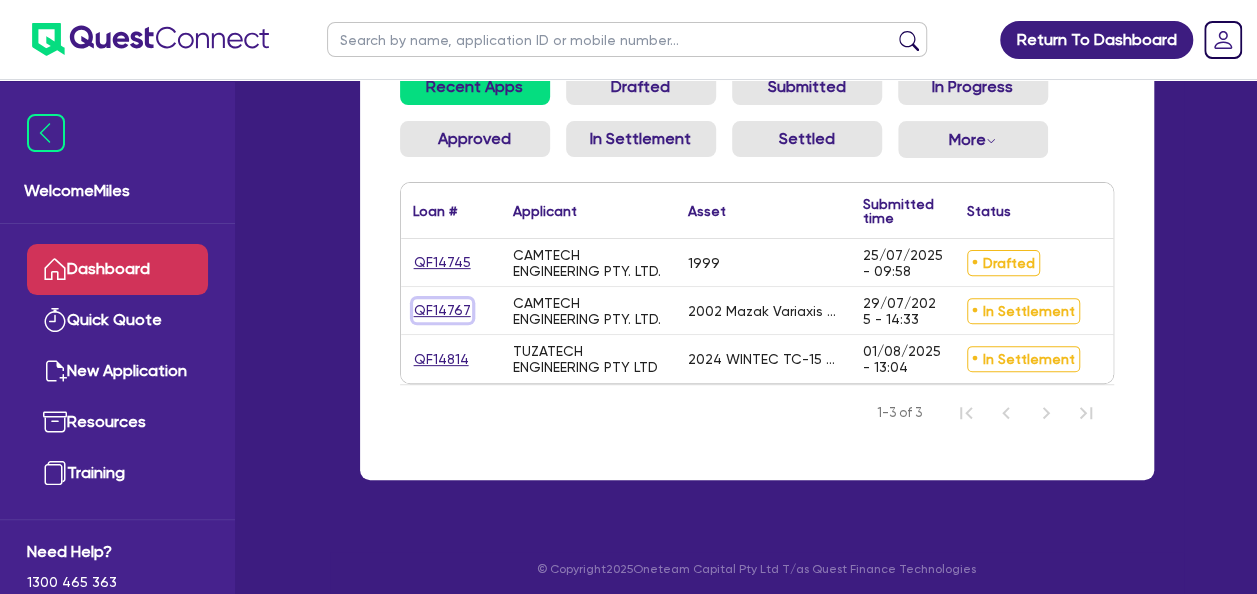 click on "QF14767" at bounding box center (442, 310) 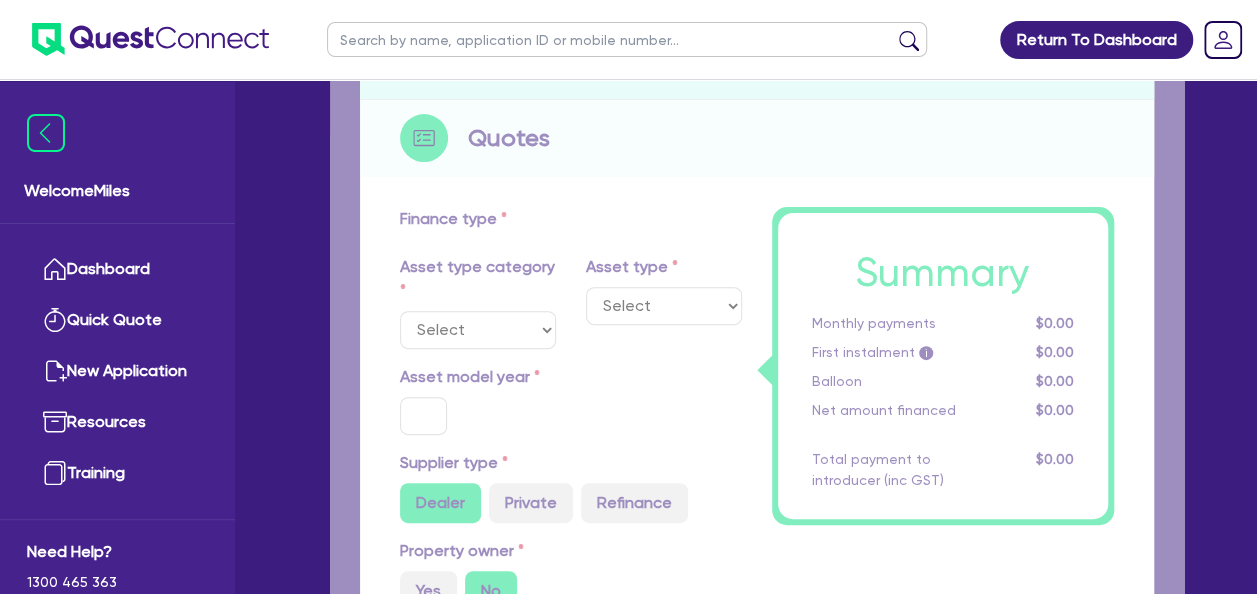 scroll, scrollTop: 0, scrollLeft: 0, axis: both 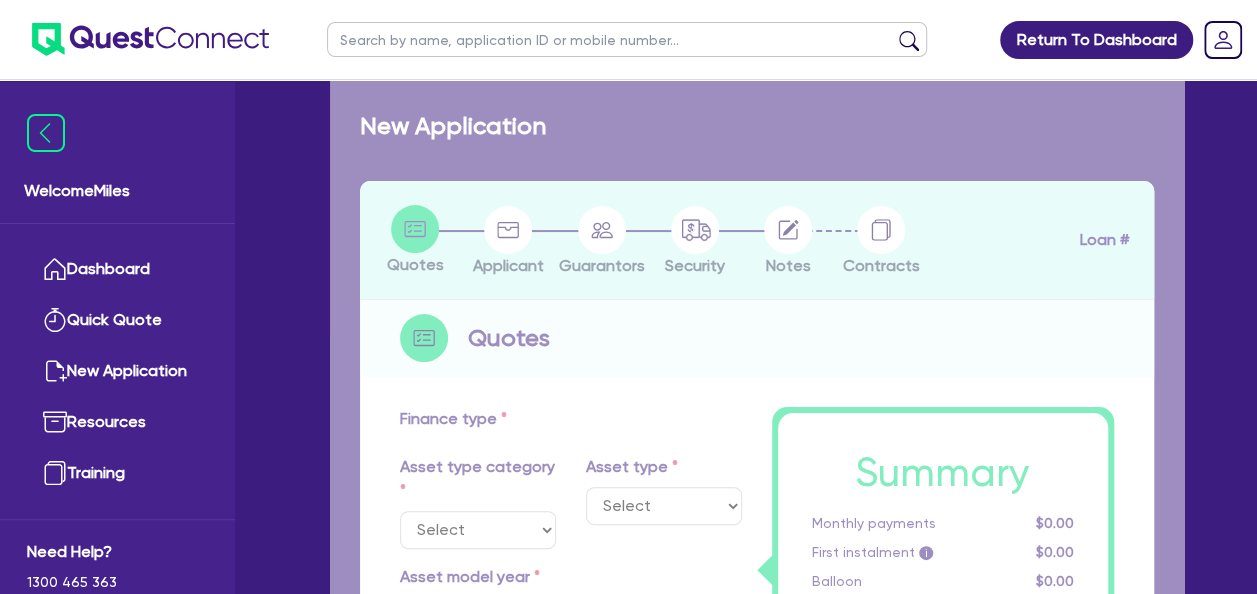 select on "SECONDARY_ASSETS" 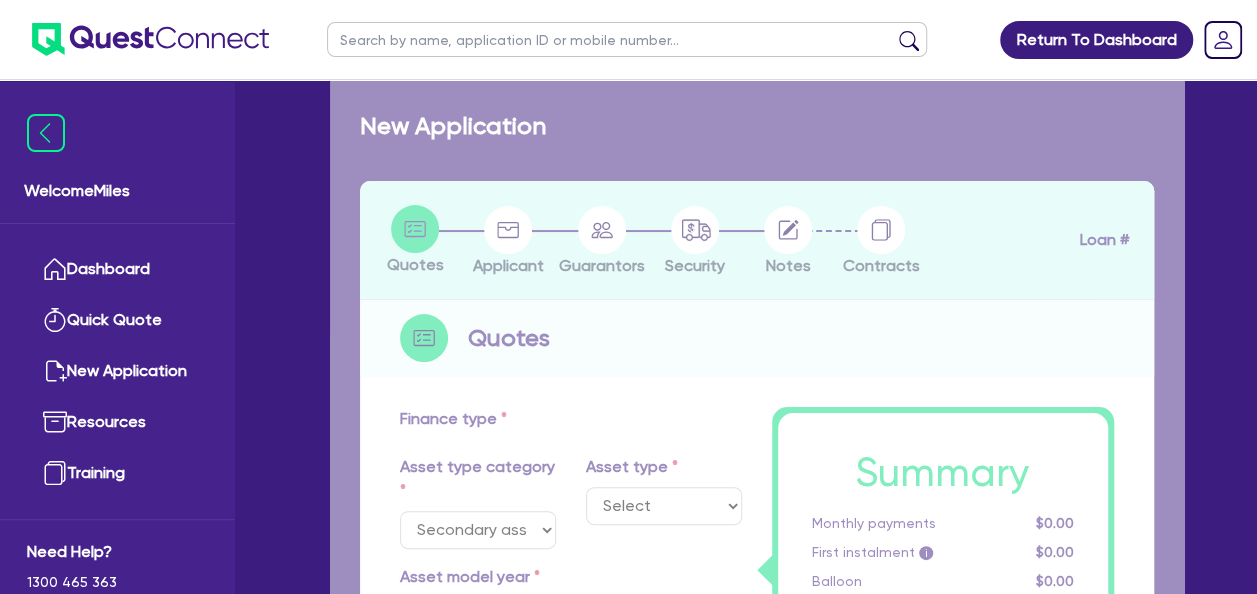 select on "CNC_AND_EDGE_BENDERS" 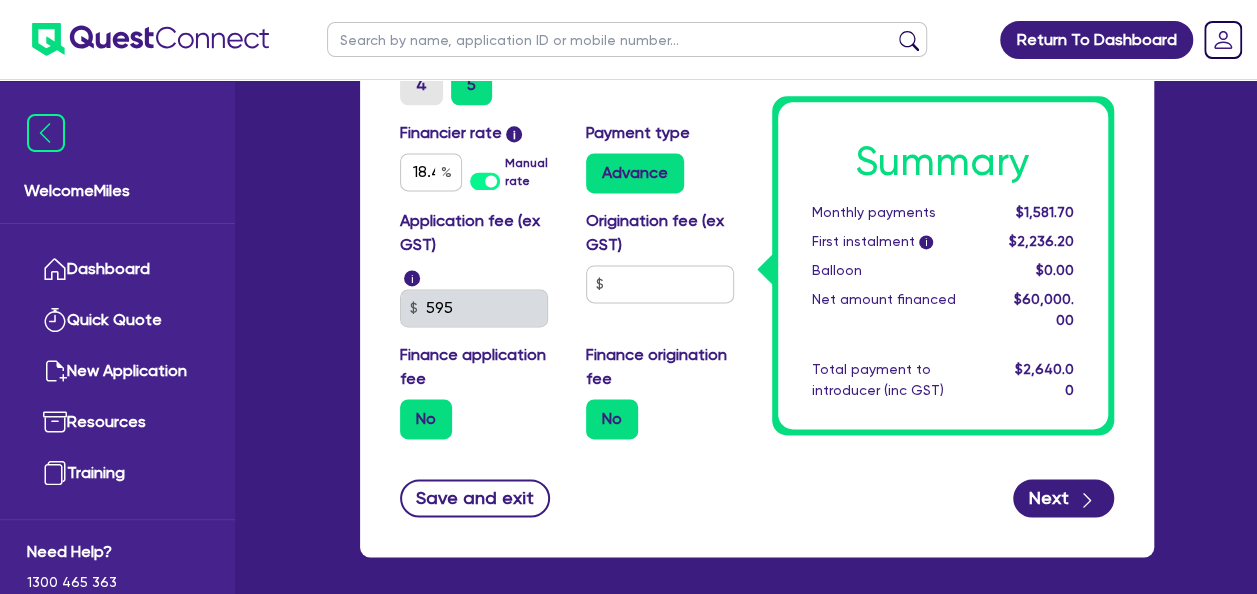 scroll, scrollTop: 1366, scrollLeft: 0, axis: vertical 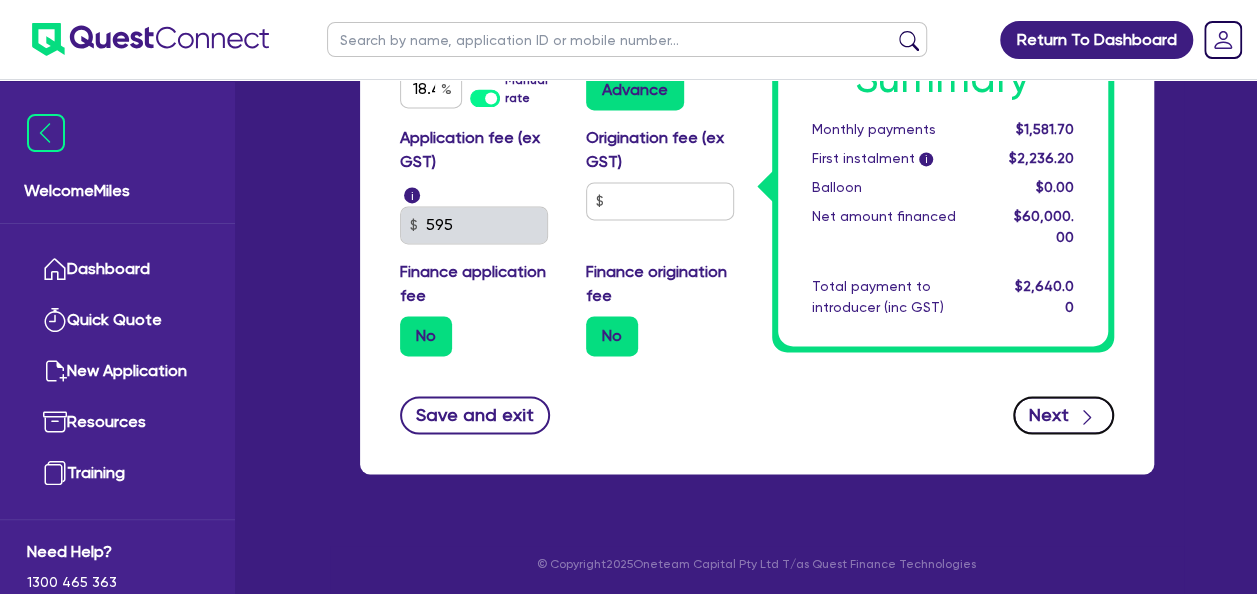 click on "Next" at bounding box center [1063, 415] 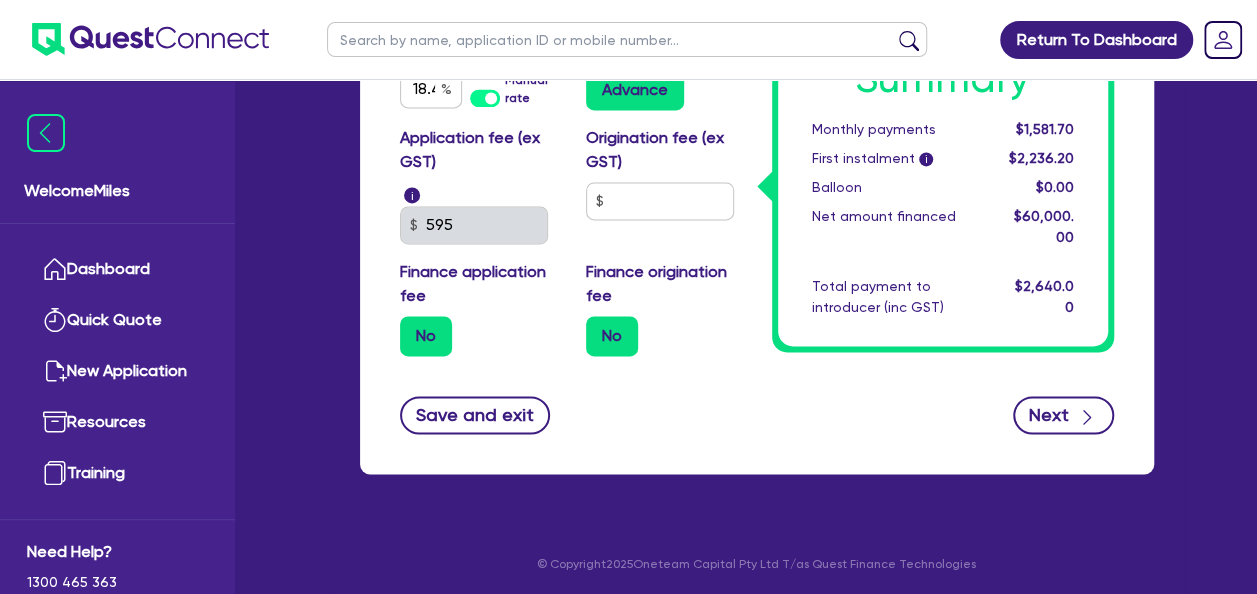 select on "COMPANY" 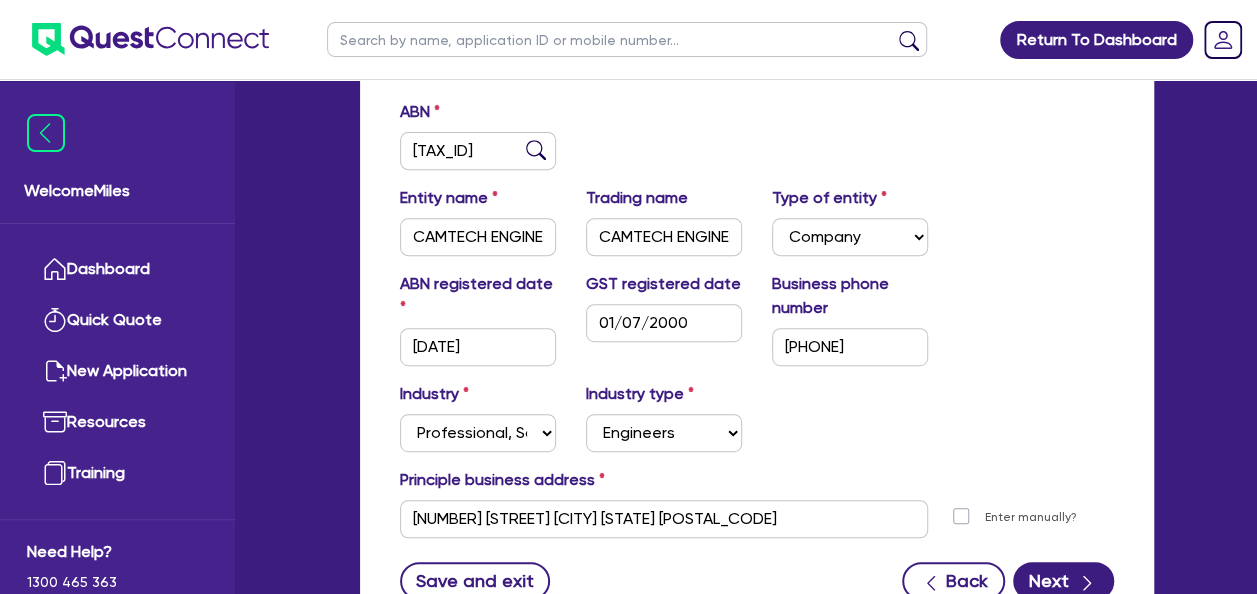 scroll, scrollTop: 400, scrollLeft: 0, axis: vertical 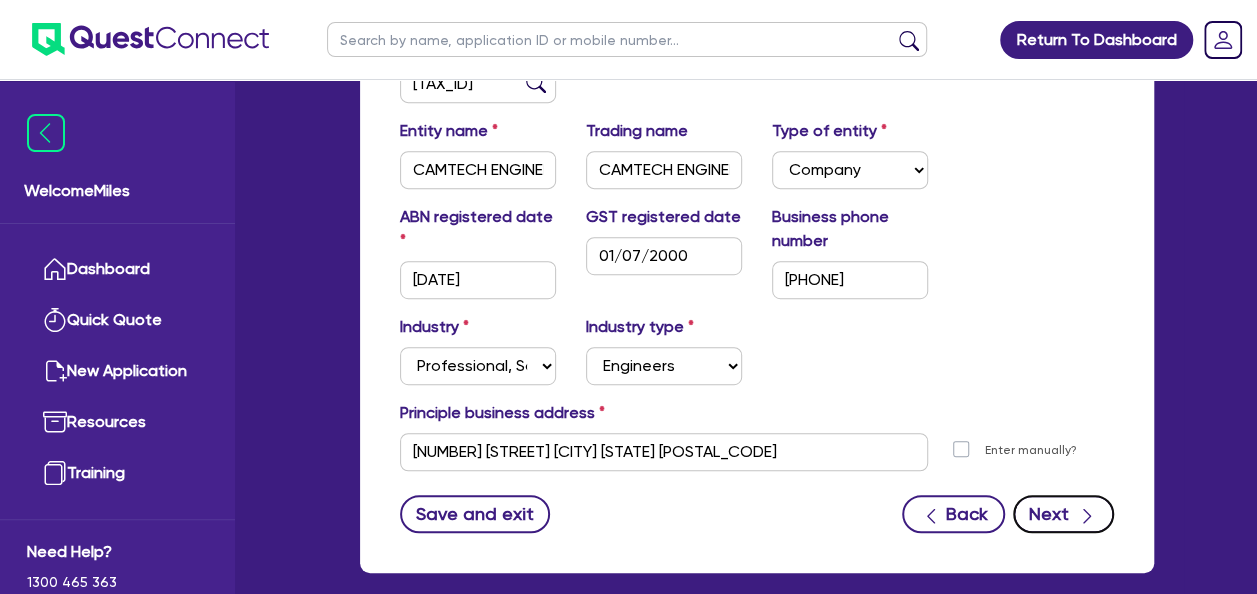 click on "Next" at bounding box center [1063, 514] 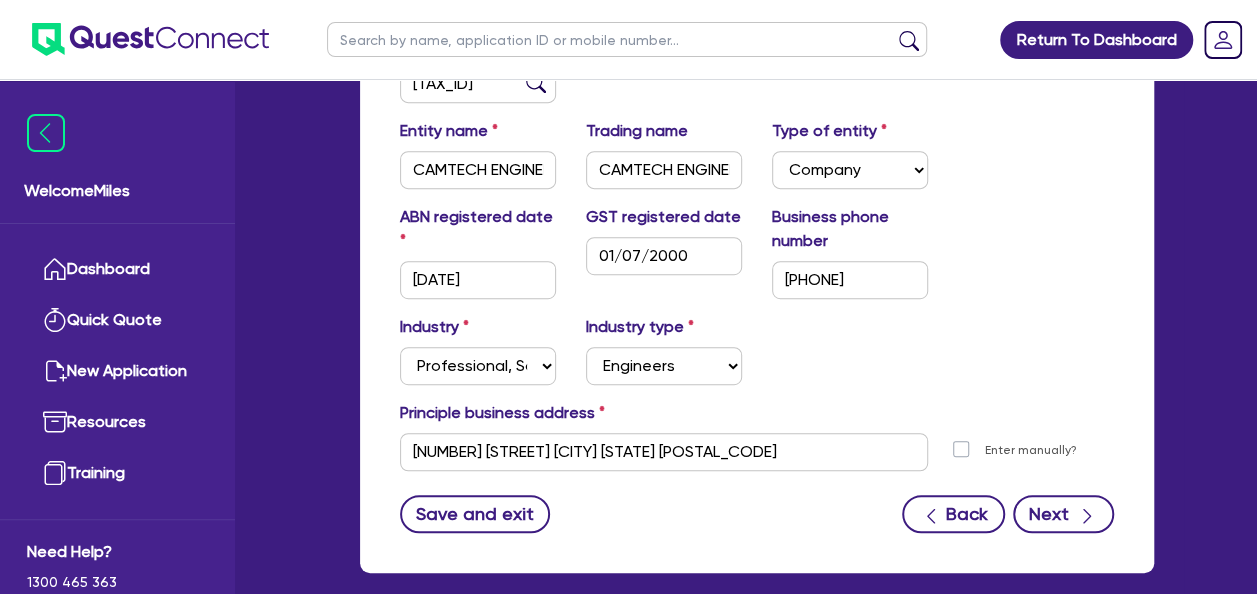 select on "MR" 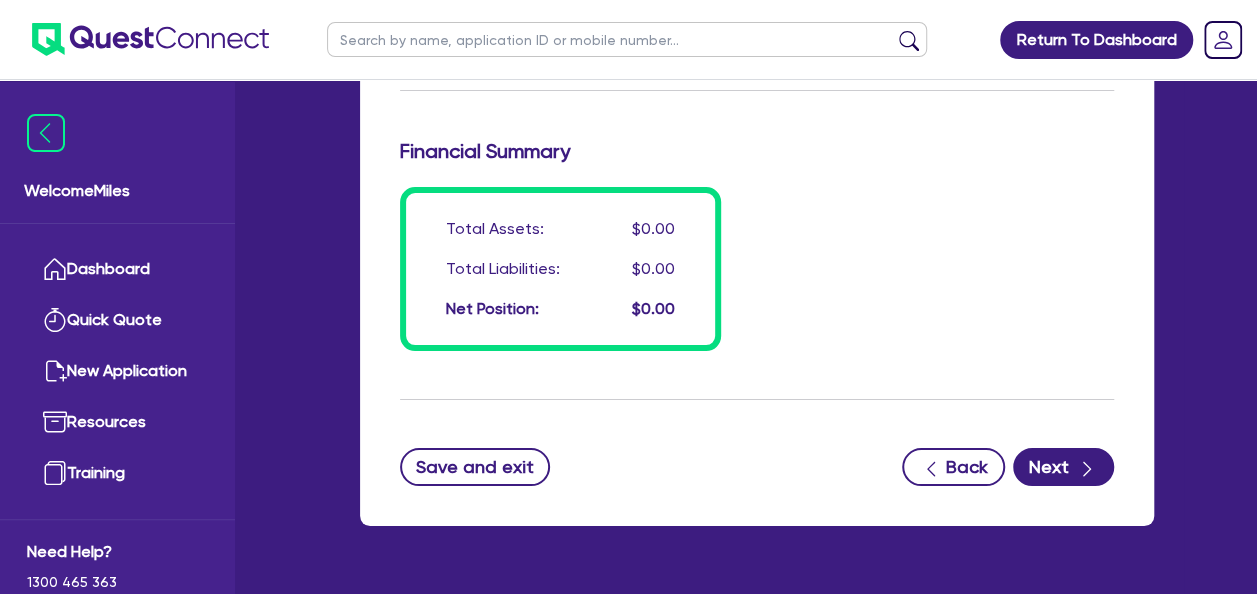 scroll, scrollTop: 3759, scrollLeft: 0, axis: vertical 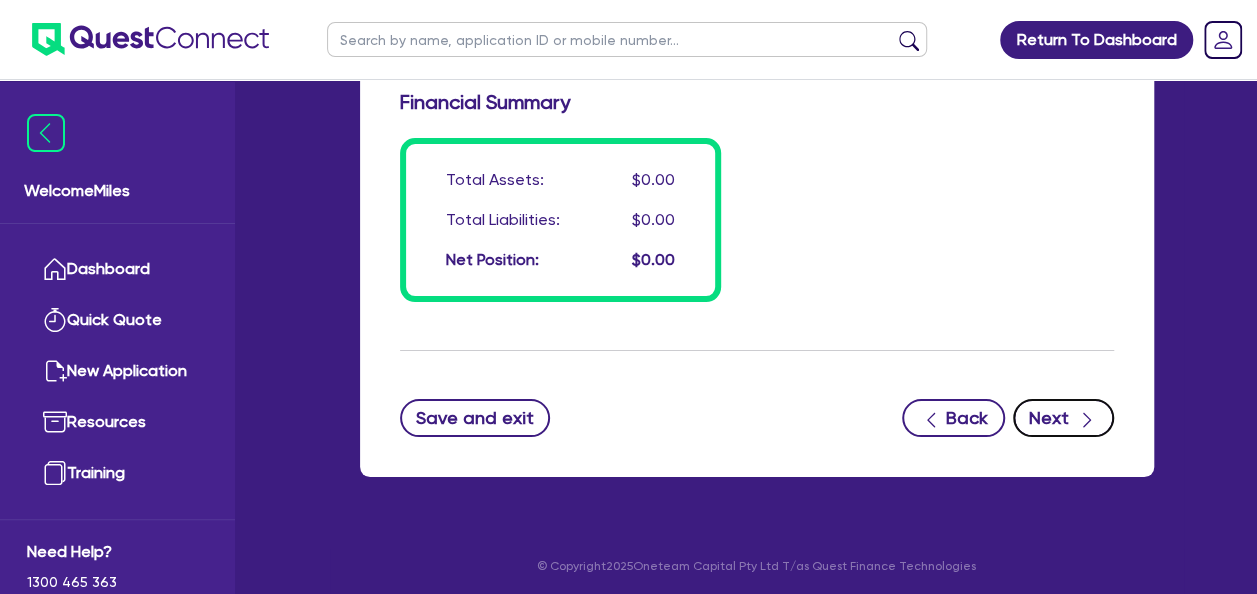 click on "Next" at bounding box center [1063, 418] 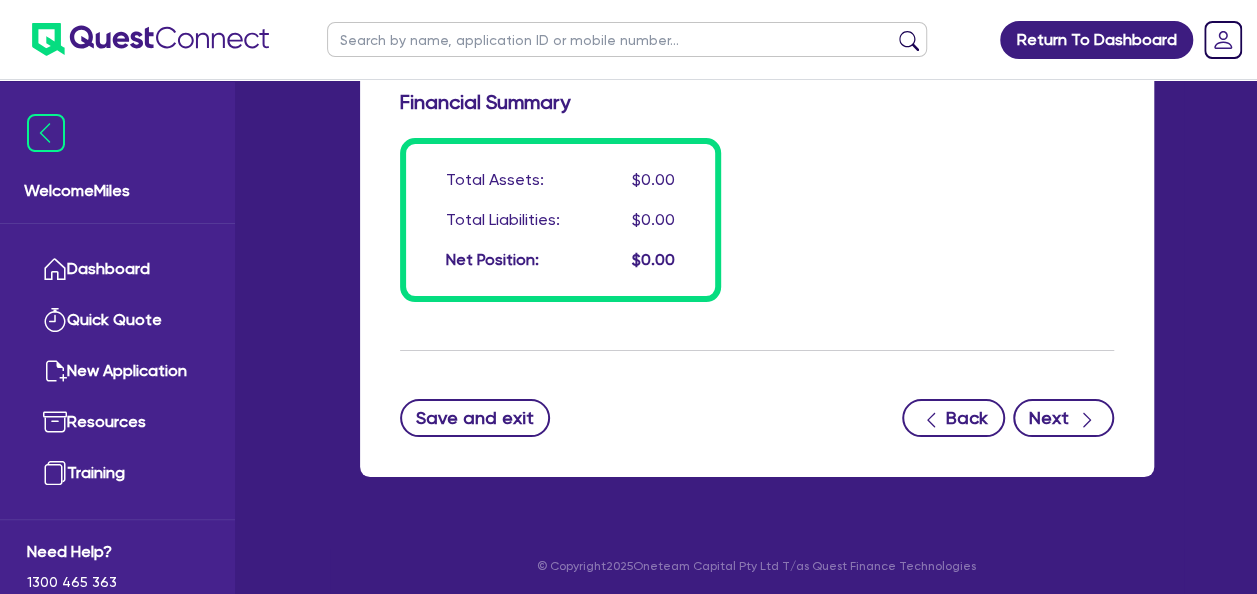 select on "SECONDARY_ASSETS" 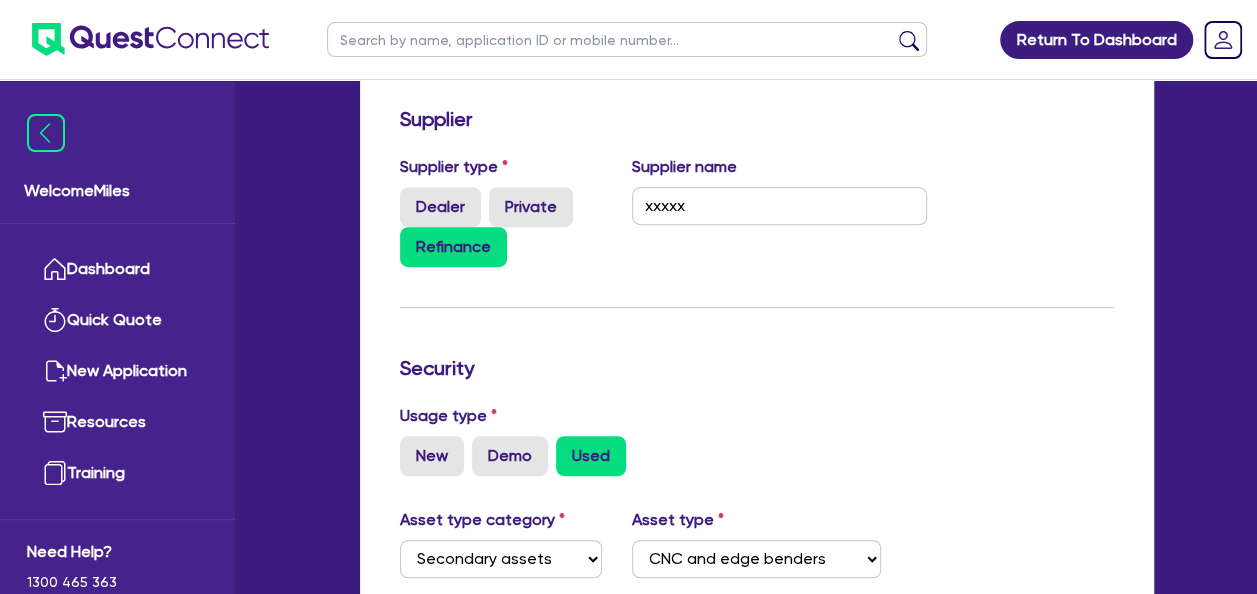 scroll, scrollTop: 400, scrollLeft: 0, axis: vertical 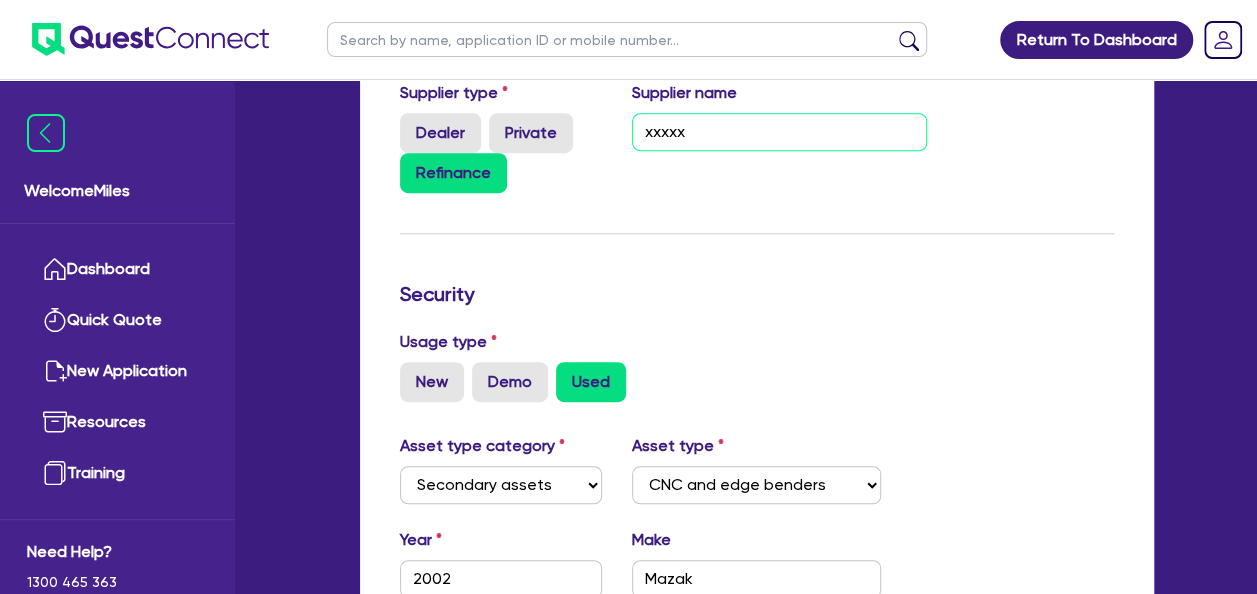 drag, startPoint x: 711, startPoint y: 128, endPoint x: 580, endPoint y: 147, distance: 132.3707 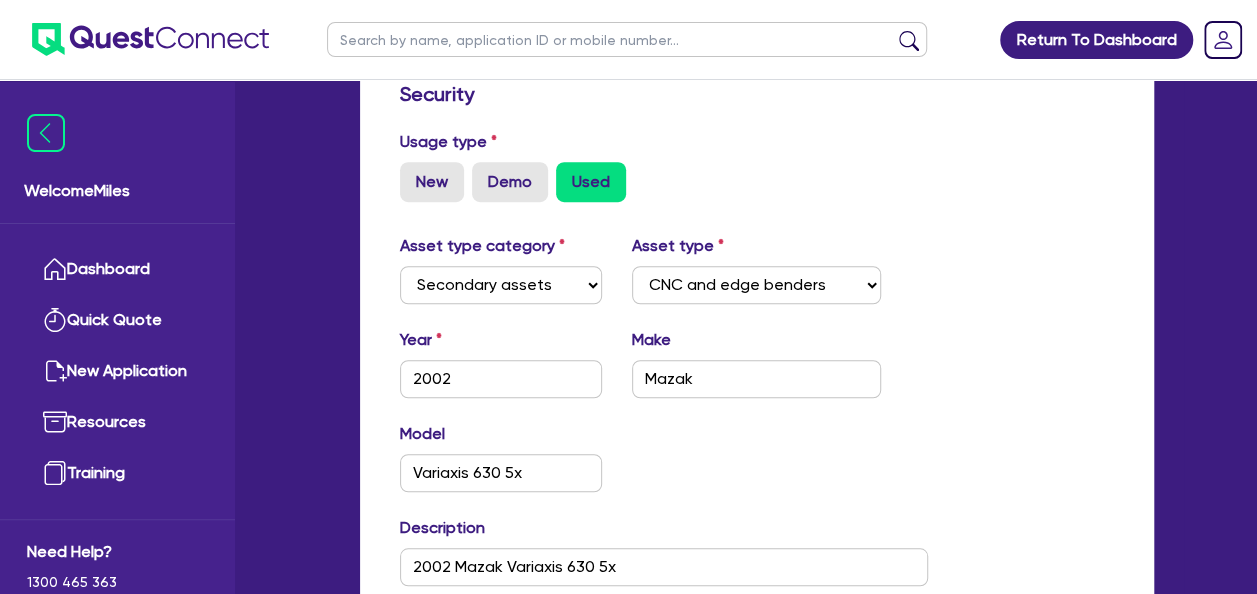 scroll, scrollTop: 924, scrollLeft: 0, axis: vertical 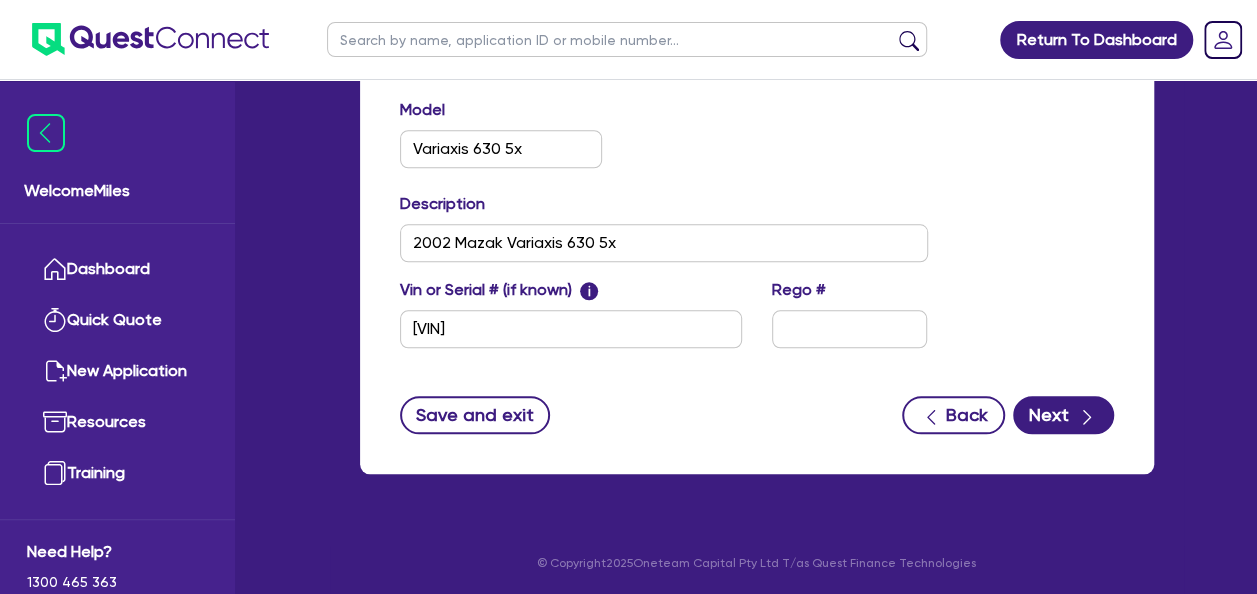 drag, startPoint x: 761, startPoint y: 526, endPoint x: 750, endPoint y: 516, distance: 14.866069 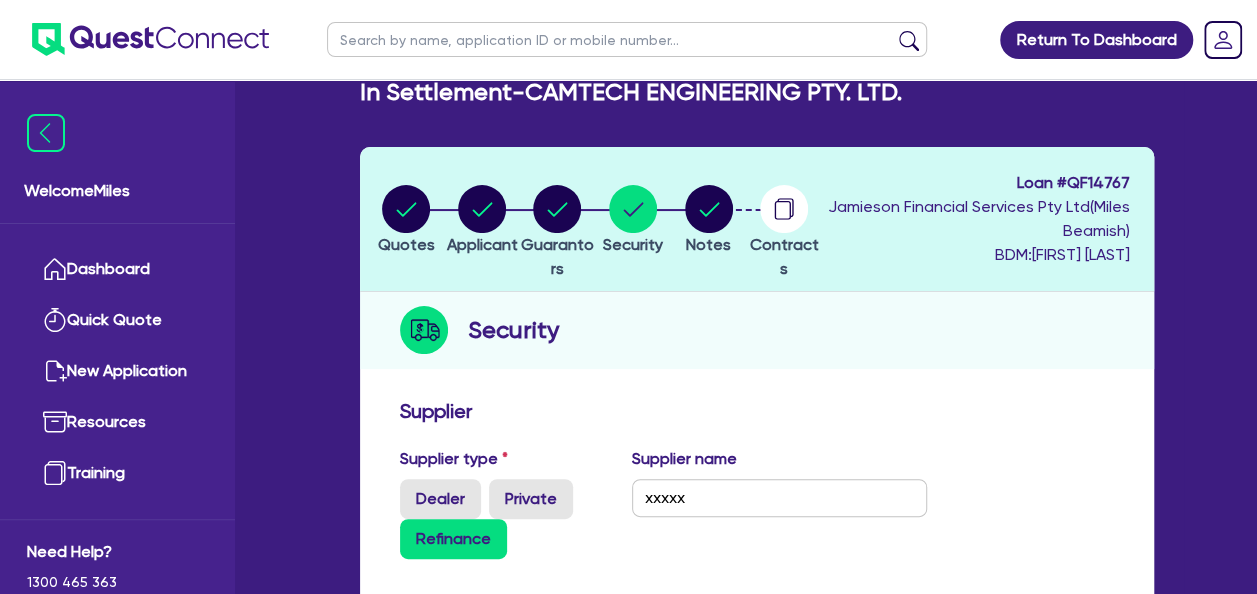 scroll, scrollTop: 0, scrollLeft: 0, axis: both 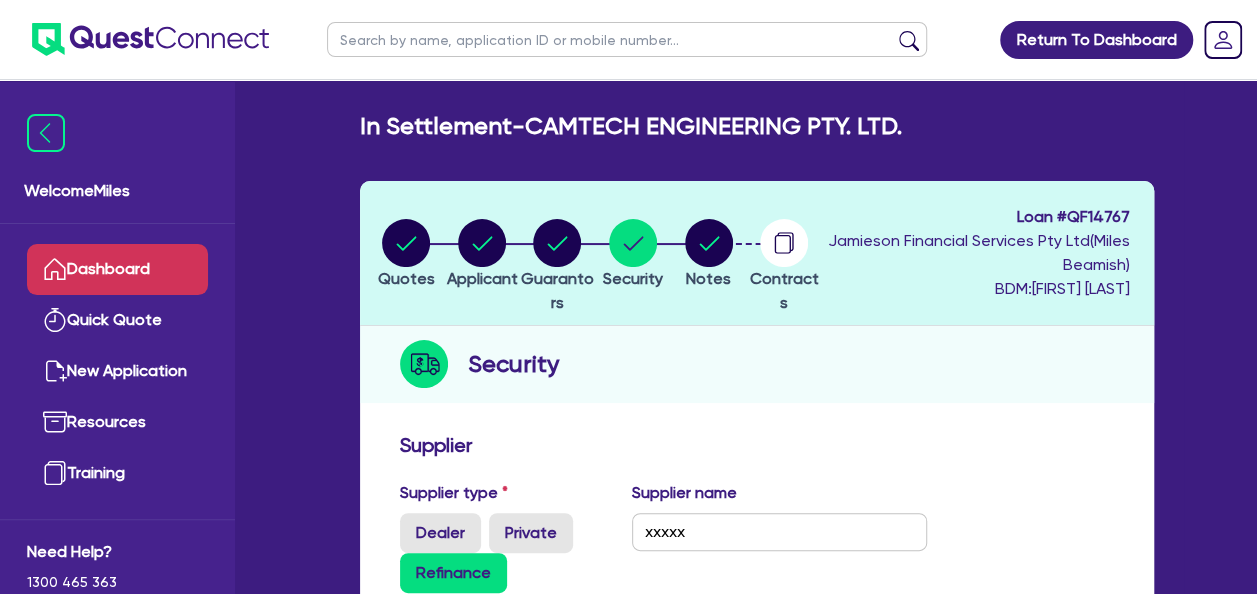 click on "Dashboard" at bounding box center (117, 269) 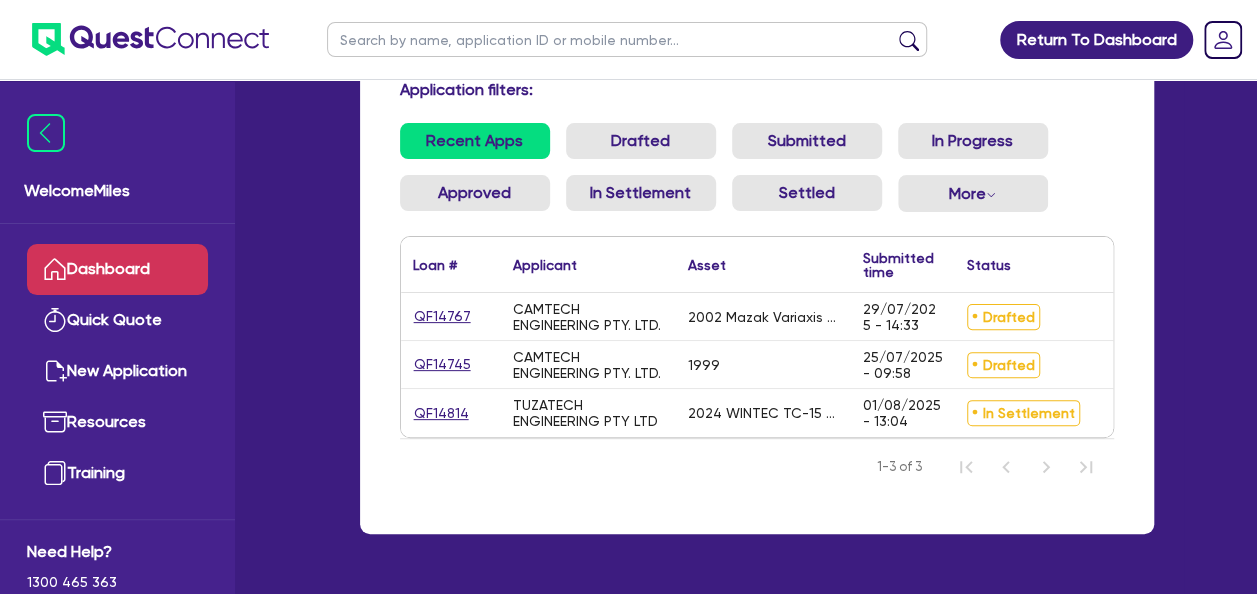 scroll, scrollTop: 200, scrollLeft: 0, axis: vertical 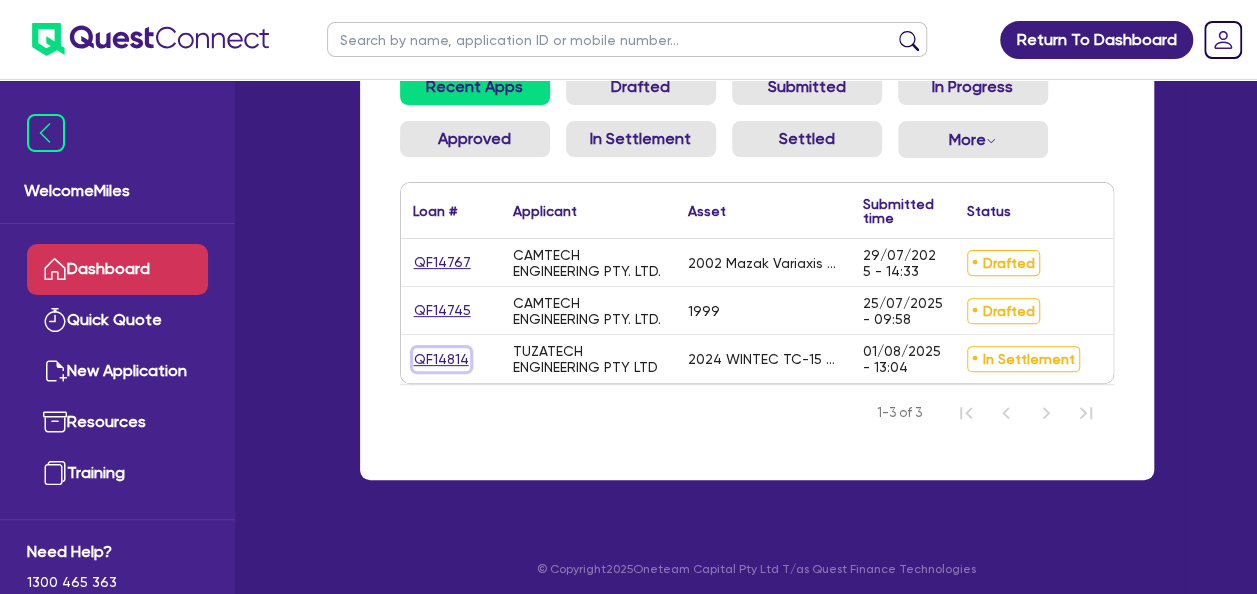 click on "QF14814" at bounding box center (441, 359) 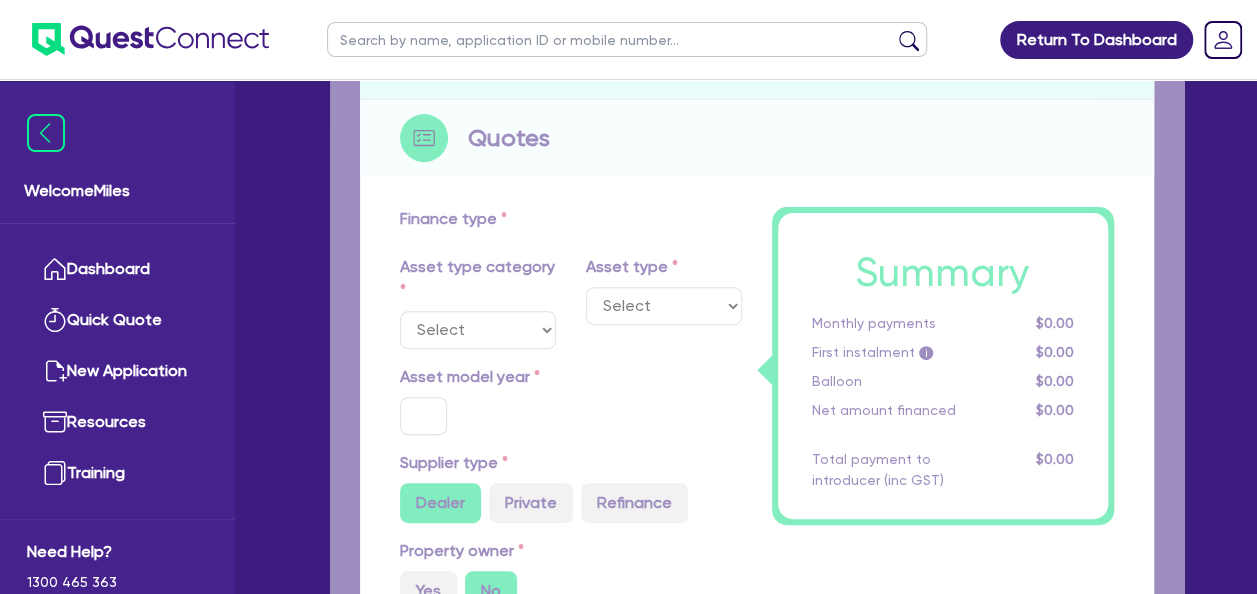 scroll, scrollTop: 0, scrollLeft: 0, axis: both 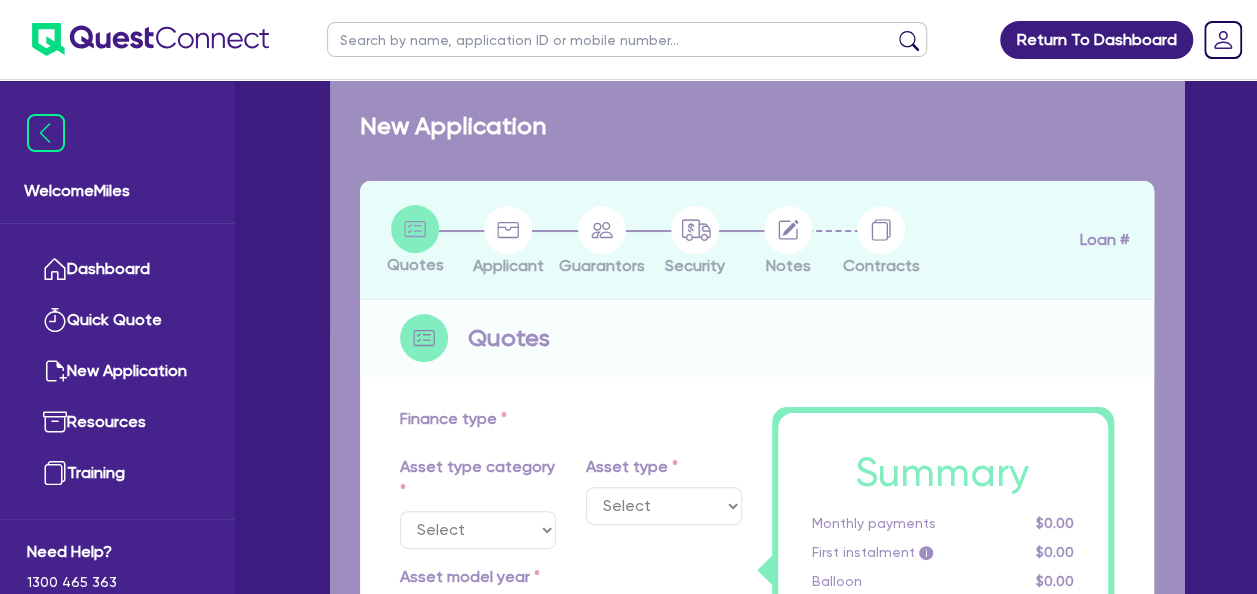 select on "SECONDARY_ASSETS" 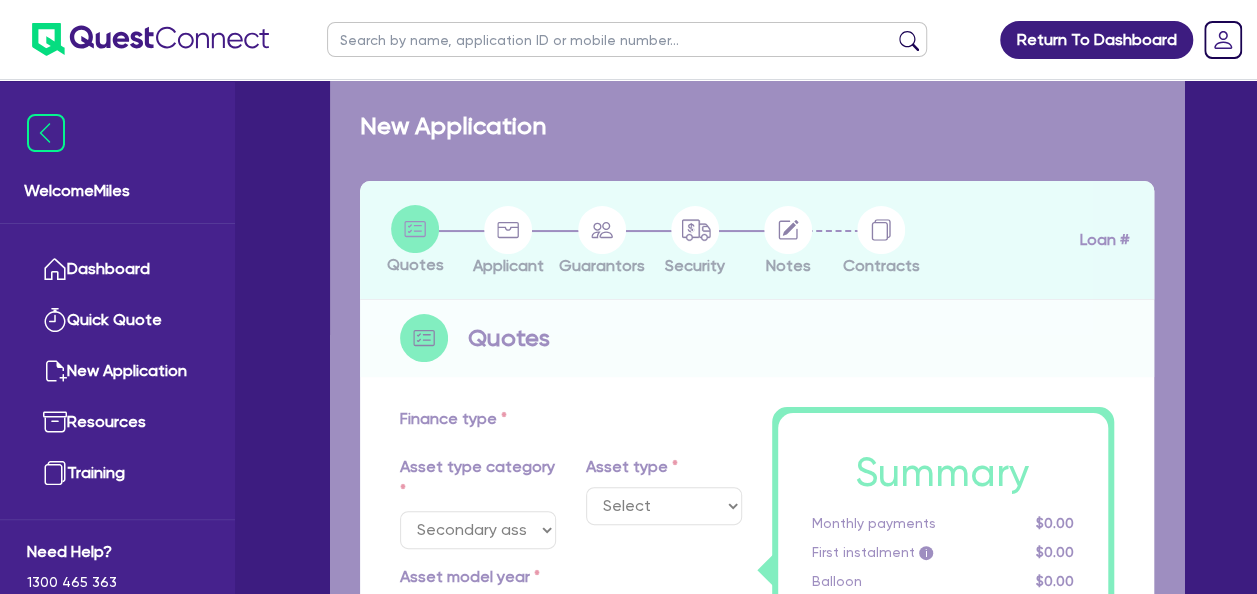 select on "CNC_AND_EDGE_BENDERS" 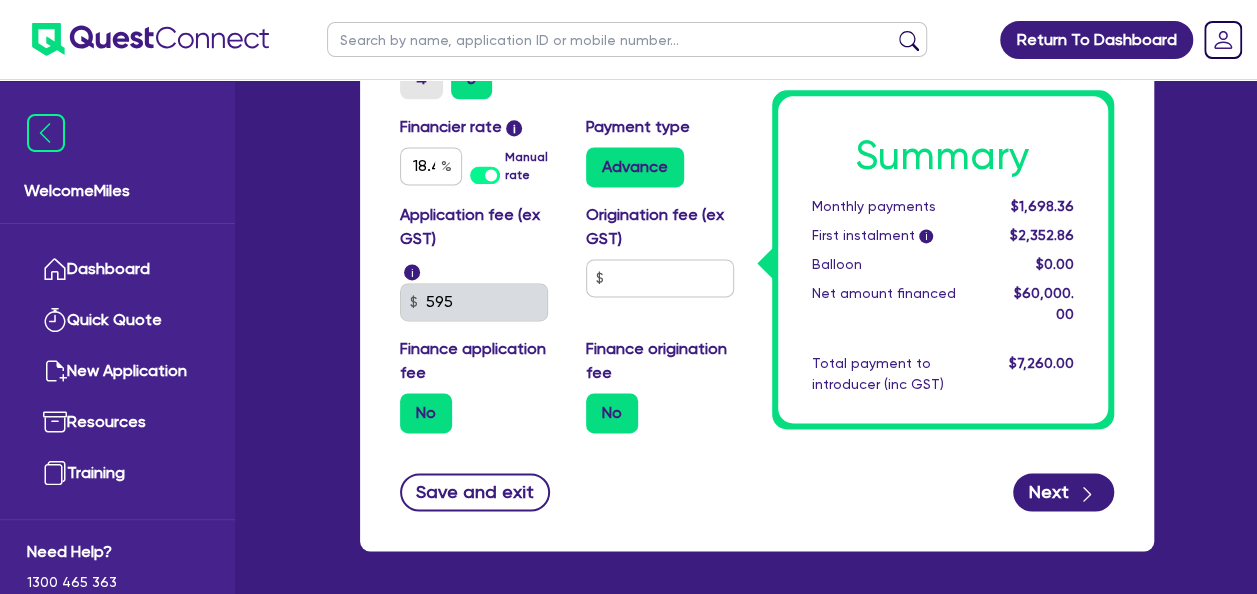 scroll, scrollTop: 1366, scrollLeft: 0, axis: vertical 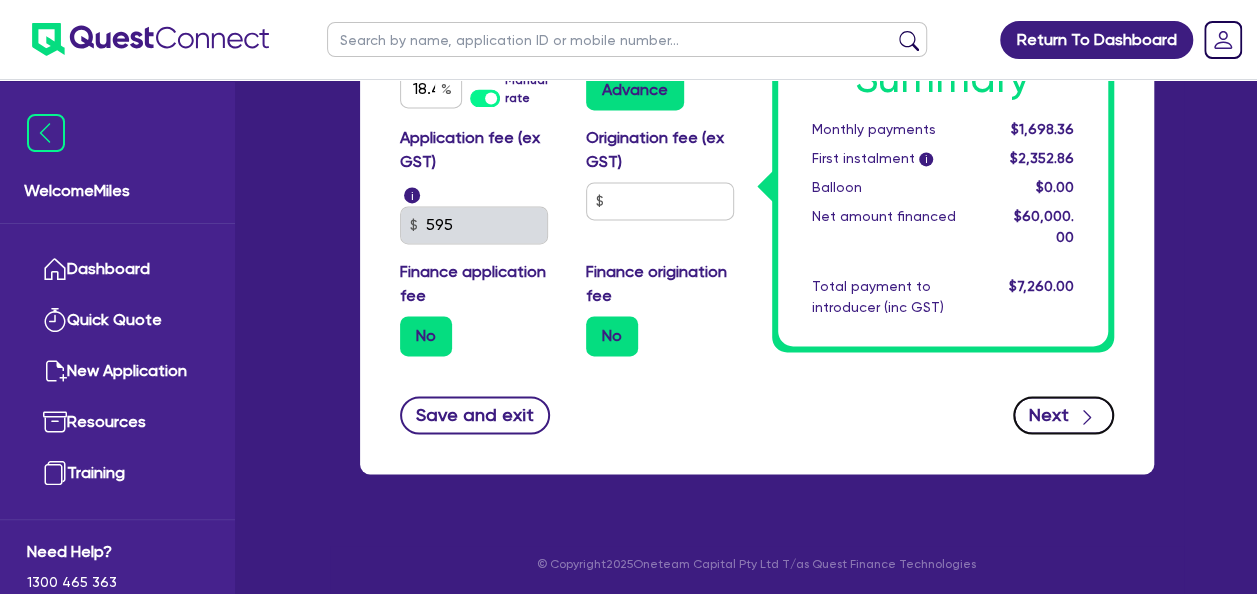 click on "Next" at bounding box center [1063, 415] 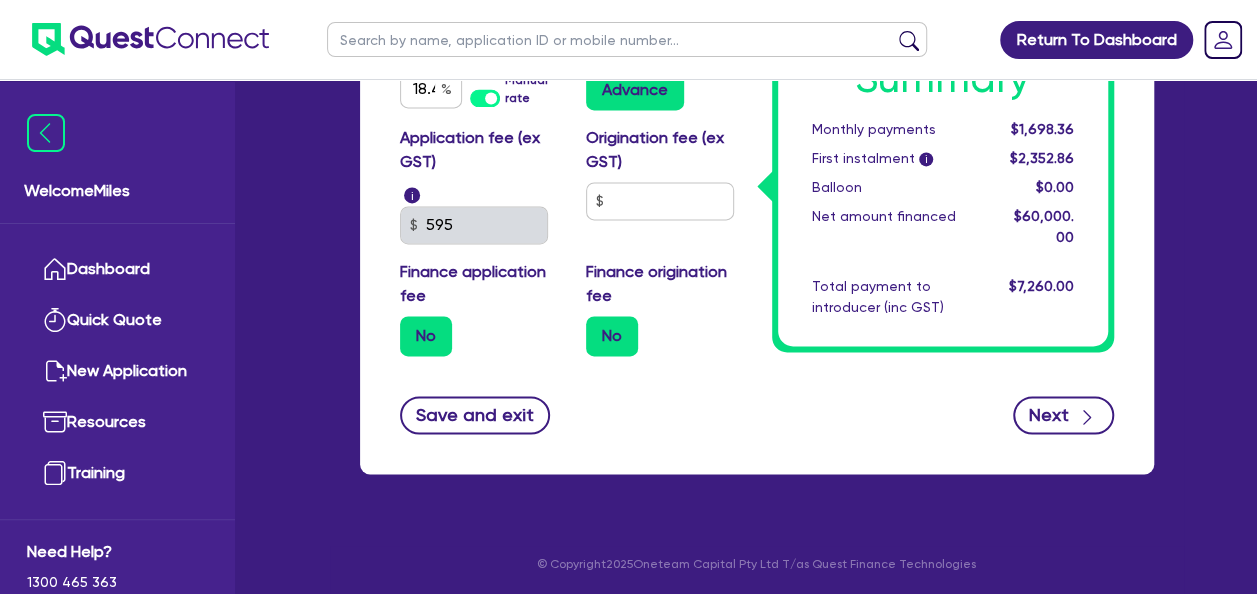 scroll, scrollTop: 0, scrollLeft: 0, axis: both 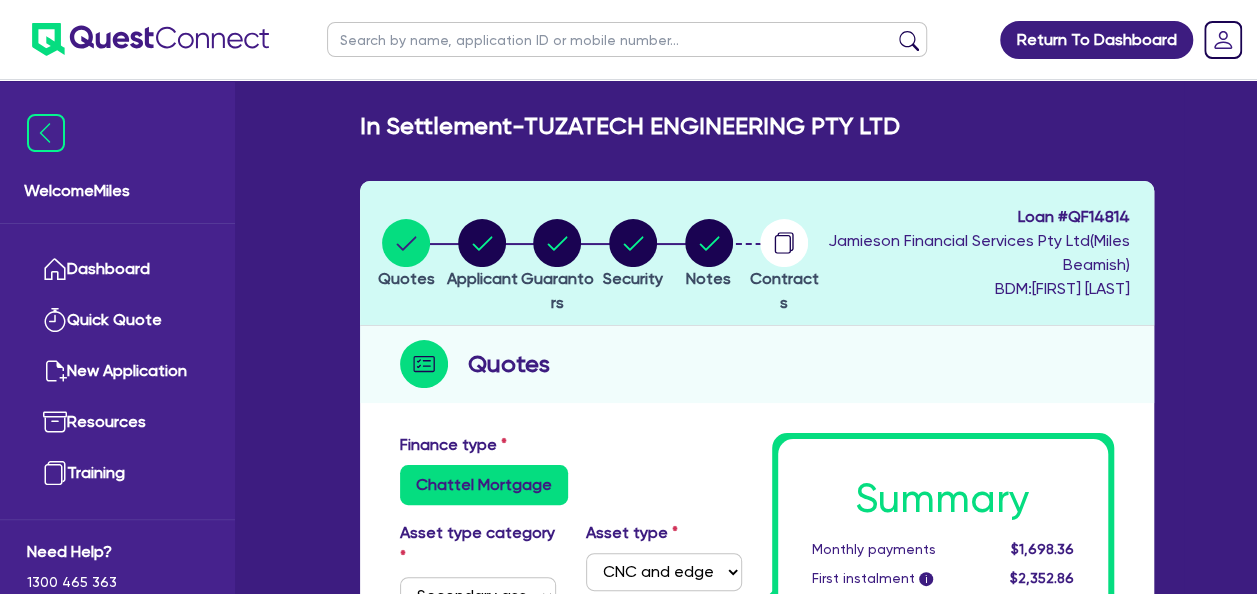 select on "COMPANY" 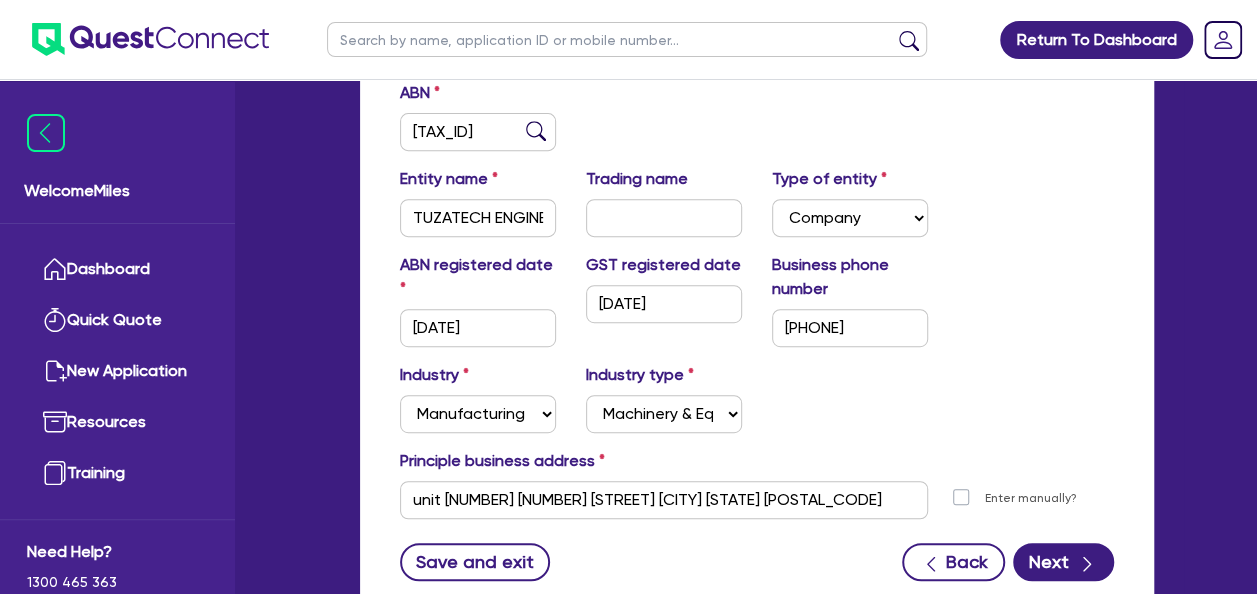 scroll, scrollTop: 500, scrollLeft: 0, axis: vertical 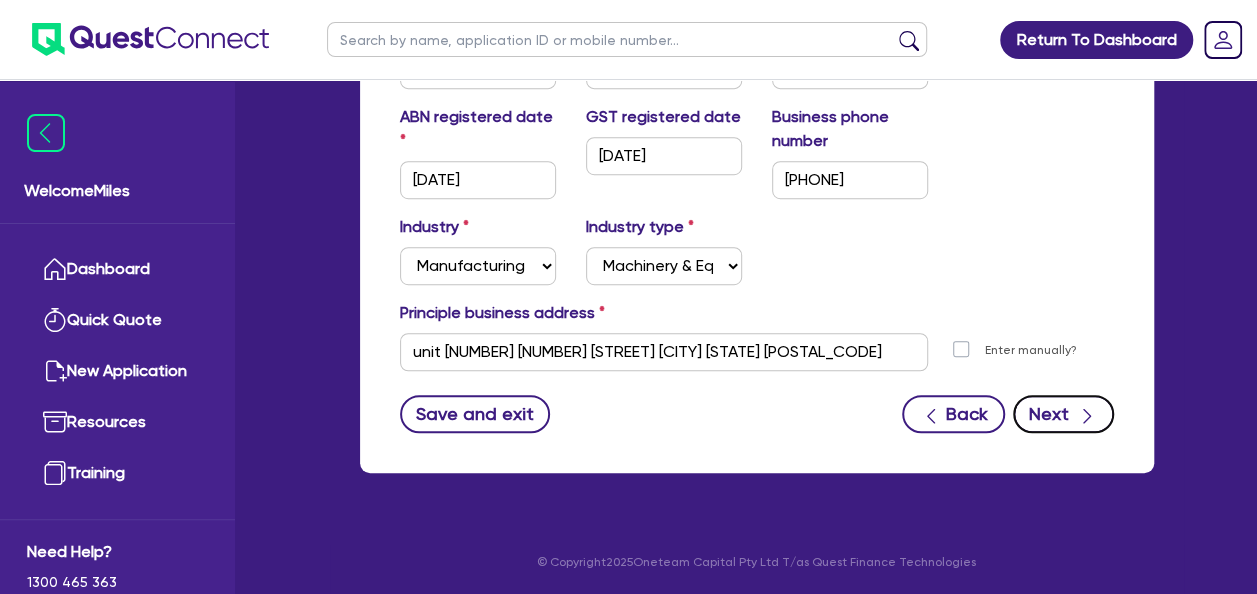 click on "Next" at bounding box center (1063, 414) 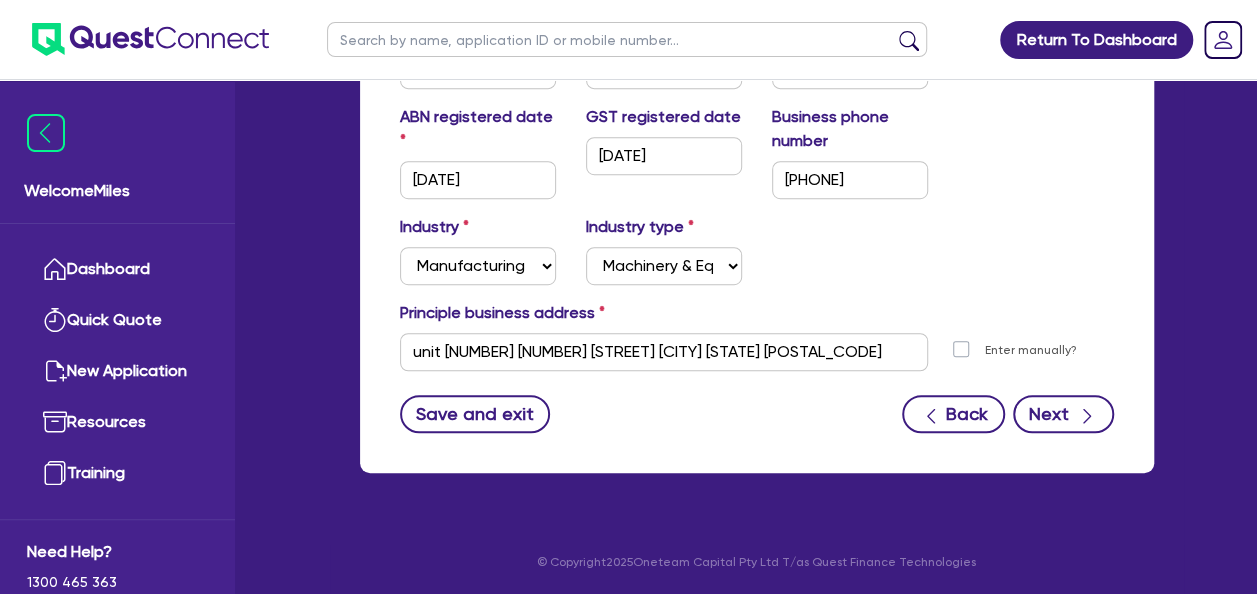 select on "MR" 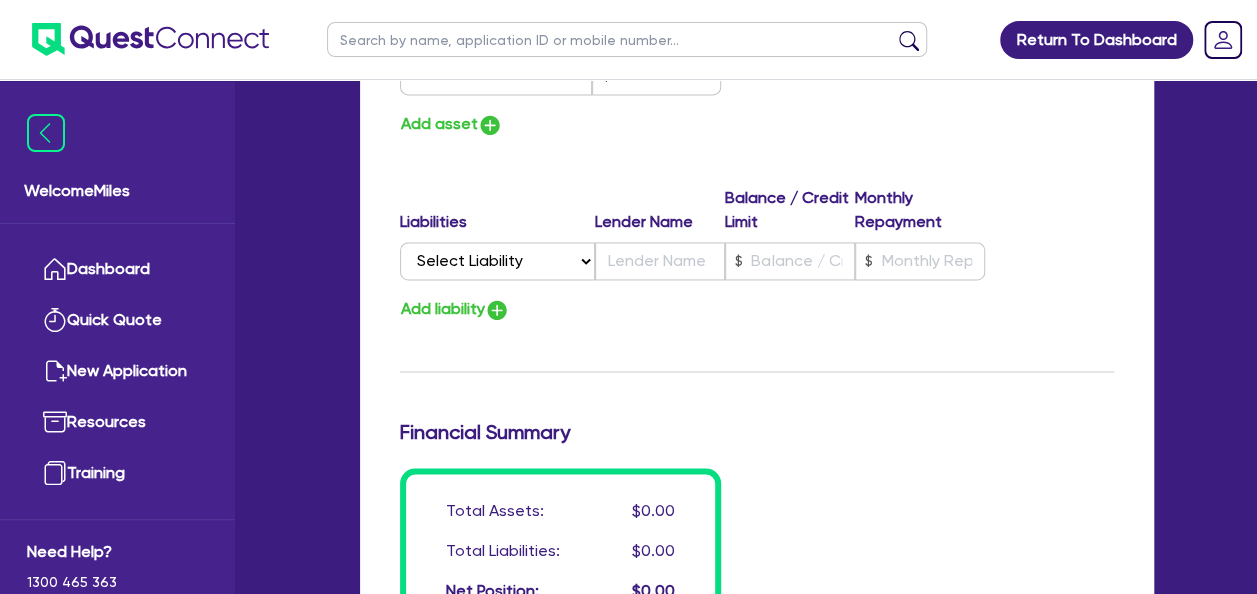 scroll, scrollTop: 1800, scrollLeft: 0, axis: vertical 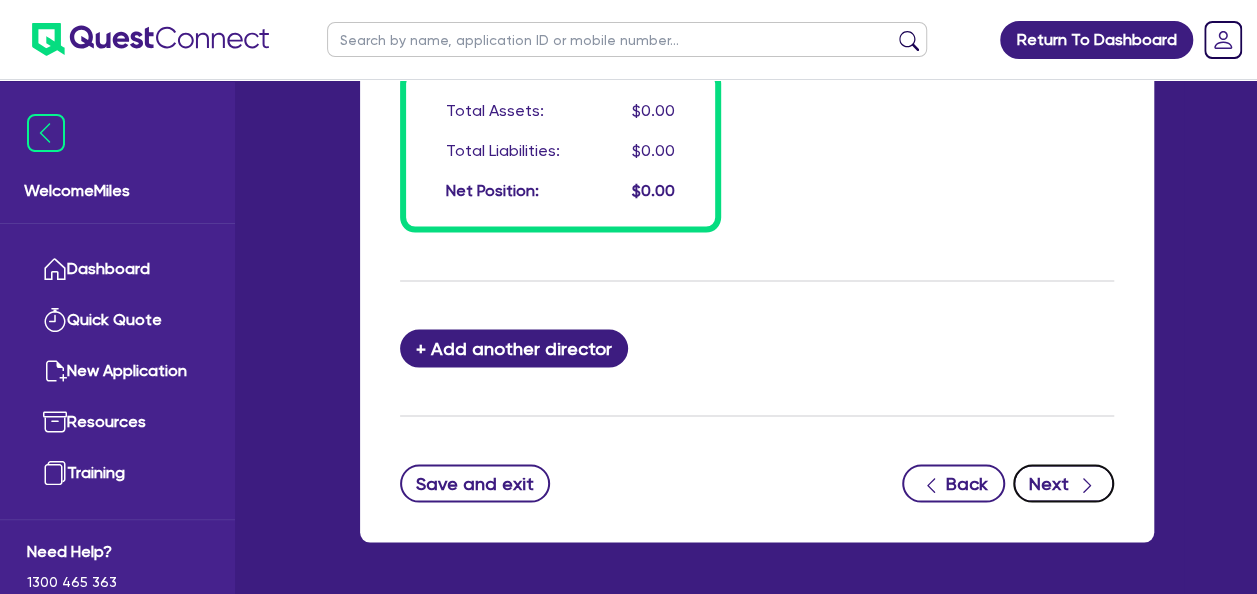 click on "Next" at bounding box center (1063, 483) 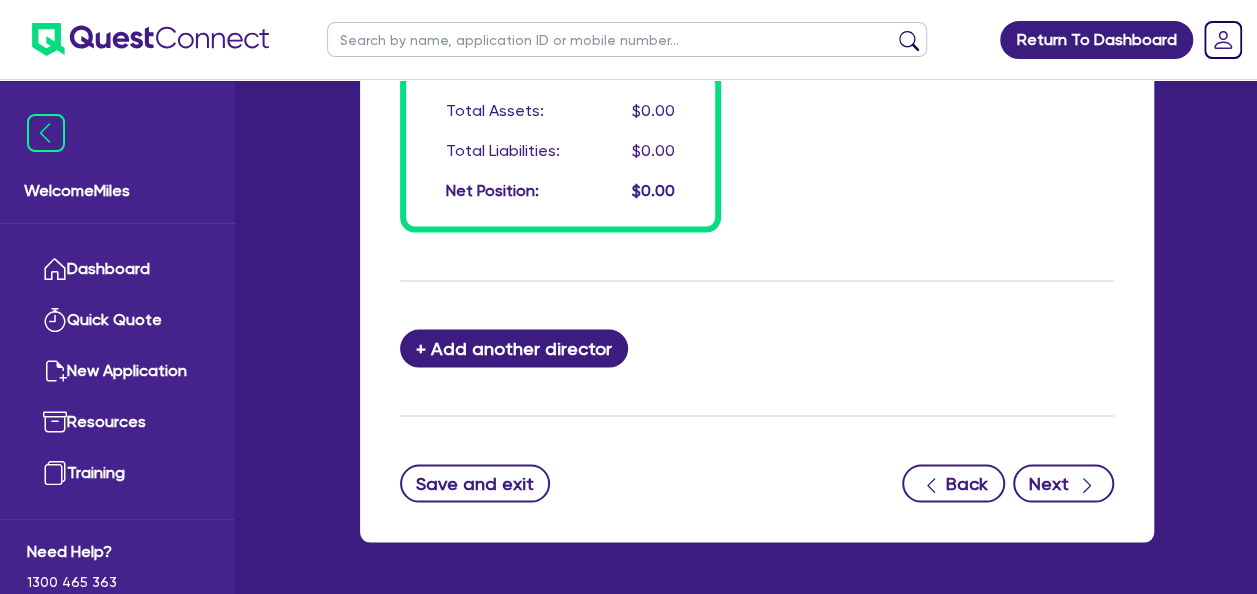 scroll, scrollTop: 0, scrollLeft: 0, axis: both 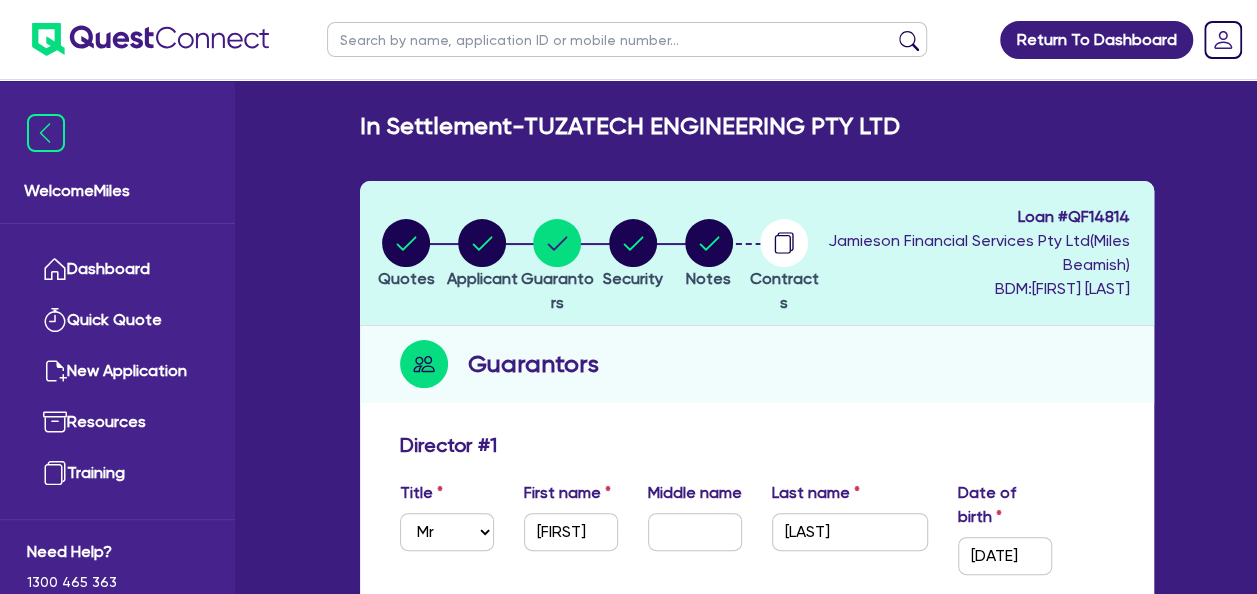 select on "SECONDARY_ASSETS" 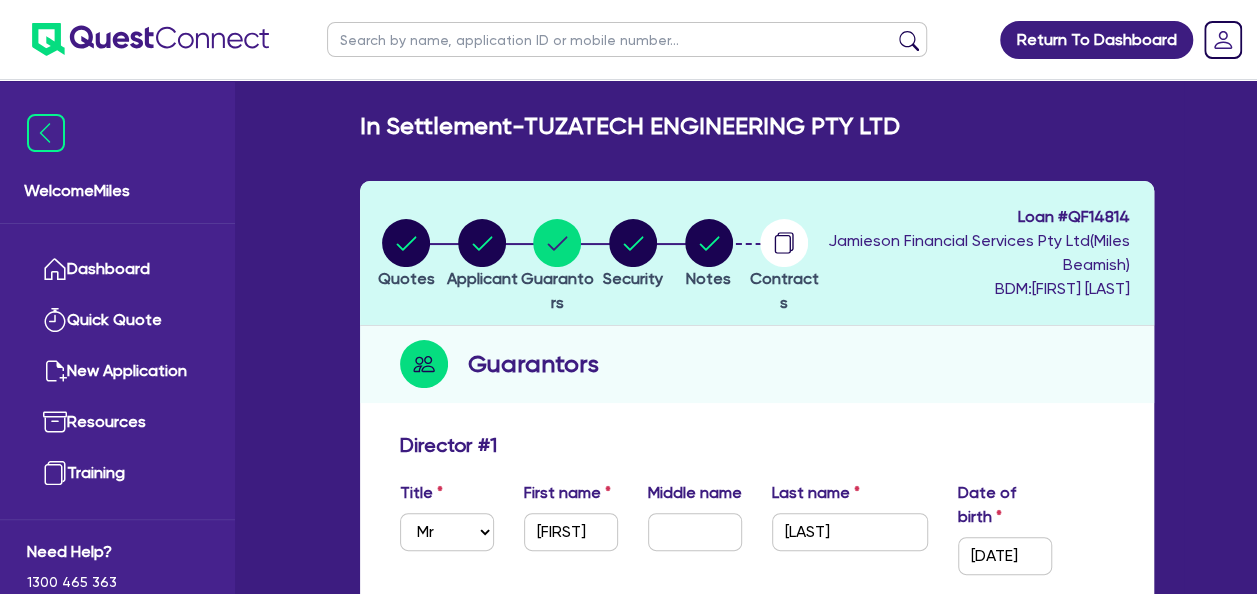 select on "CNC_AND_EDGE_BENDERS" 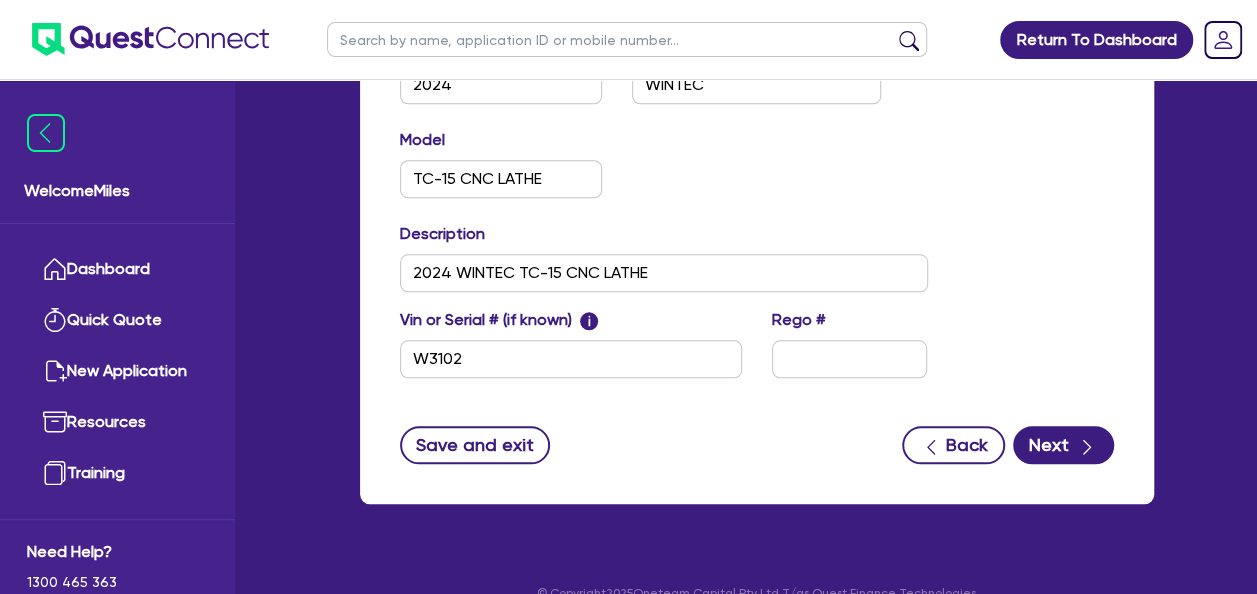 scroll, scrollTop: 924, scrollLeft: 0, axis: vertical 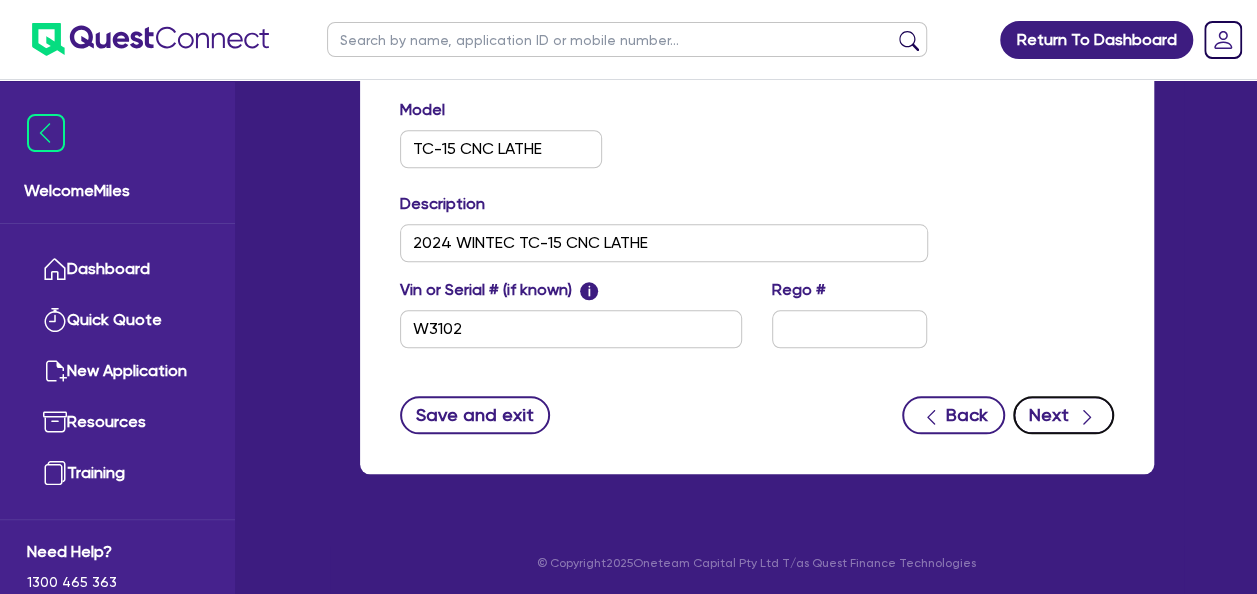 click on "Next" at bounding box center [1063, 415] 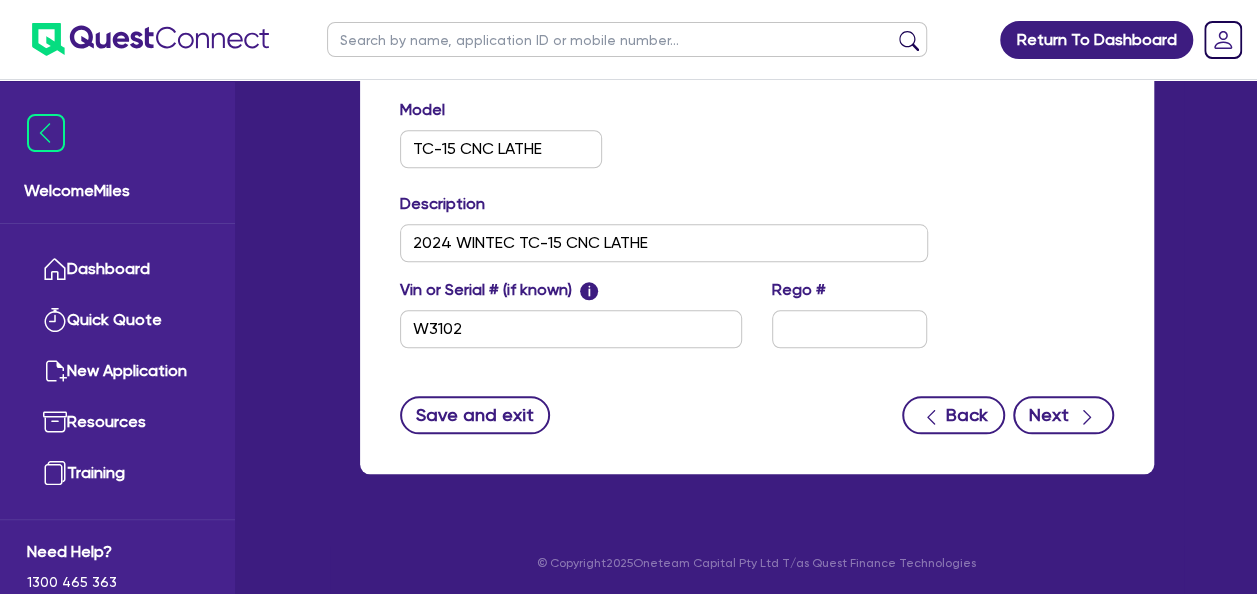 scroll, scrollTop: 0, scrollLeft: 0, axis: both 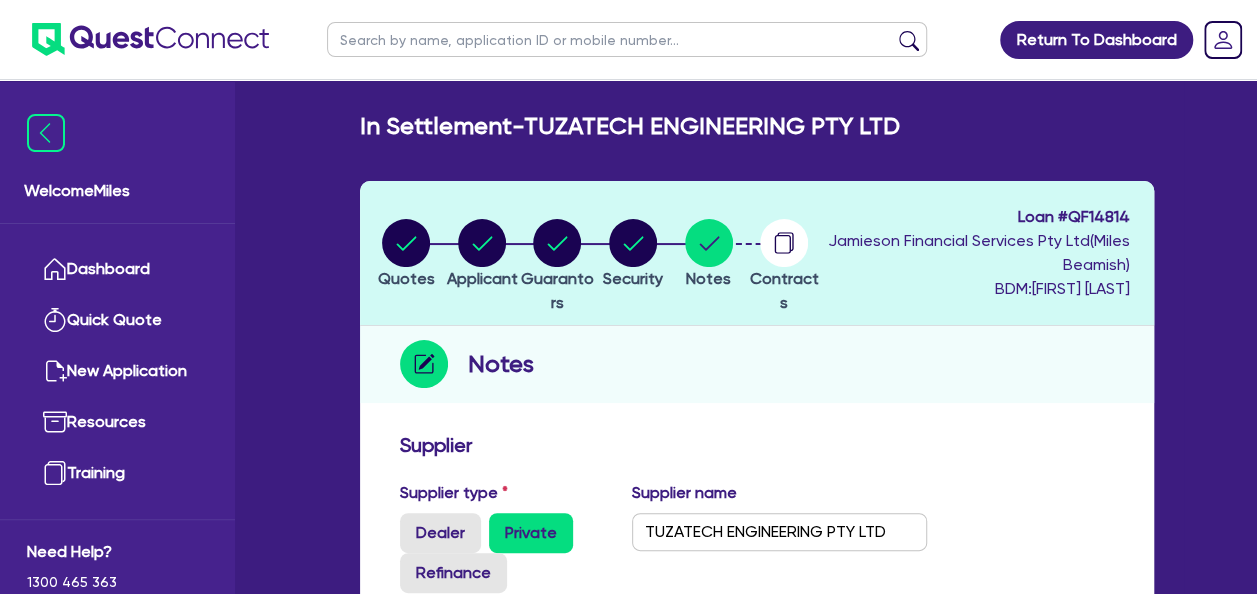 select on "Quest Finance - Own Book" 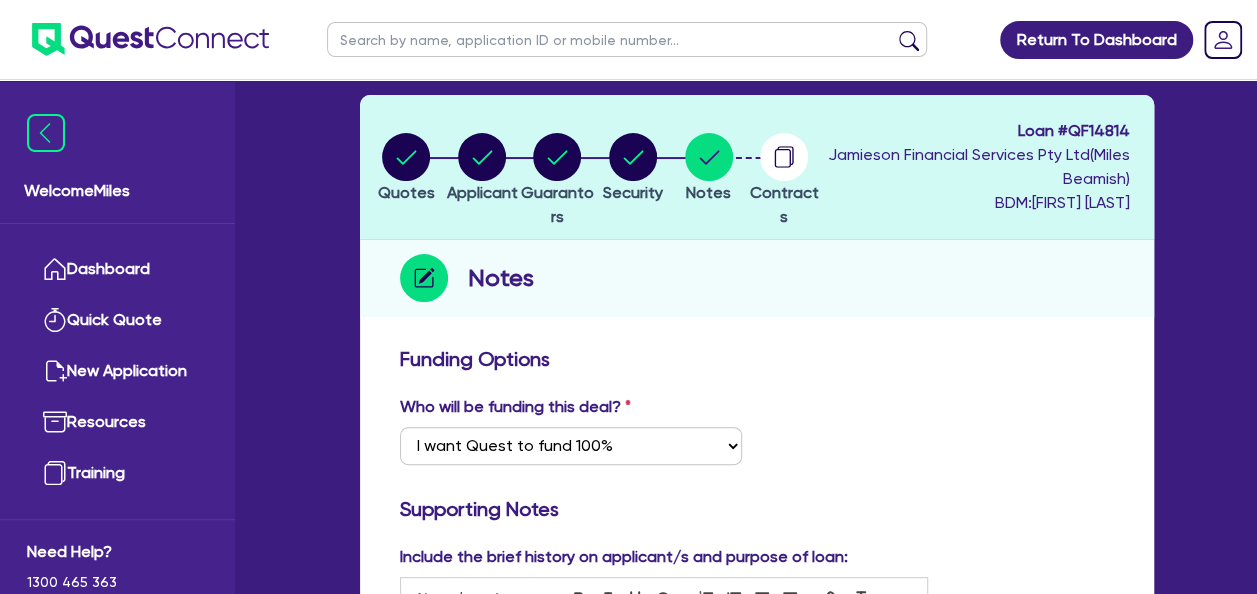 scroll, scrollTop: 0, scrollLeft: 0, axis: both 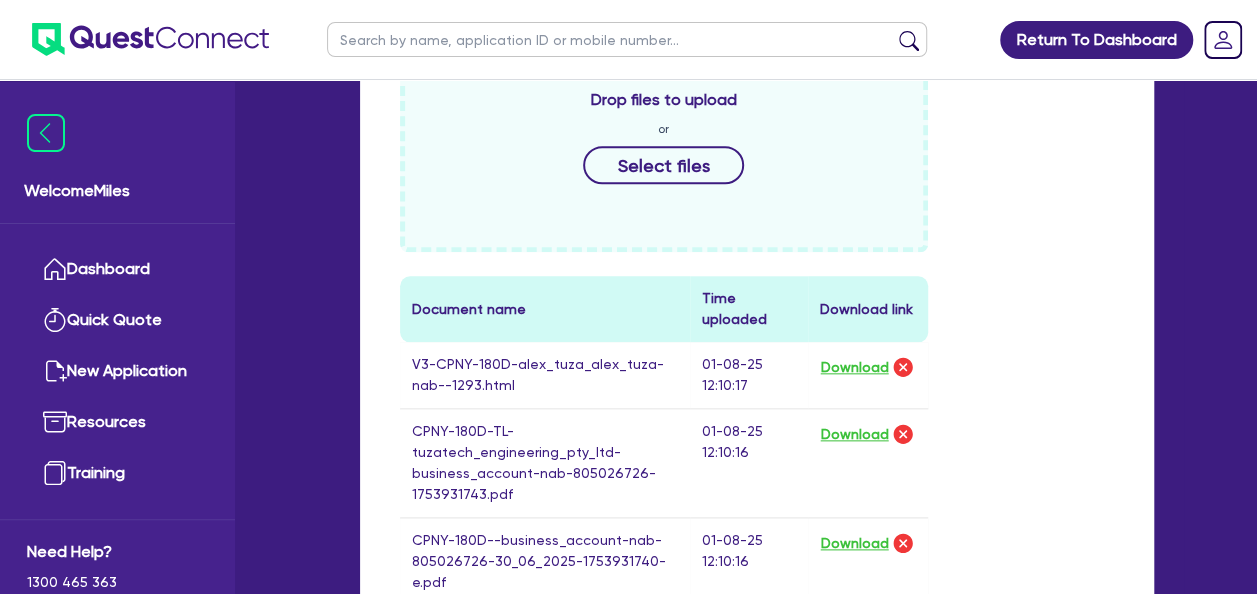 select on "SECONDARY_ASSETS" 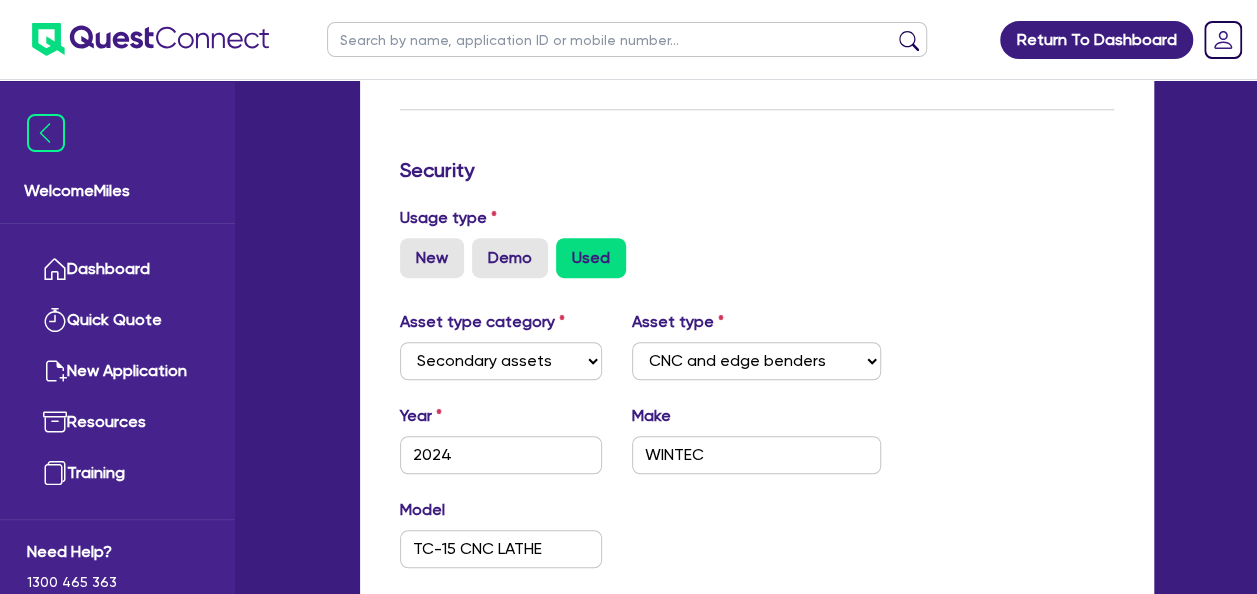 scroll, scrollTop: 924, scrollLeft: 0, axis: vertical 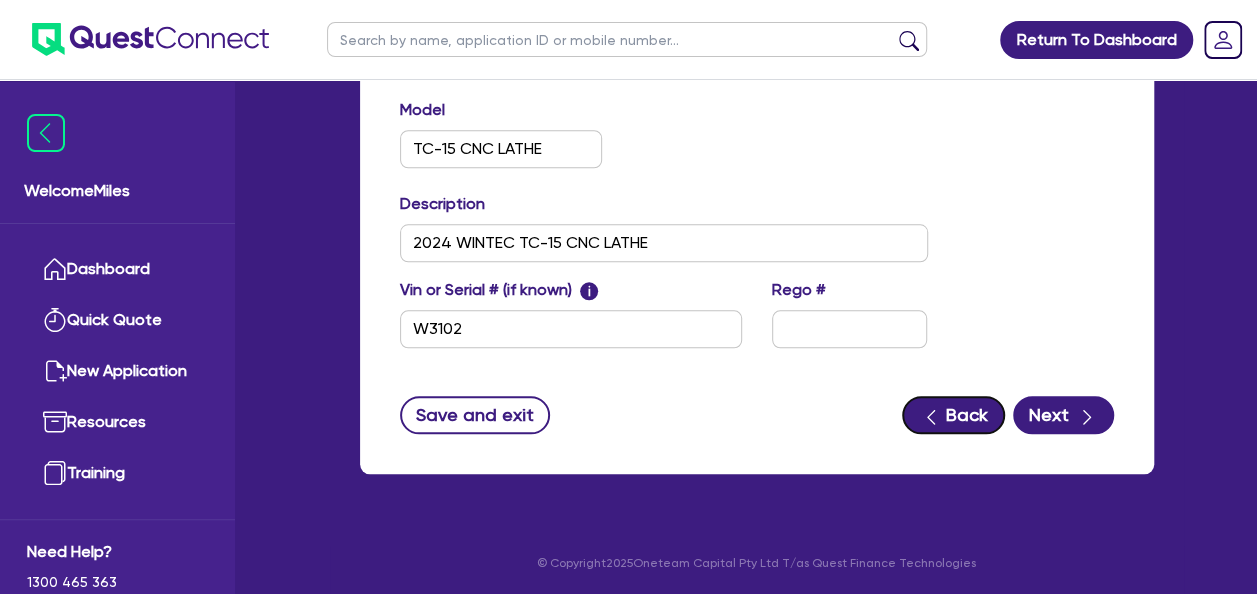 click on "Back" at bounding box center [953, 415] 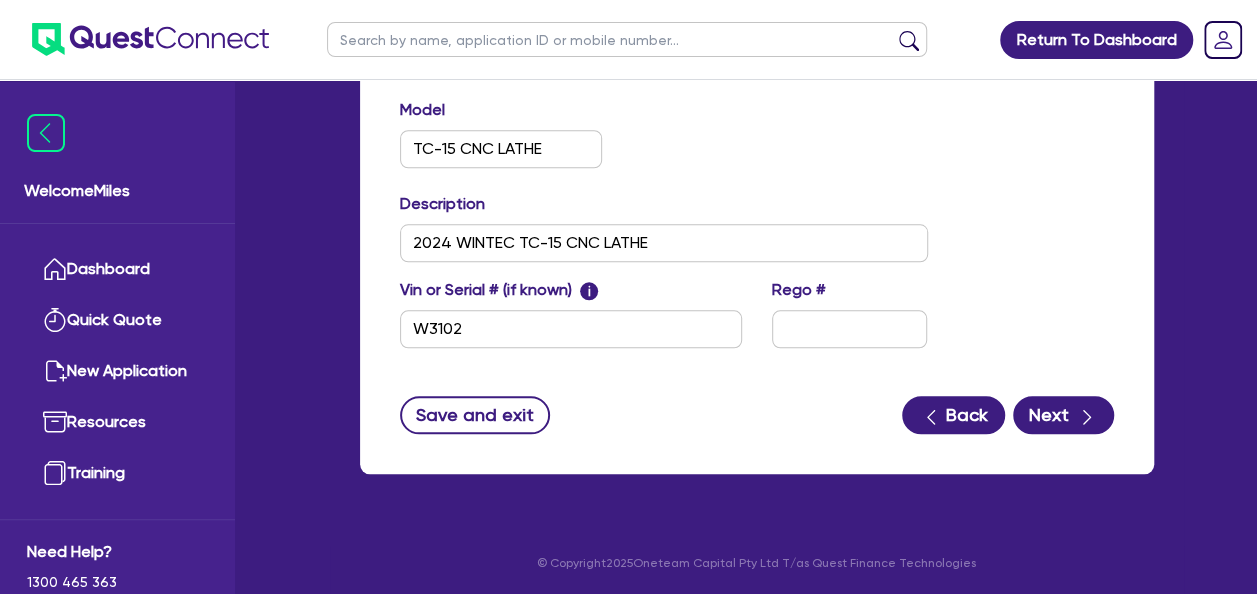 select on "MR" 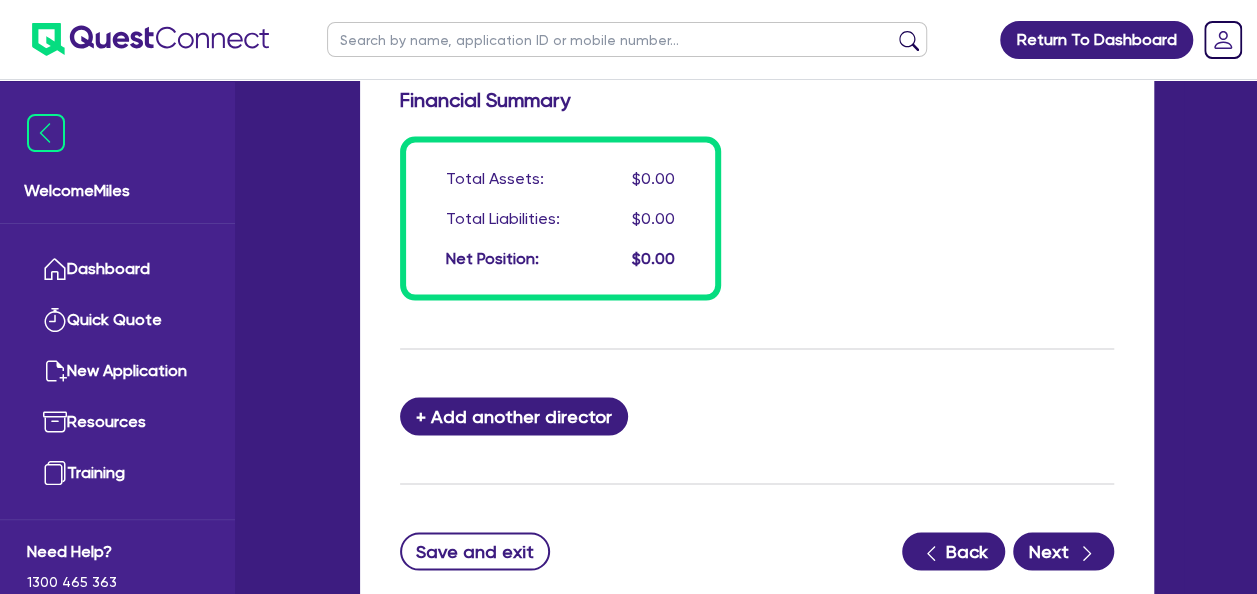 scroll, scrollTop: 1866, scrollLeft: 0, axis: vertical 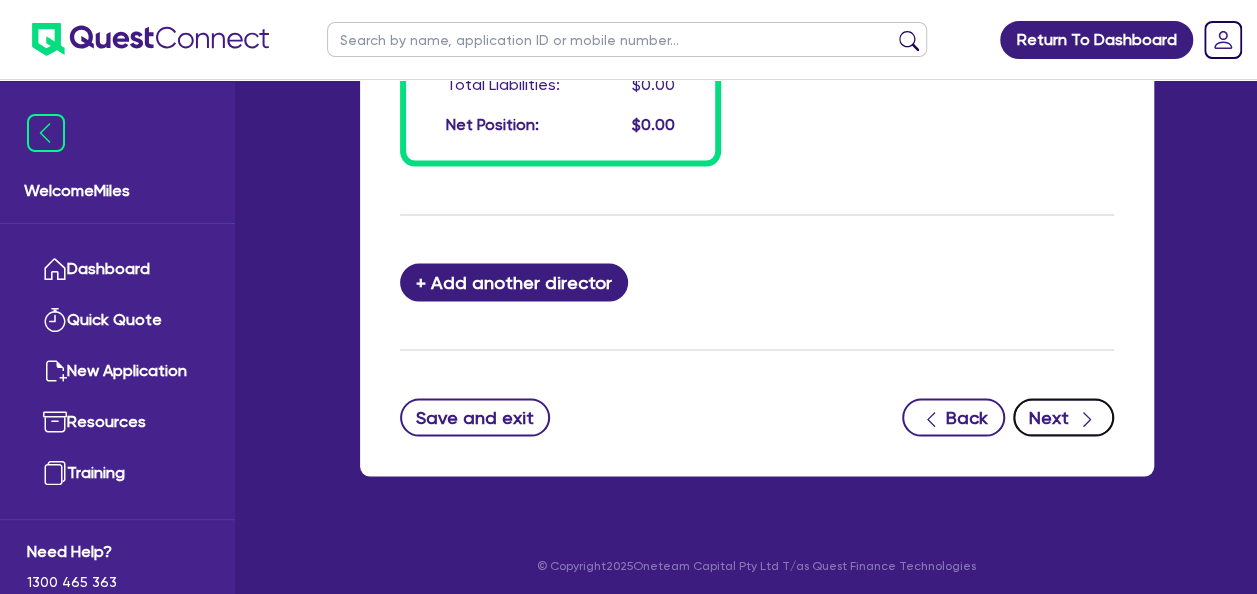 click on "Next" at bounding box center (1063, 417) 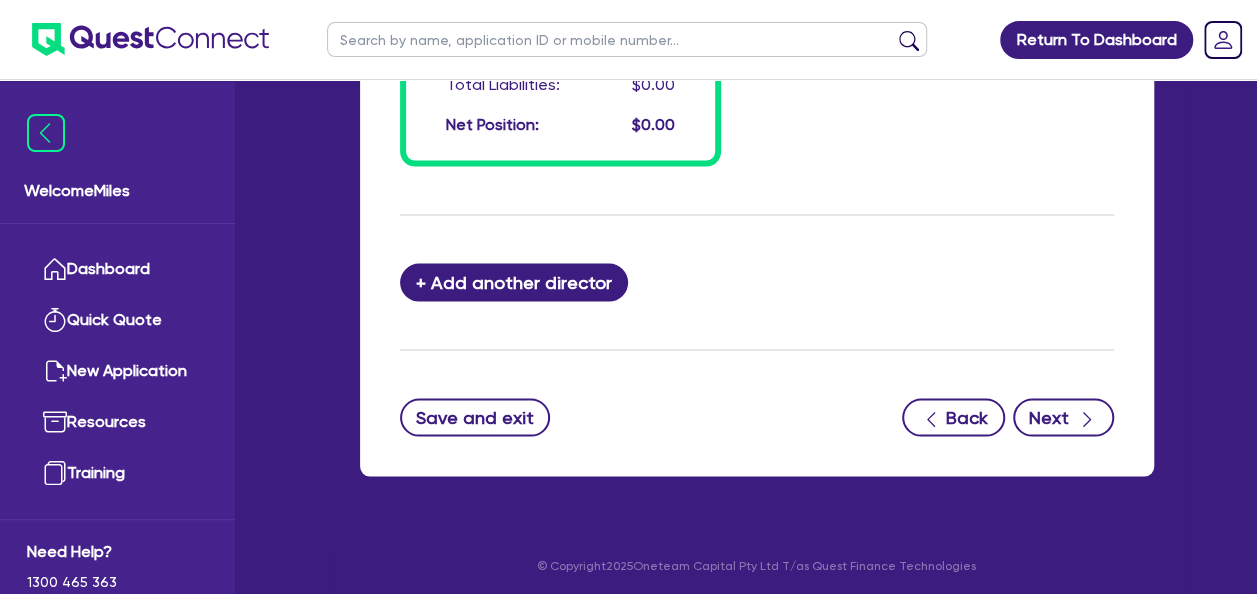 scroll, scrollTop: 0, scrollLeft: 0, axis: both 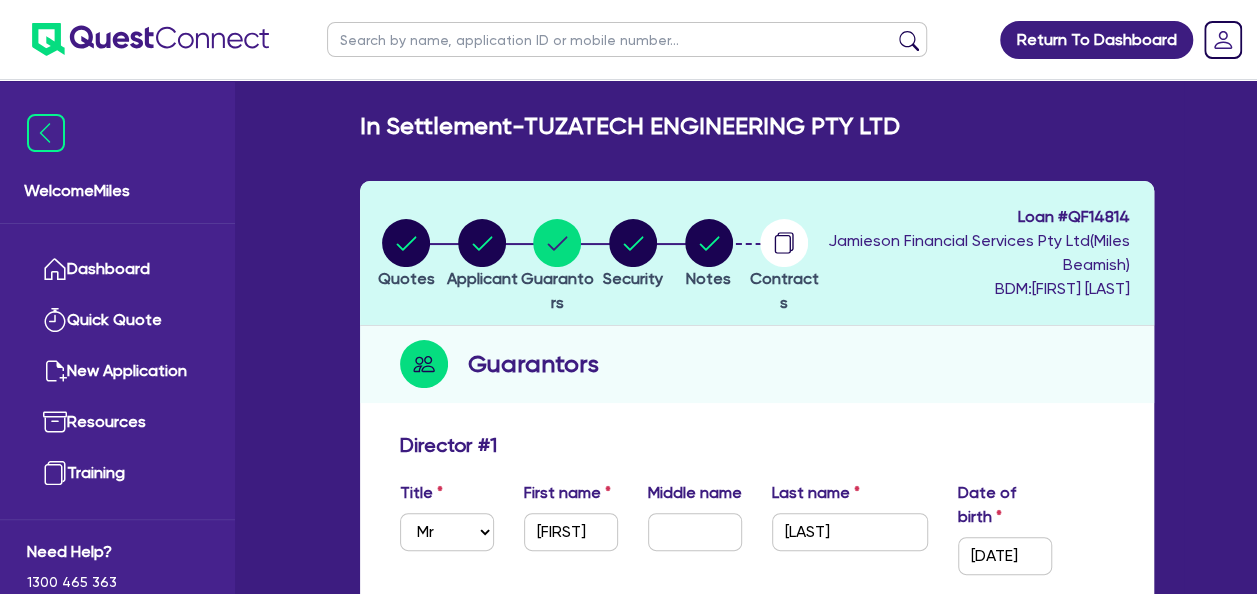 select on "SECONDARY_ASSETS" 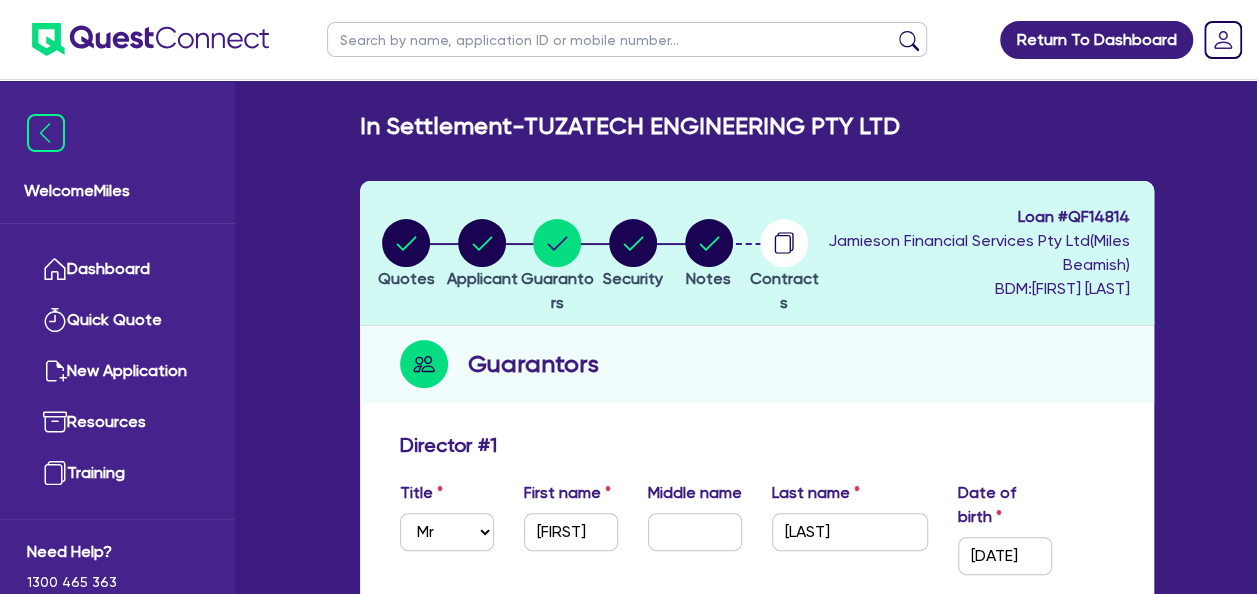 select on "CNC_AND_EDGE_BENDERS" 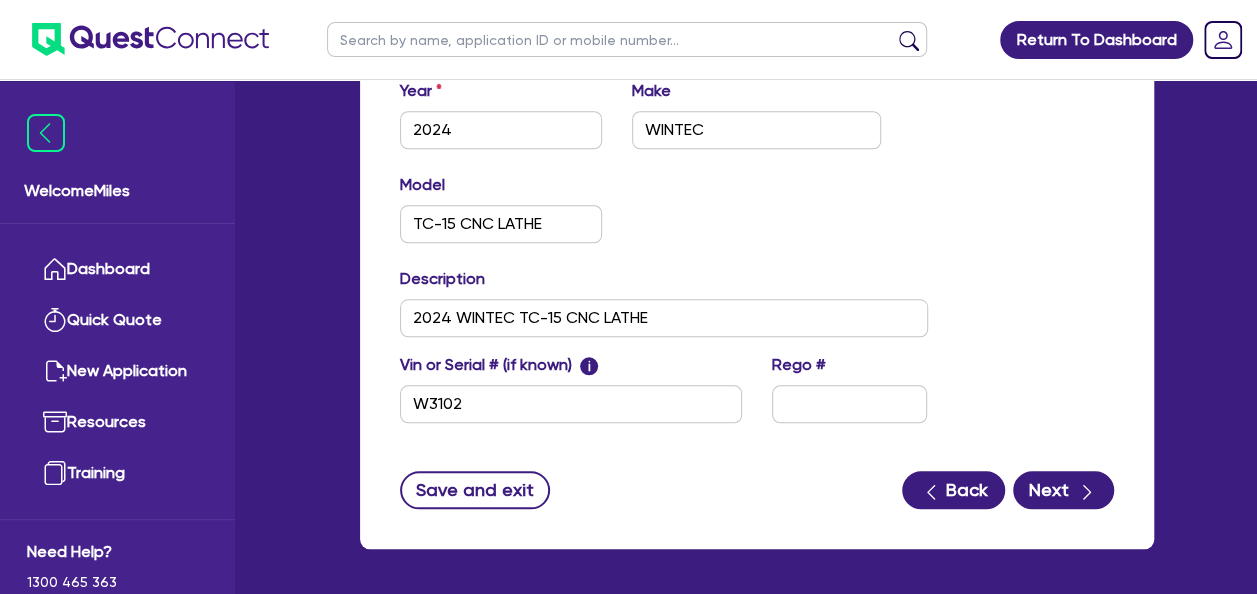 scroll, scrollTop: 924, scrollLeft: 0, axis: vertical 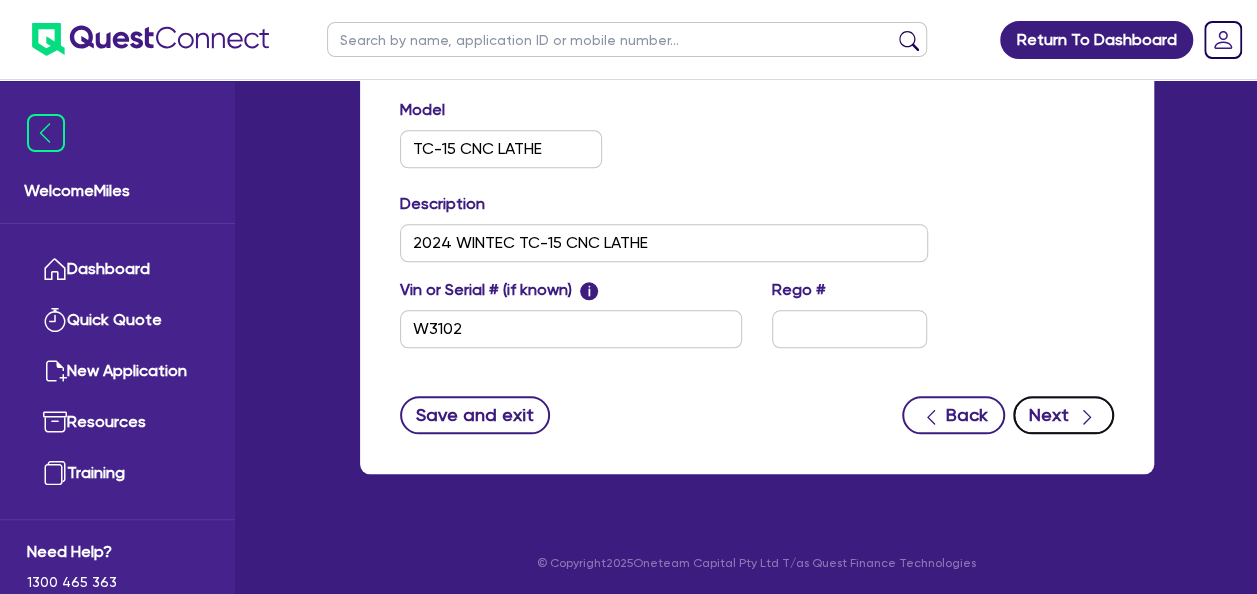 click at bounding box center (1087, 414) 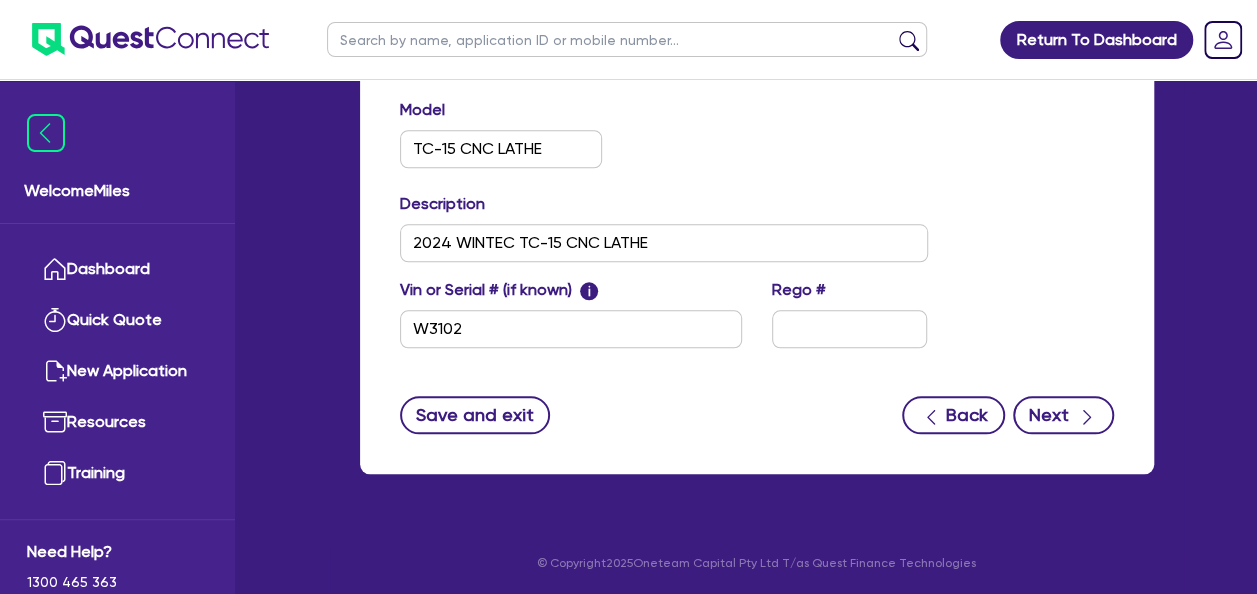 select on "Quest Finance - Own Book" 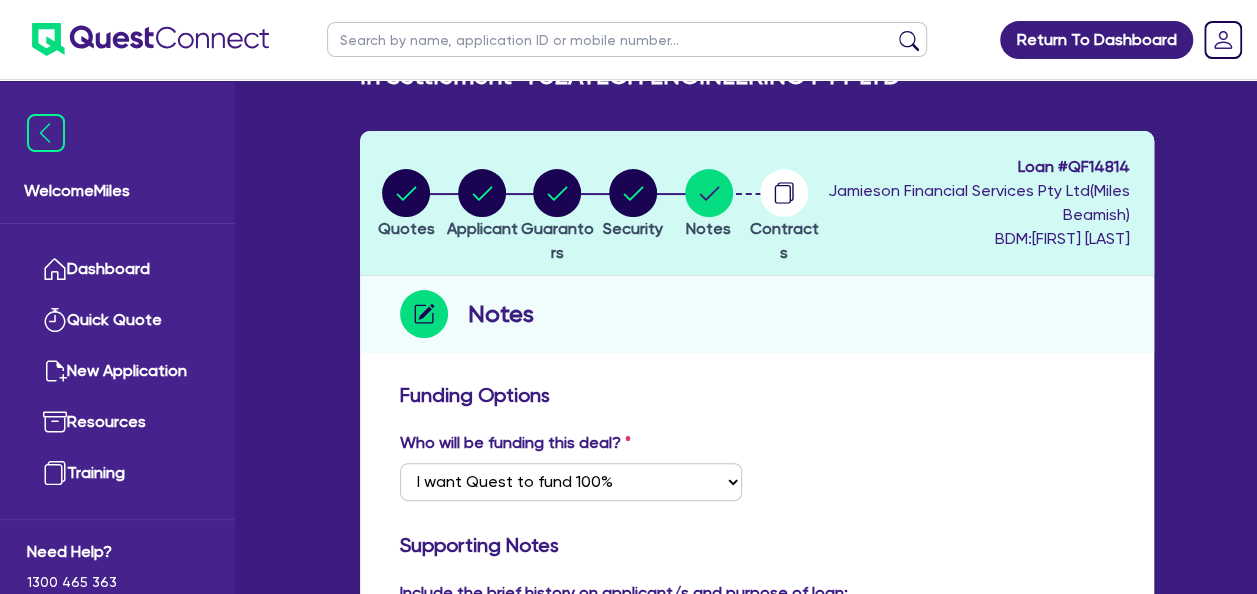 scroll, scrollTop: 0, scrollLeft: 0, axis: both 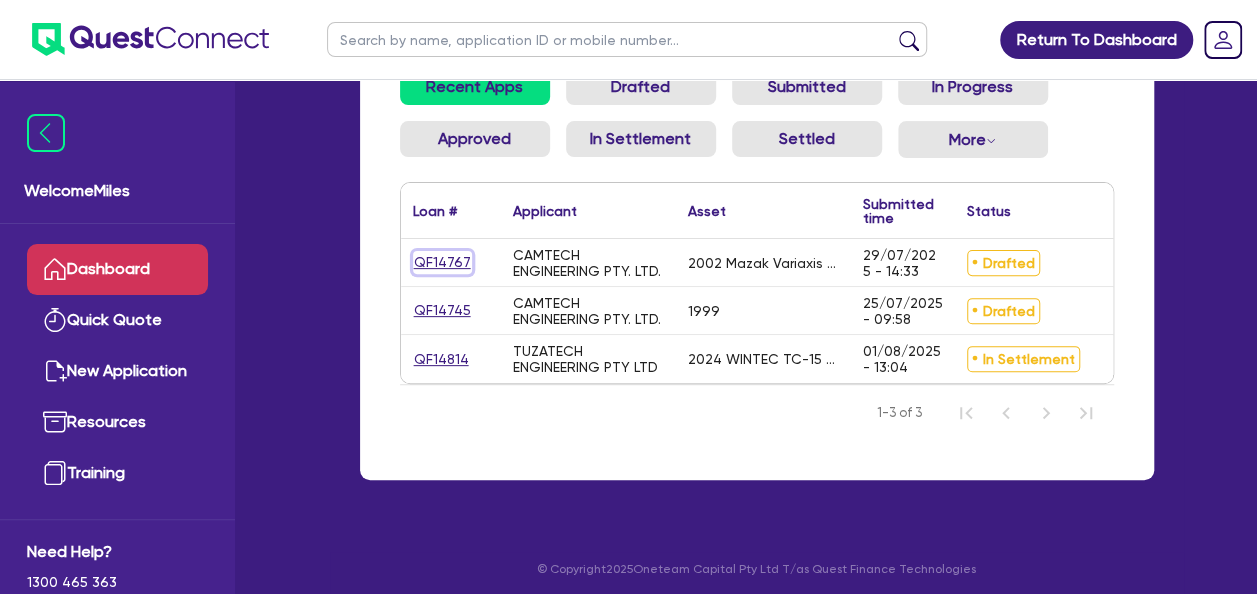 click on "QF14767" at bounding box center [442, 262] 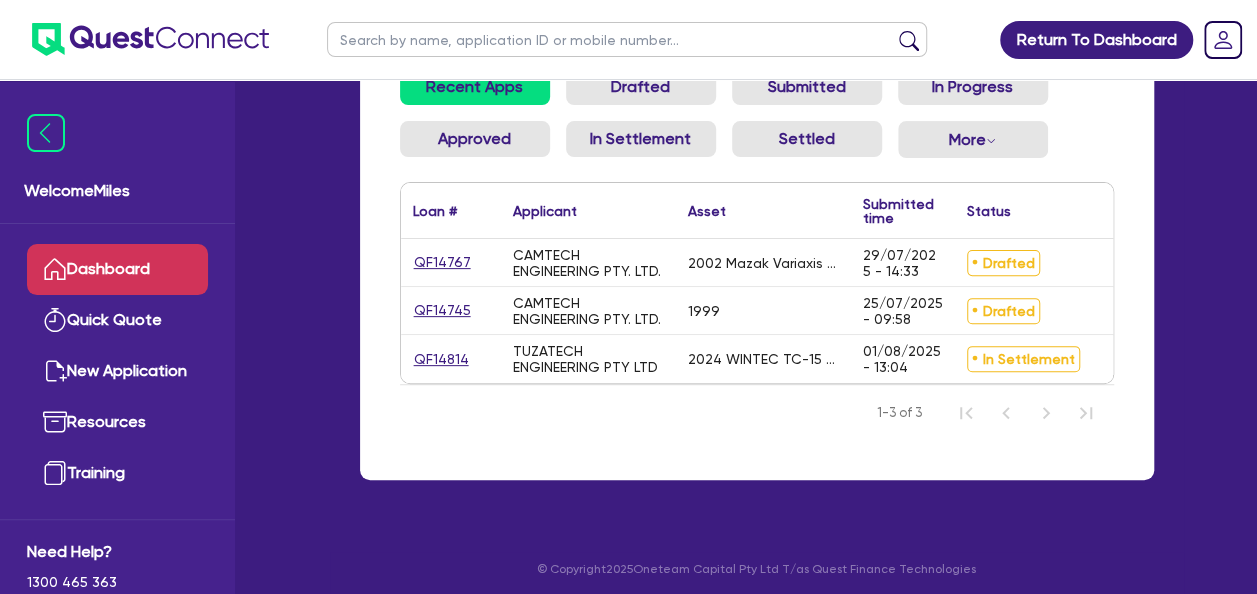 scroll, scrollTop: 0, scrollLeft: 0, axis: both 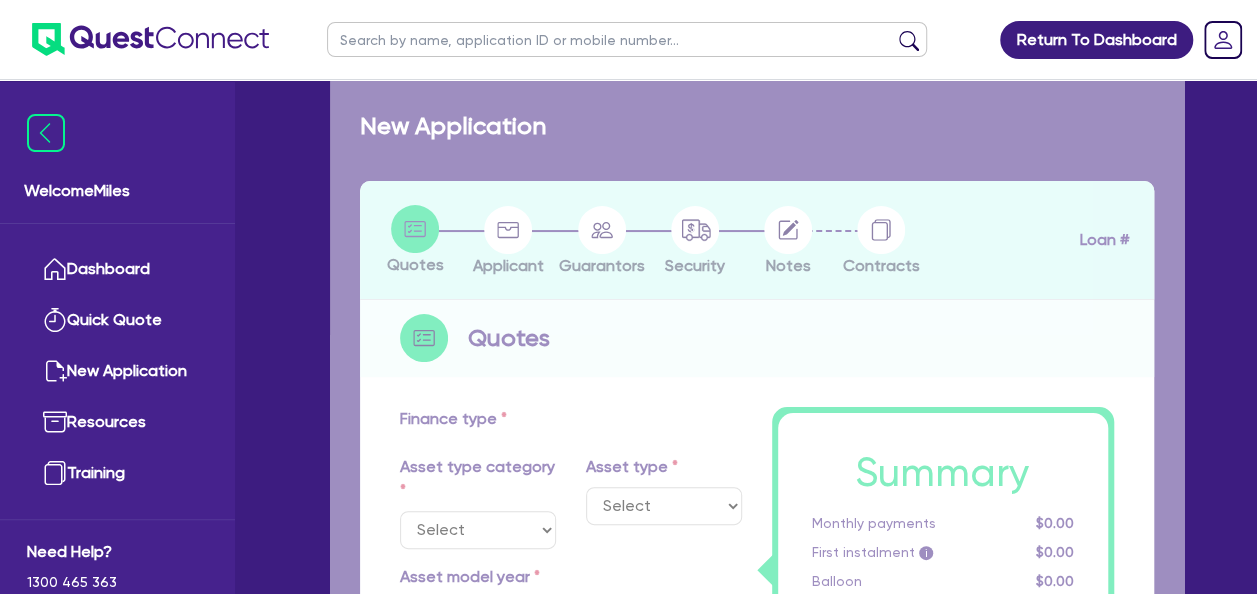 select on "SECONDARY_ASSETS" 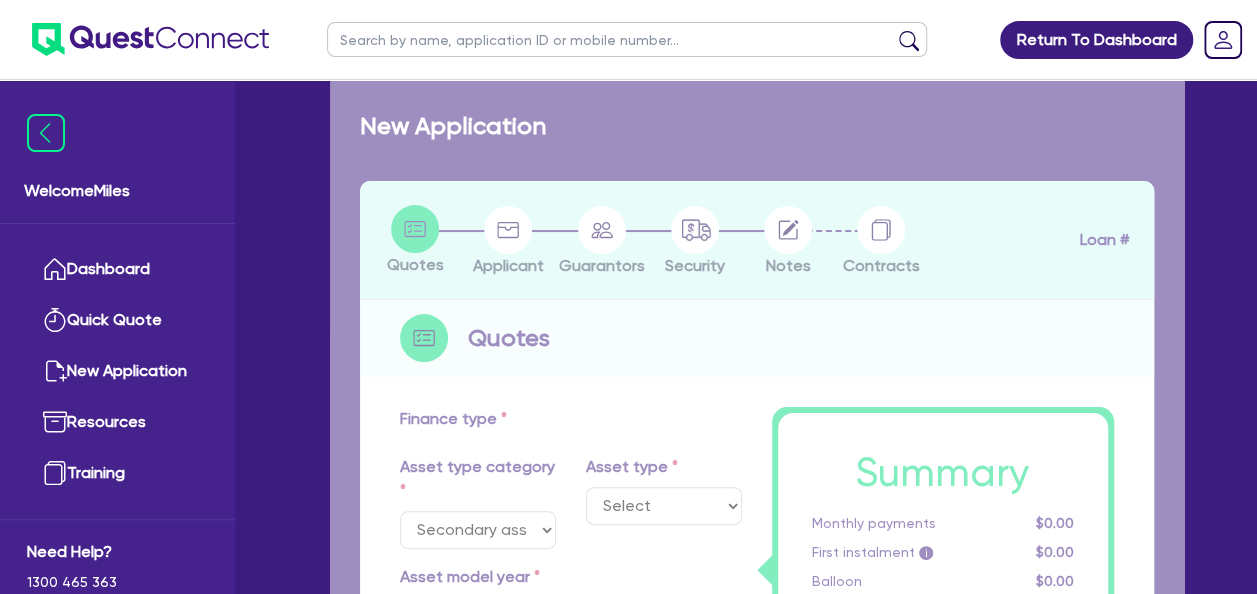 select on "CNC_AND_EDGE_BENDERS" 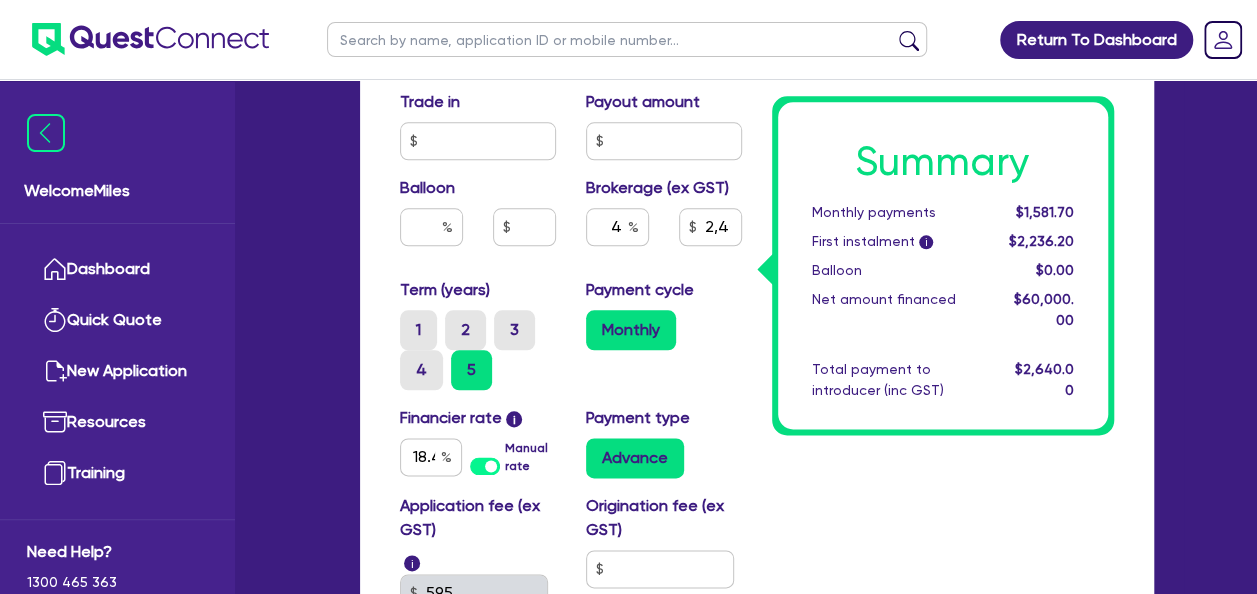 scroll, scrollTop: 400, scrollLeft: 0, axis: vertical 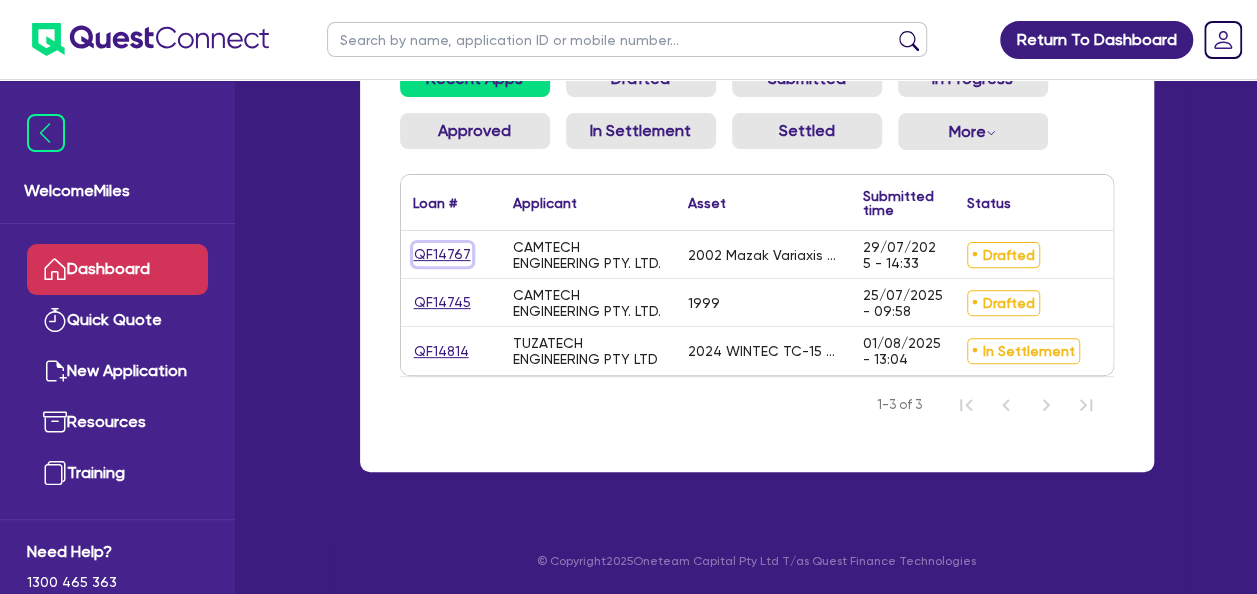 click on "QF14767" at bounding box center [442, 254] 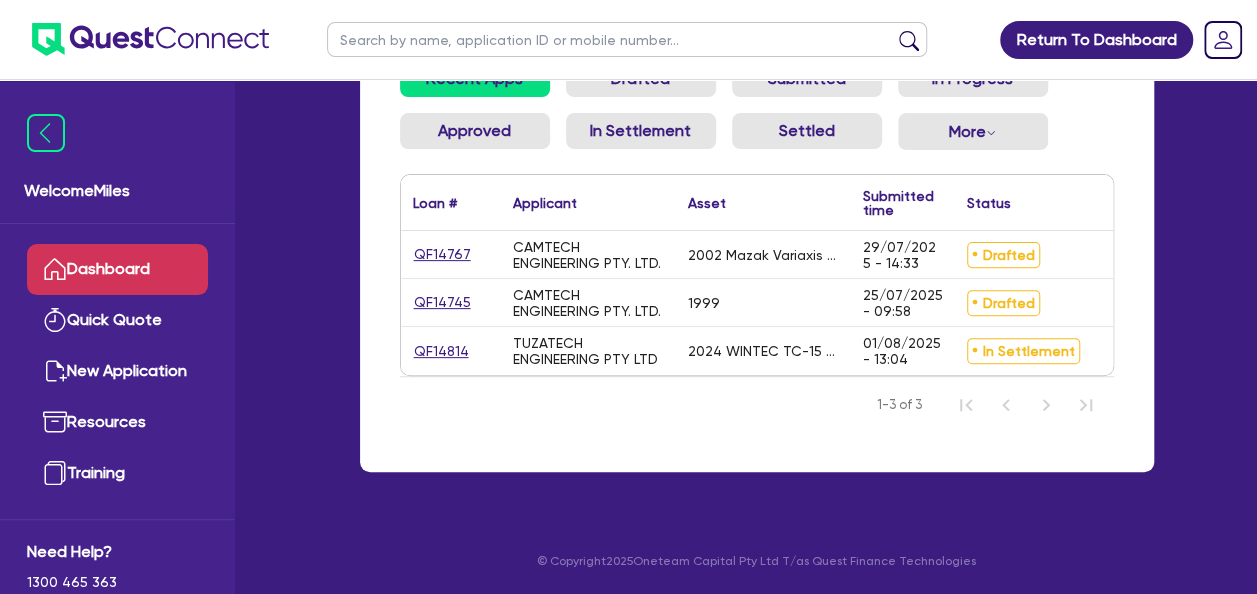 scroll, scrollTop: 0, scrollLeft: 0, axis: both 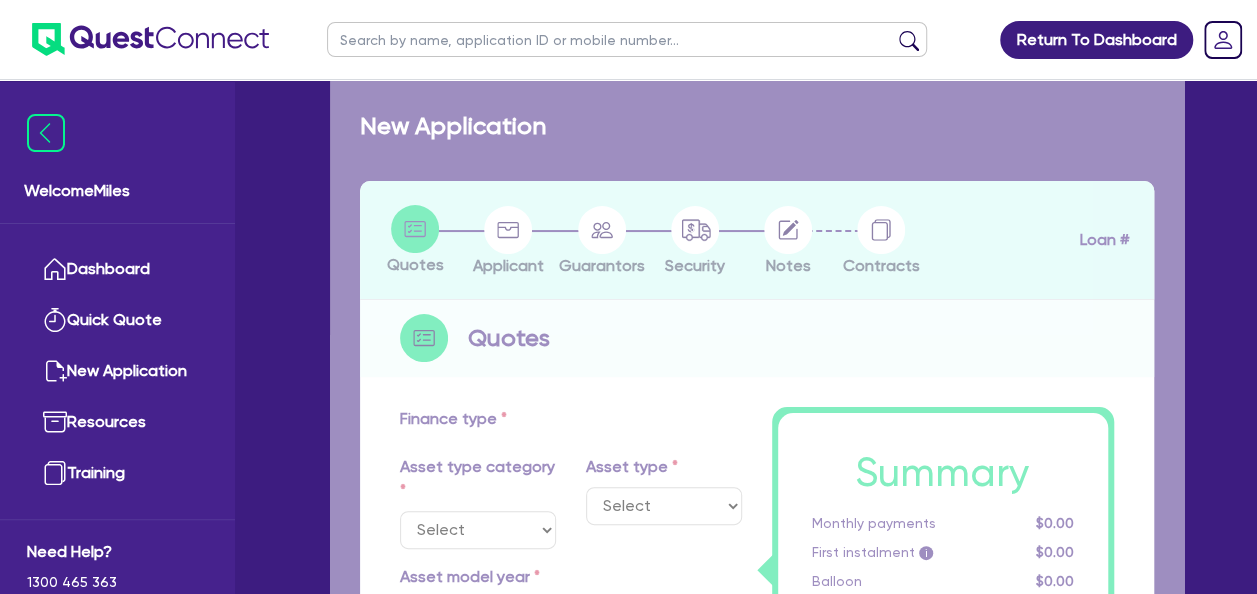 select on "SECONDARY_ASSETS" 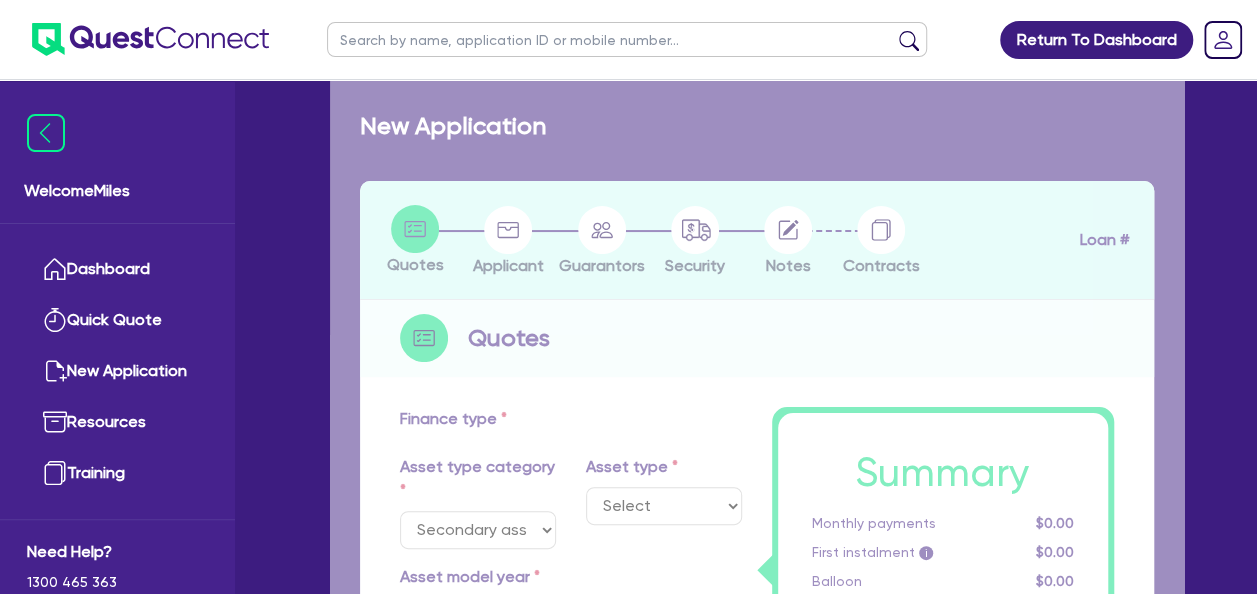 select on "CNC_AND_EDGE_BENDERS" 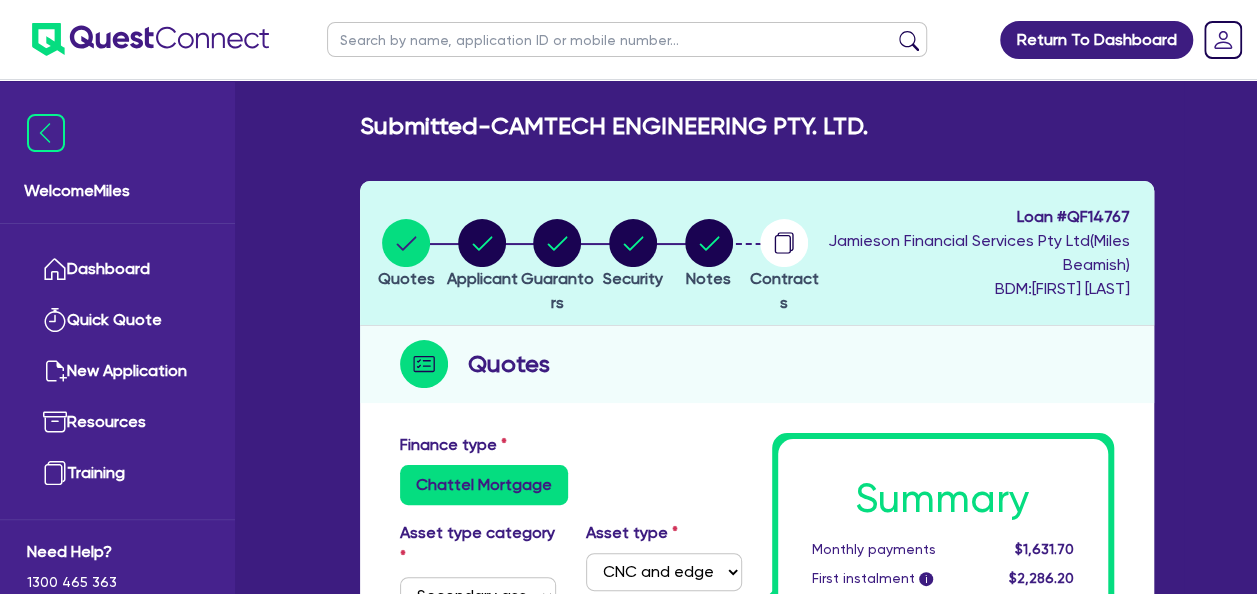scroll, scrollTop: 400, scrollLeft: 0, axis: vertical 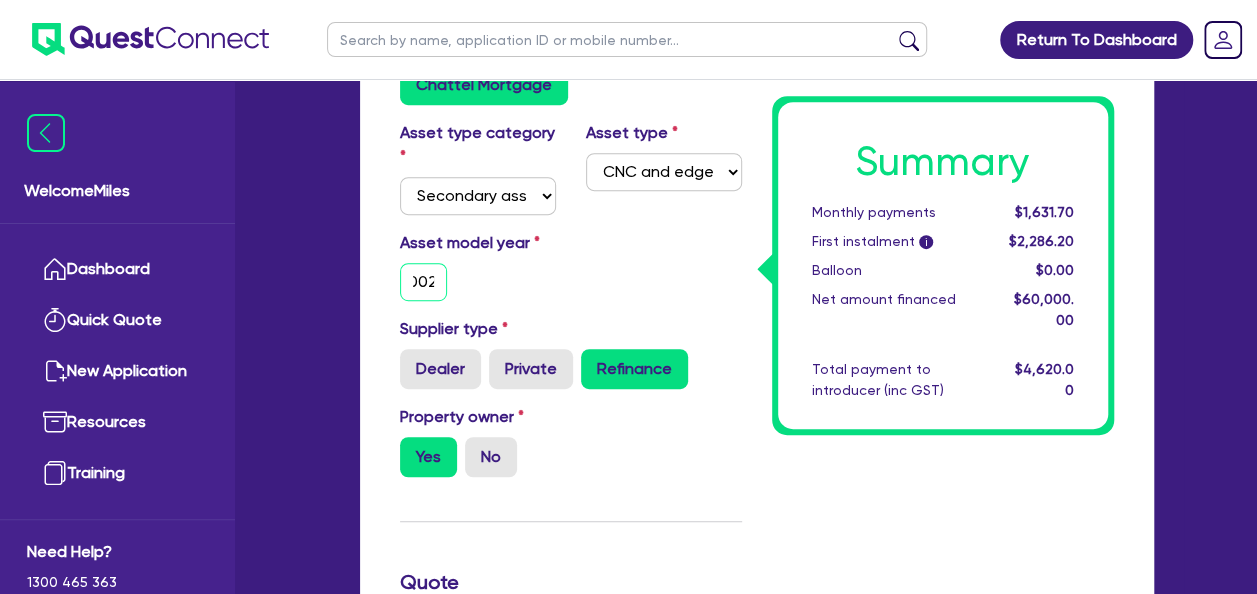 drag, startPoint x: 411, startPoint y: 278, endPoint x: 460, endPoint y: 285, distance: 49.497475 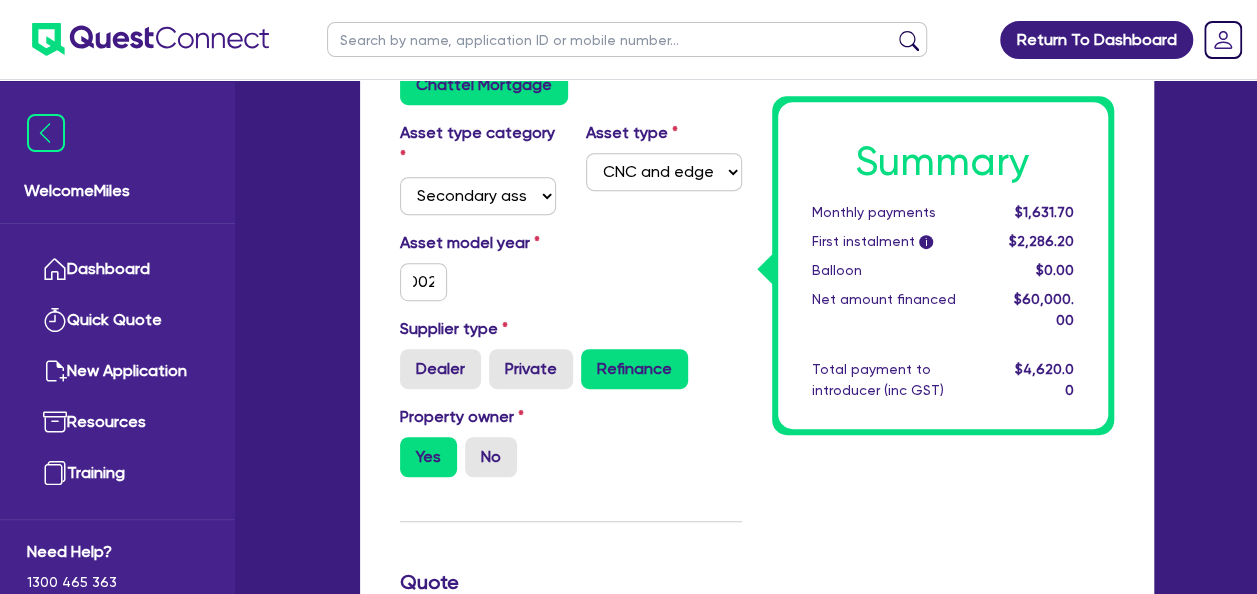 type on "60,000" 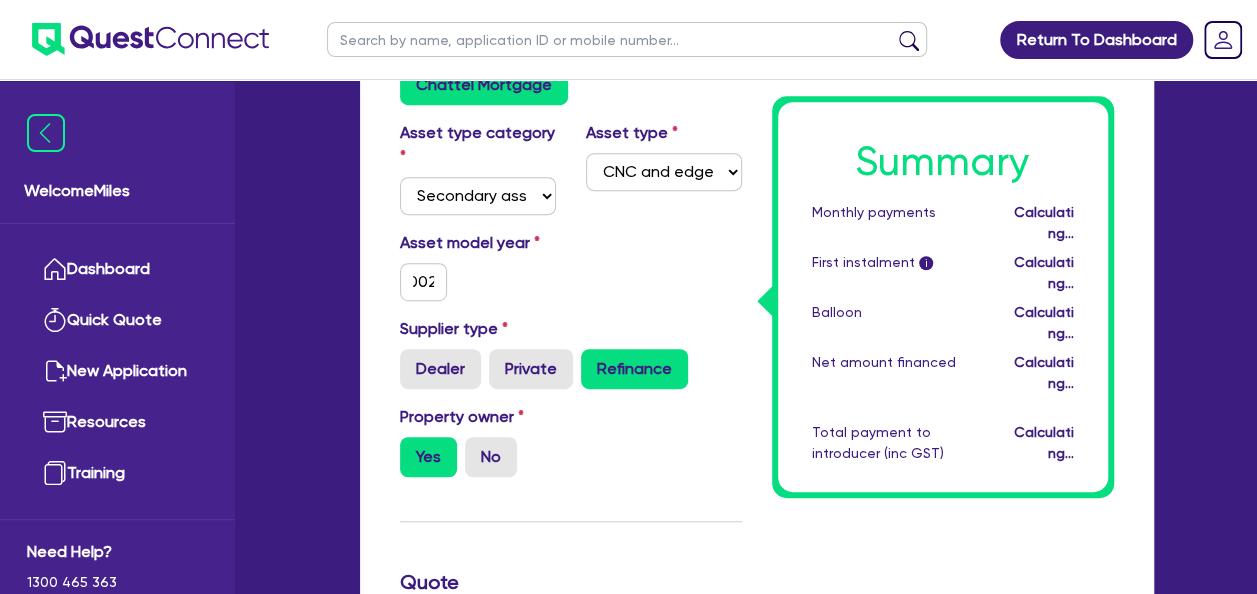 type on "60,000" 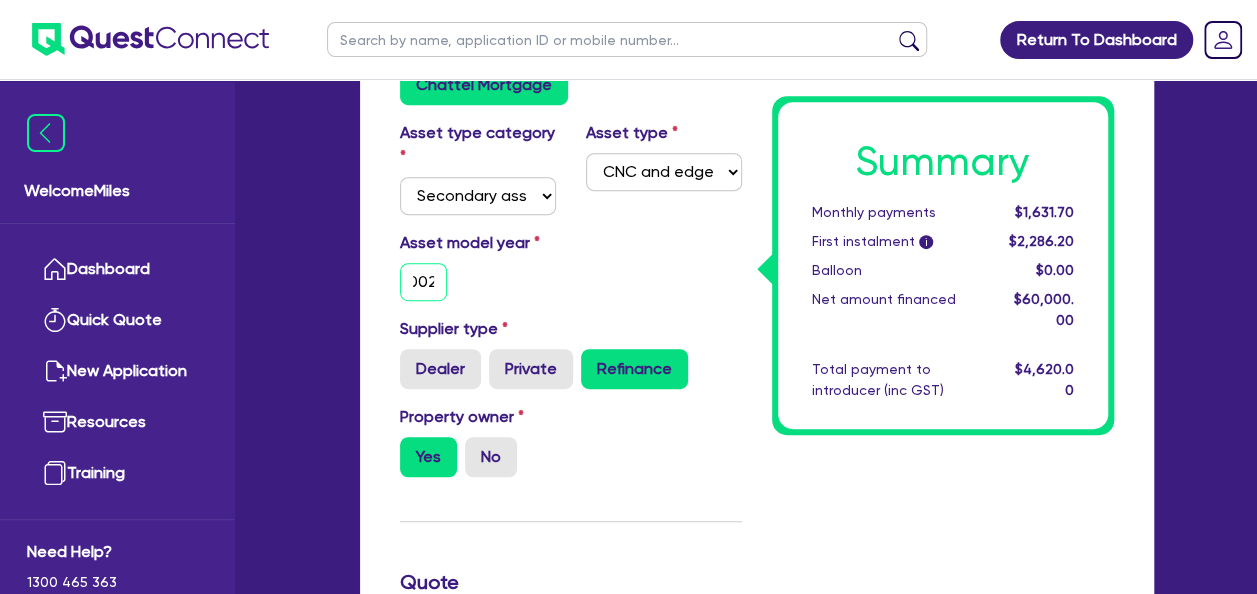 scroll, scrollTop: 0, scrollLeft: 0, axis: both 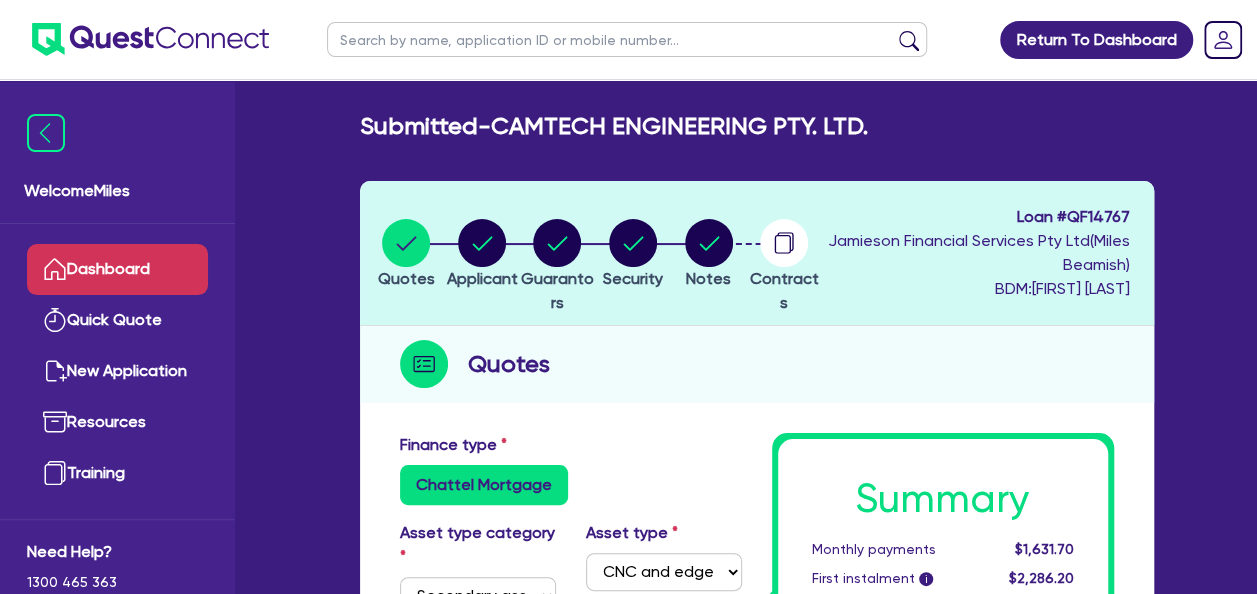 click on "Dashboard" at bounding box center (117, 269) 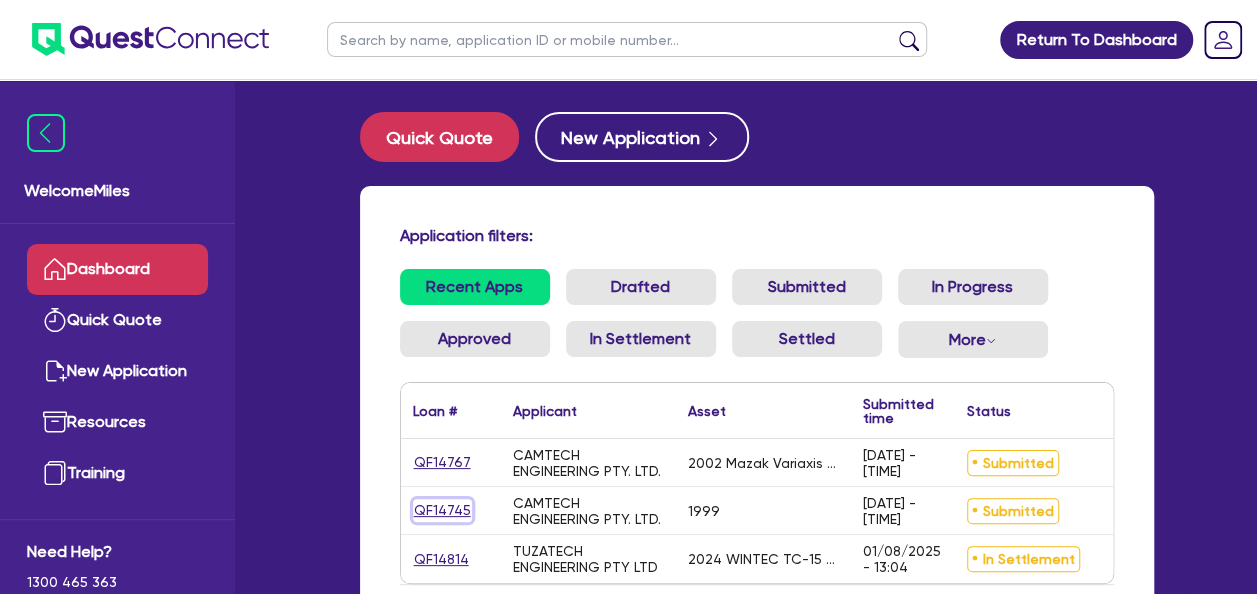 click on "QF14745" at bounding box center (442, 510) 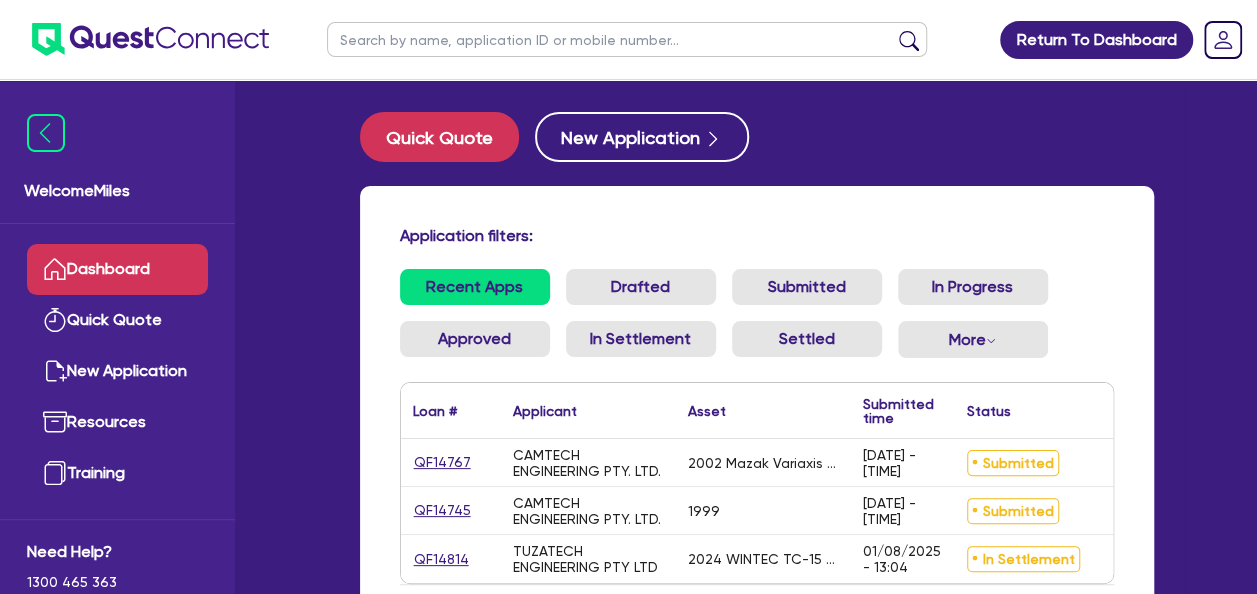 select on "SECONDARY_ASSETS" 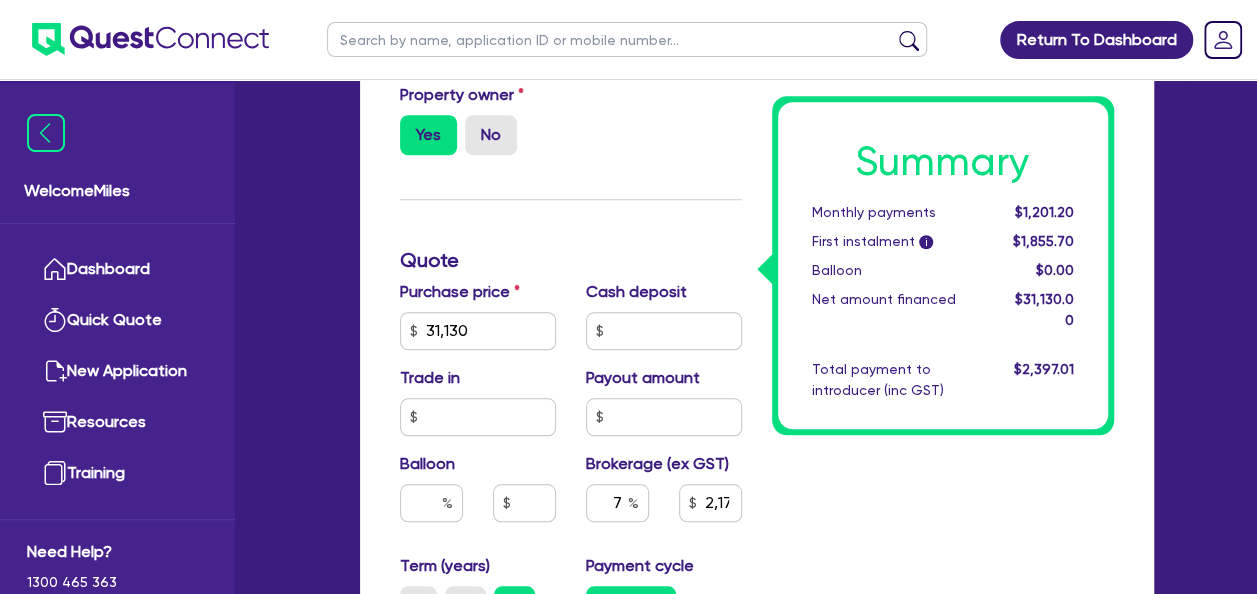 scroll, scrollTop: 900, scrollLeft: 0, axis: vertical 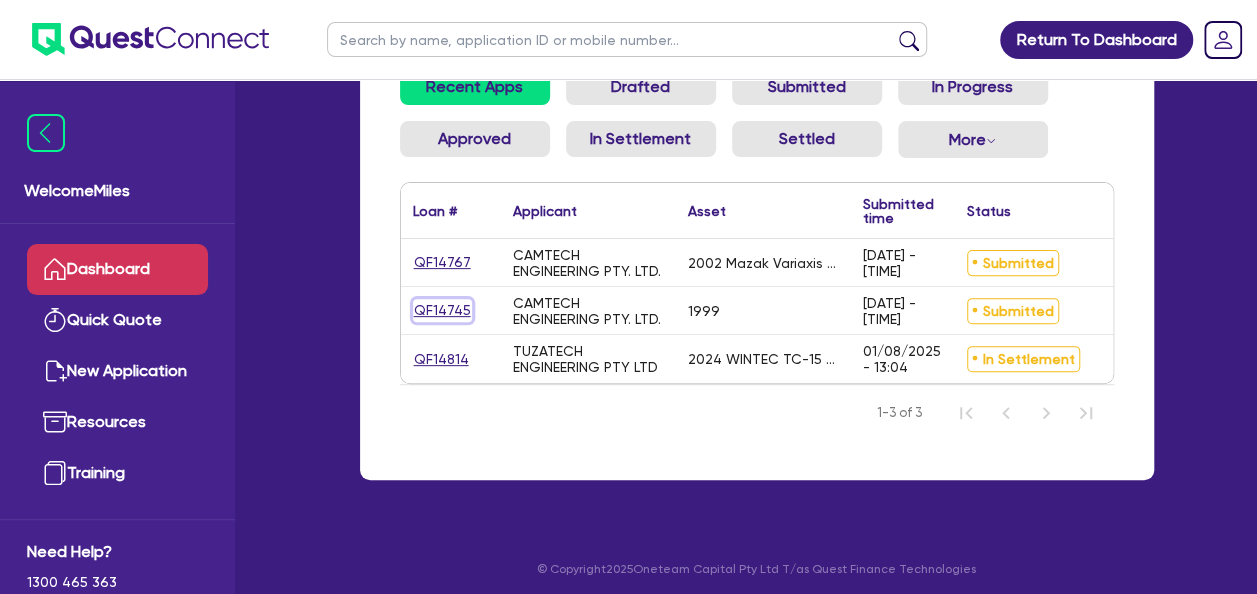 click on "QF14745" at bounding box center [442, 310] 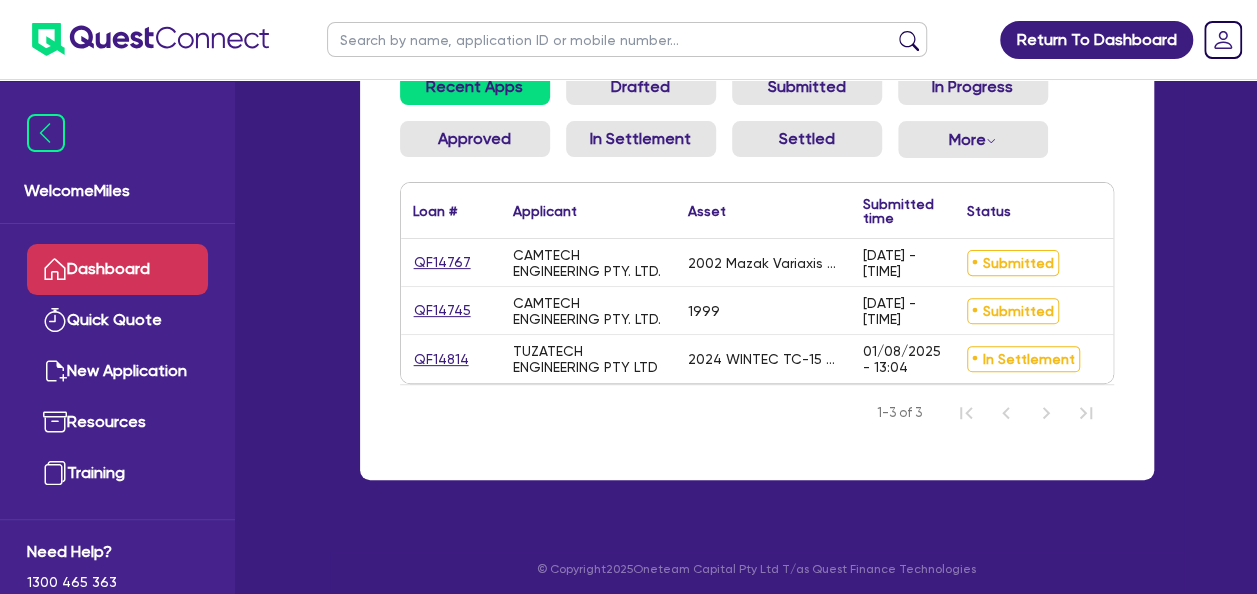 scroll, scrollTop: 0, scrollLeft: 0, axis: both 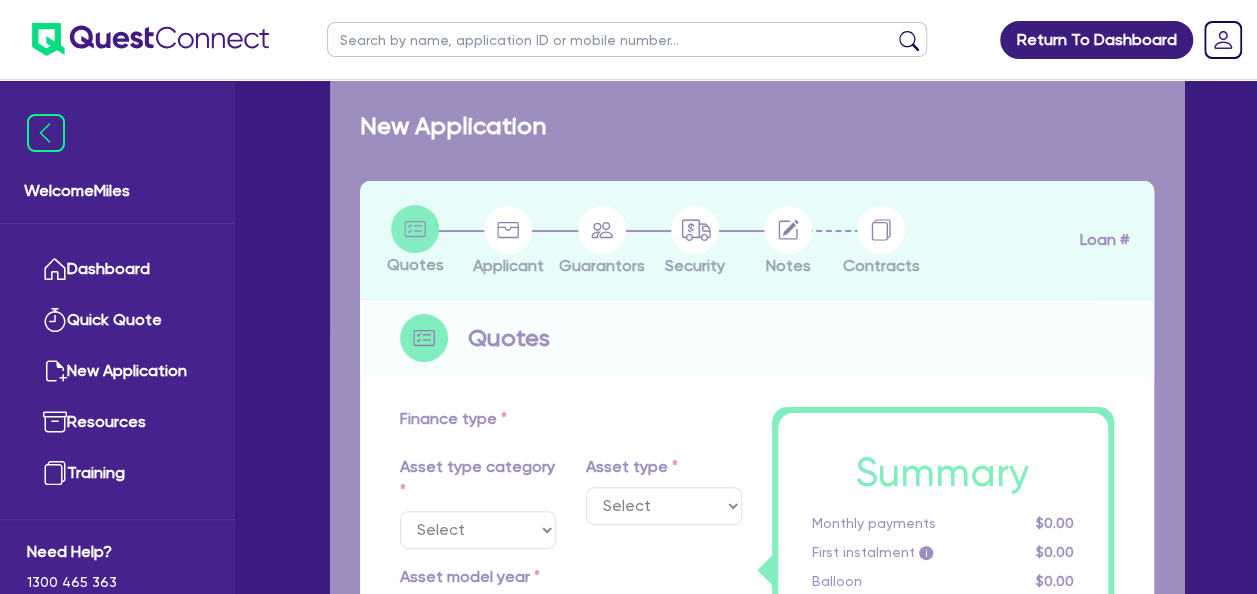 select on "SECONDARY_ASSETS" 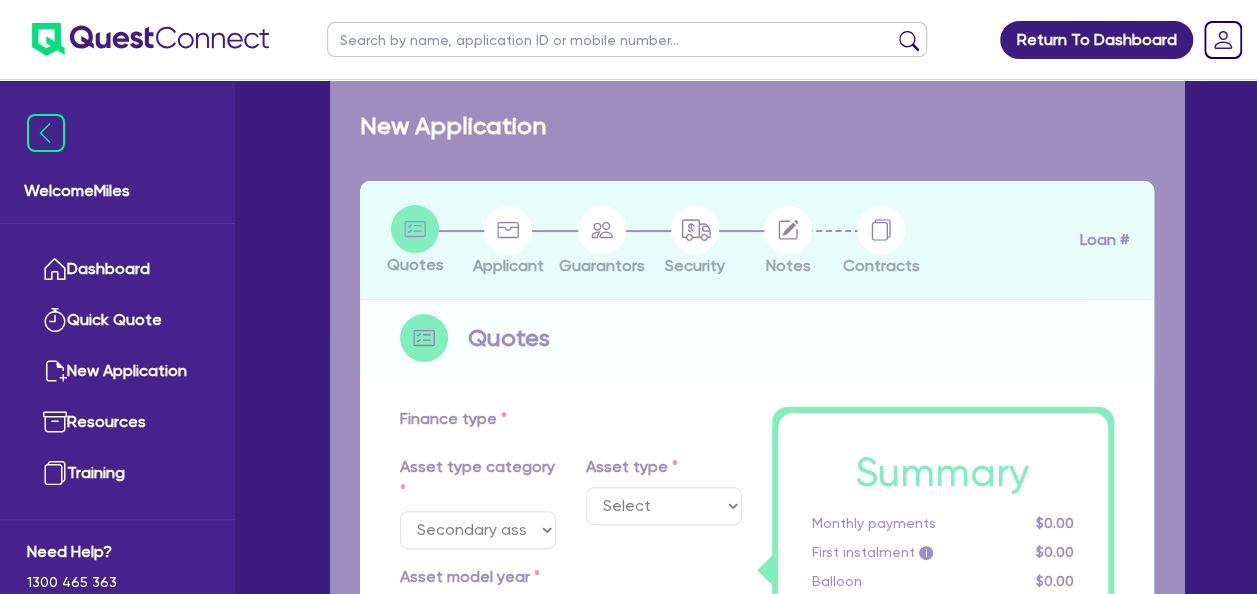 select on "CNC_AND_EDGE_BENDERS" 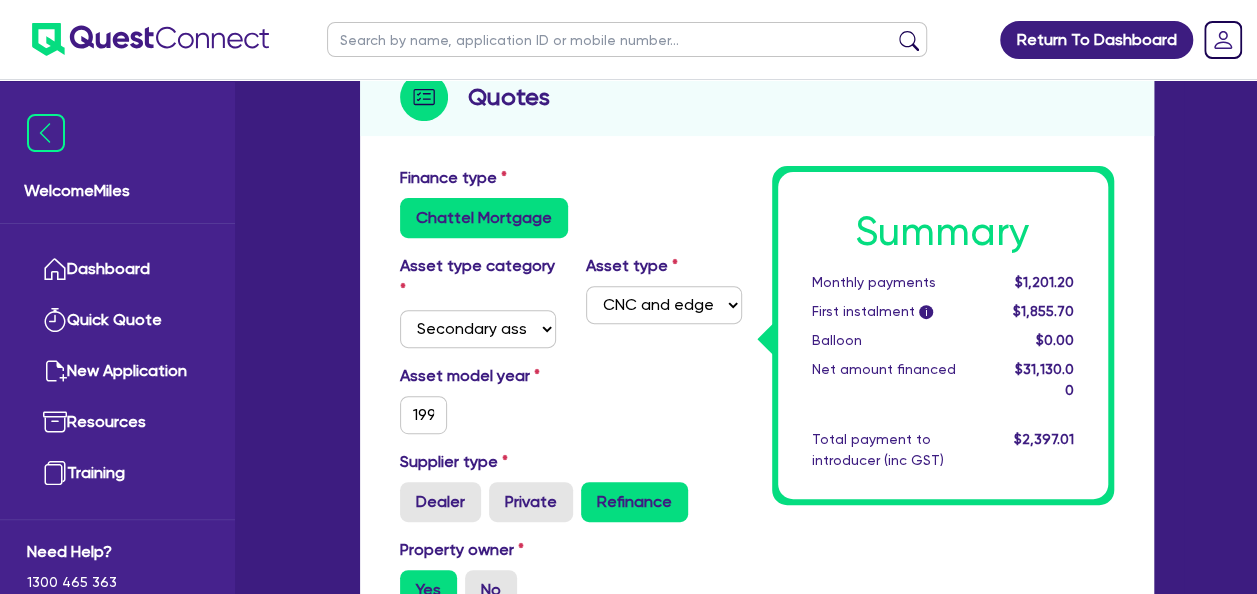 scroll, scrollTop: 0, scrollLeft: 0, axis: both 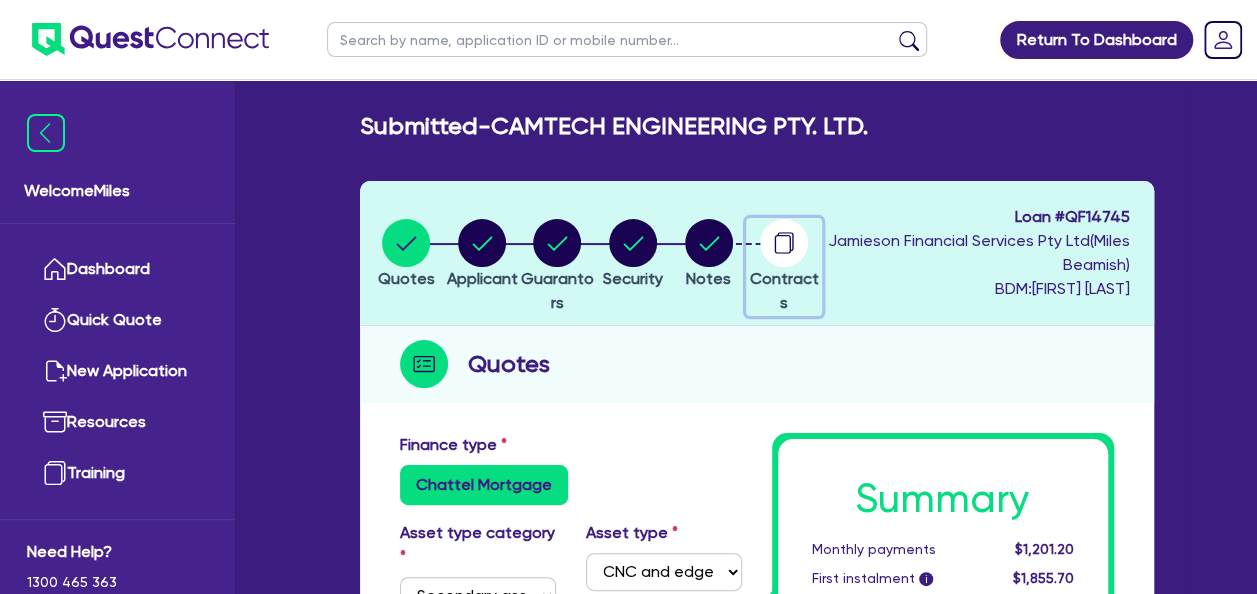 click 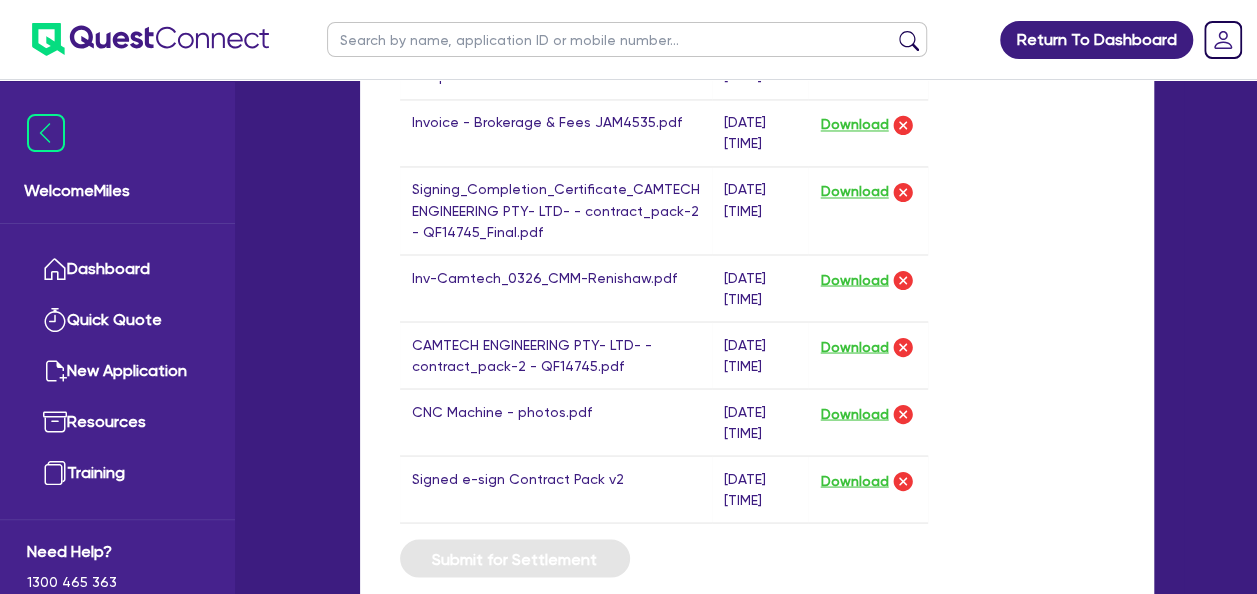 scroll, scrollTop: 1810, scrollLeft: 0, axis: vertical 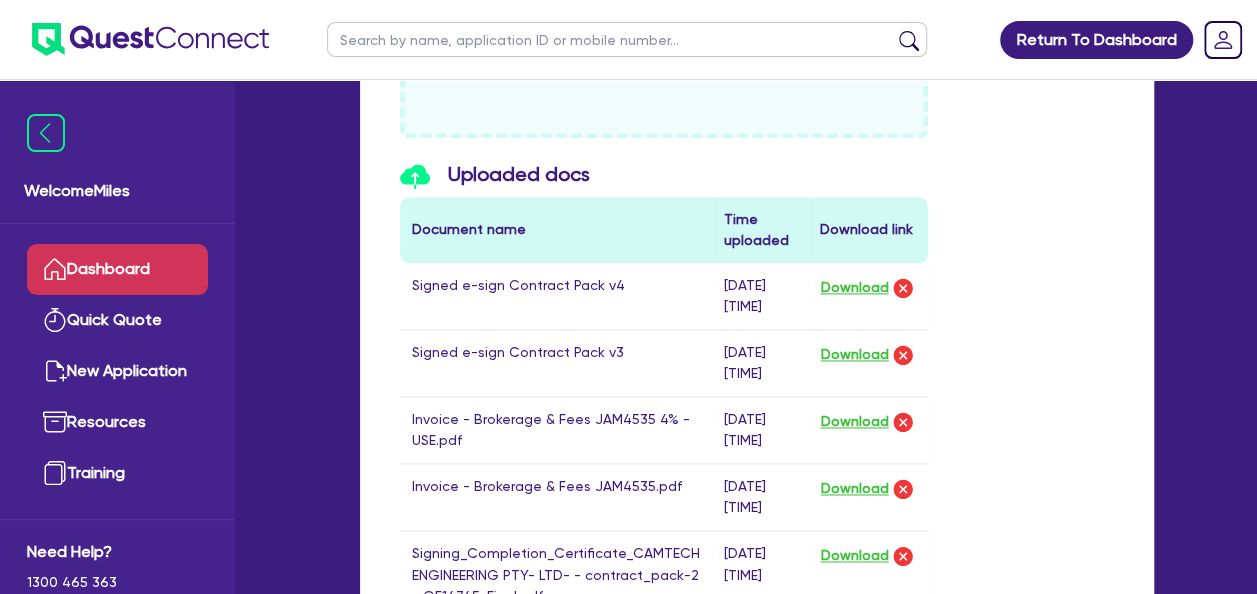 click on "Dashboard" at bounding box center (117, 269) 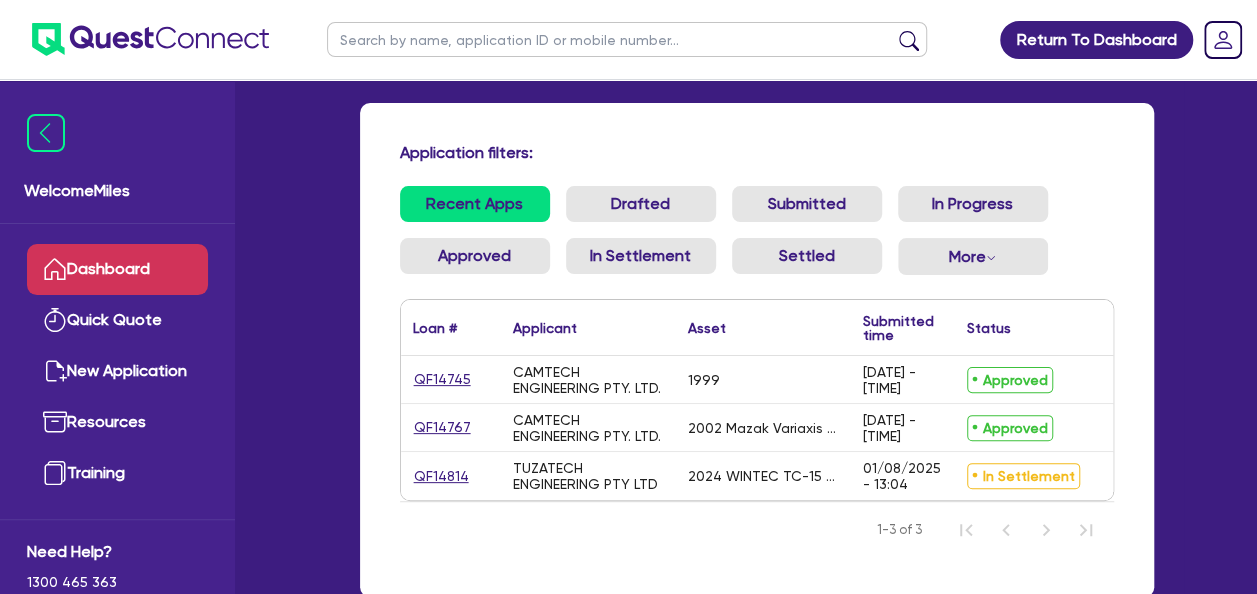 scroll, scrollTop: 200, scrollLeft: 0, axis: vertical 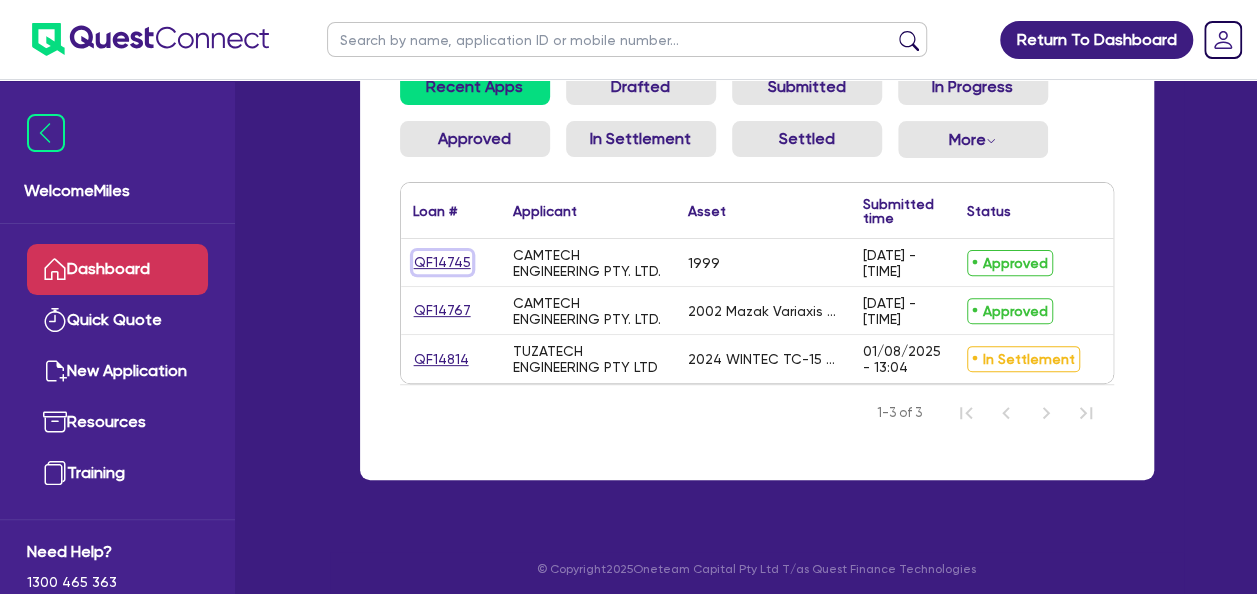 click on "QF14745" at bounding box center (442, 262) 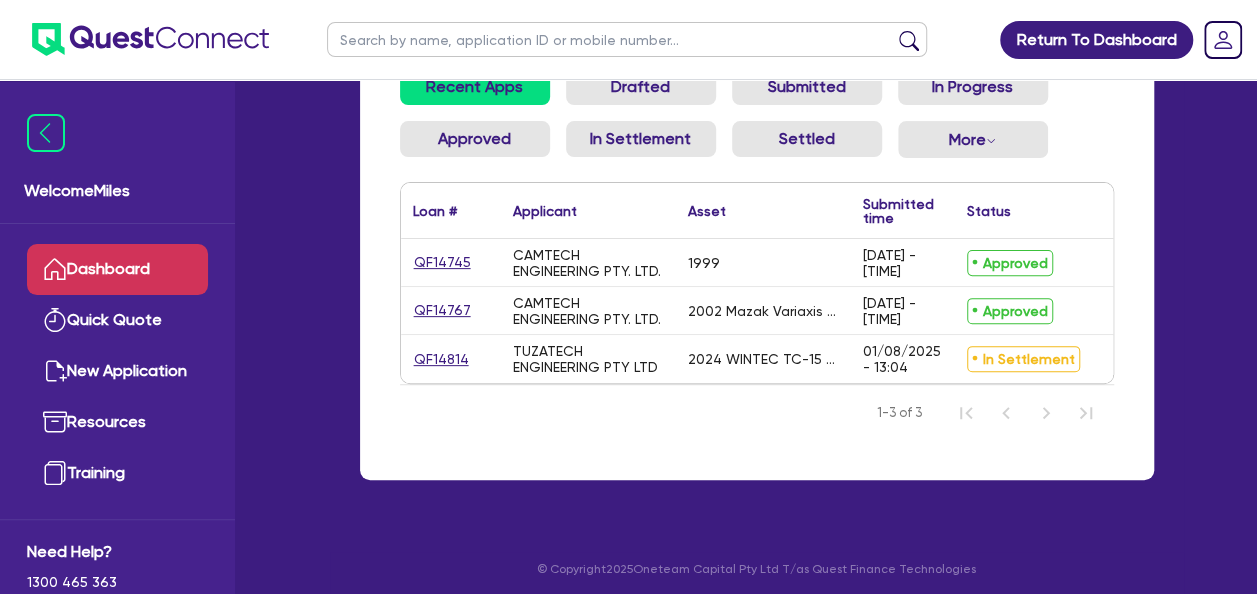 scroll, scrollTop: 0, scrollLeft: 0, axis: both 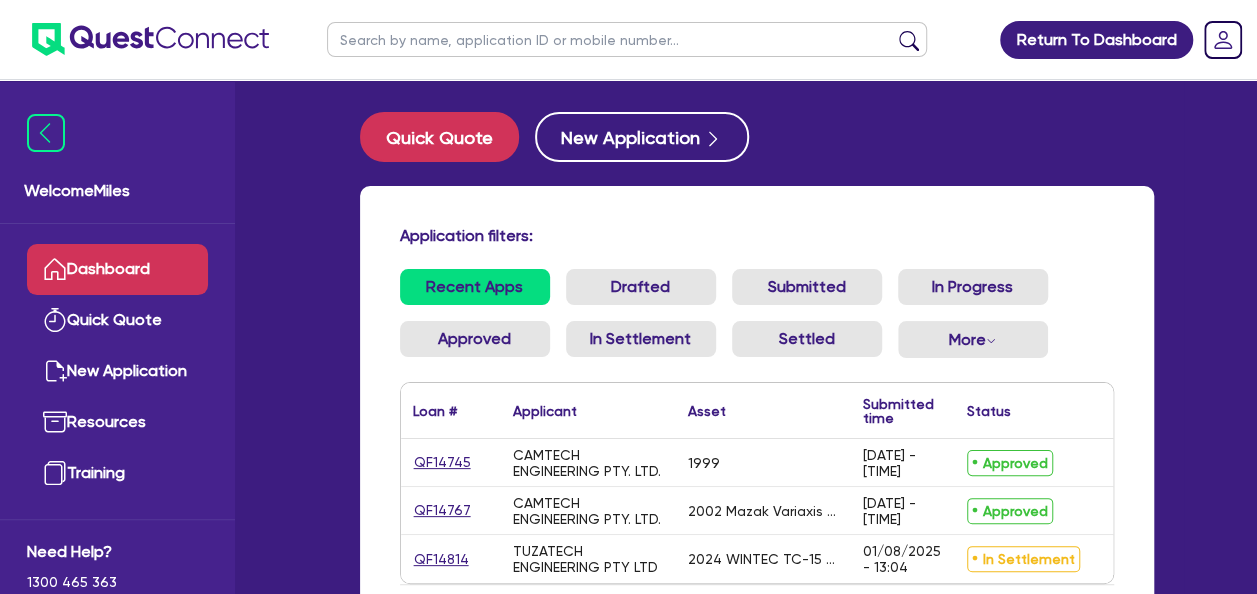 select on "SECONDARY_ASSETS" 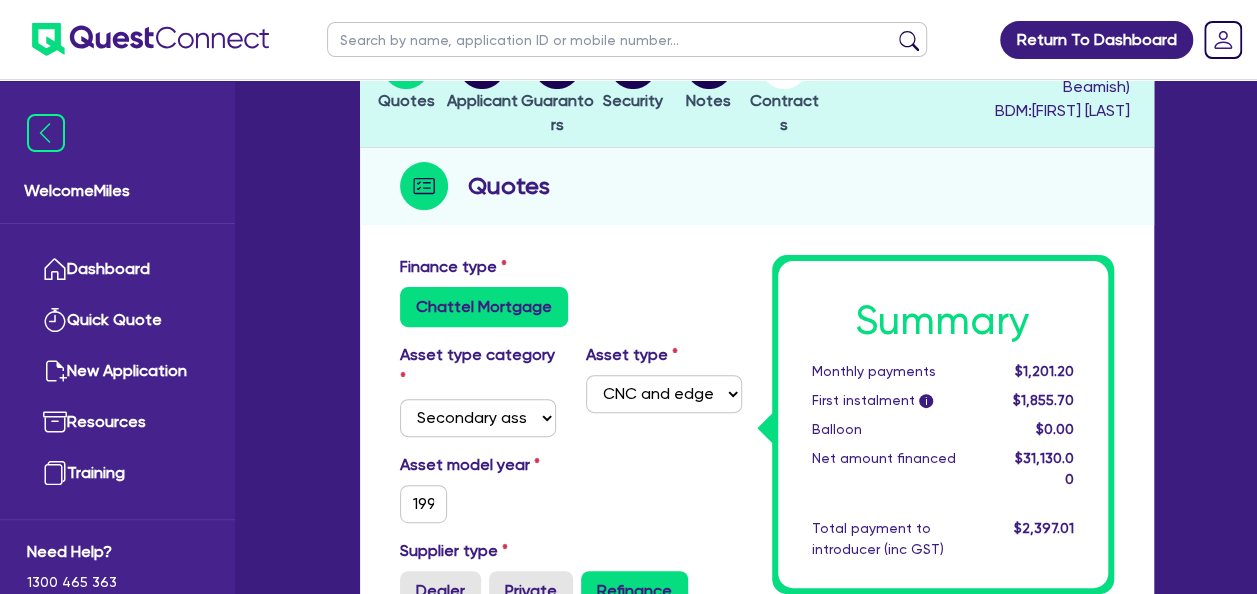 scroll, scrollTop: 100, scrollLeft: 0, axis: vertical 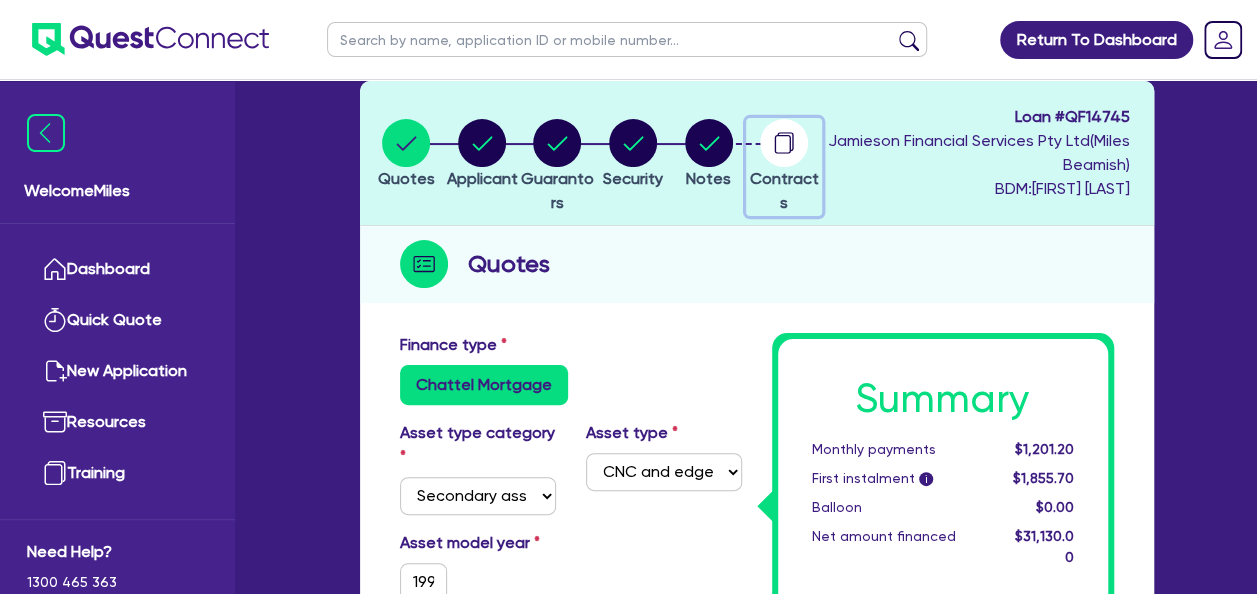 click 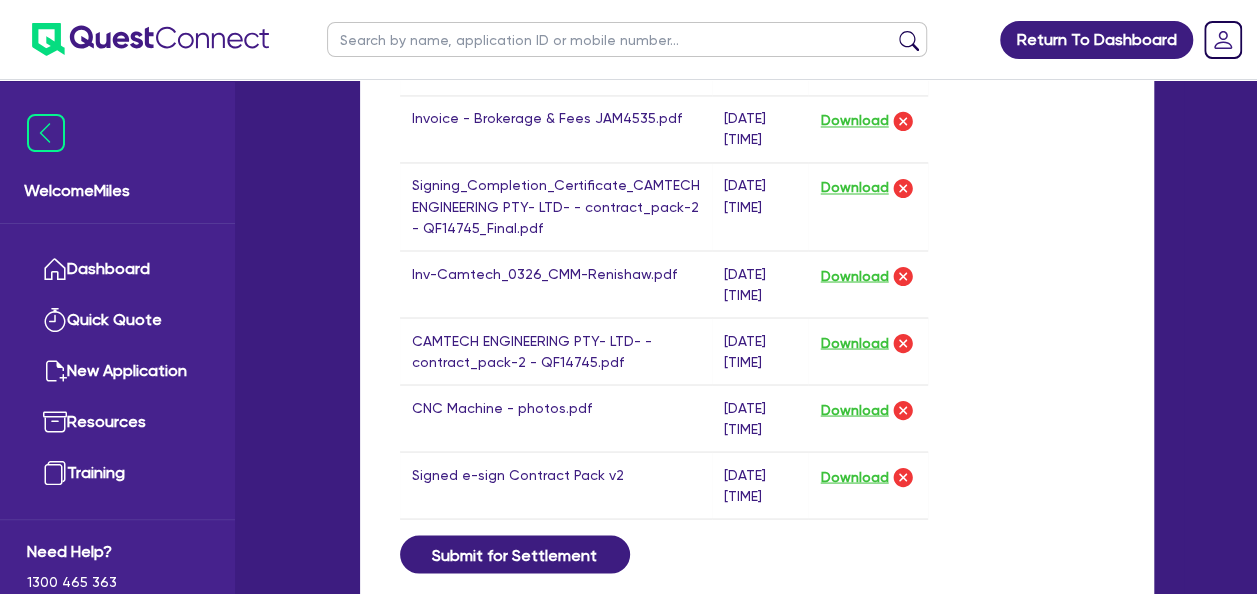 scroll, scrollTop: 1800, scrollLeft: 0, axis: vertical 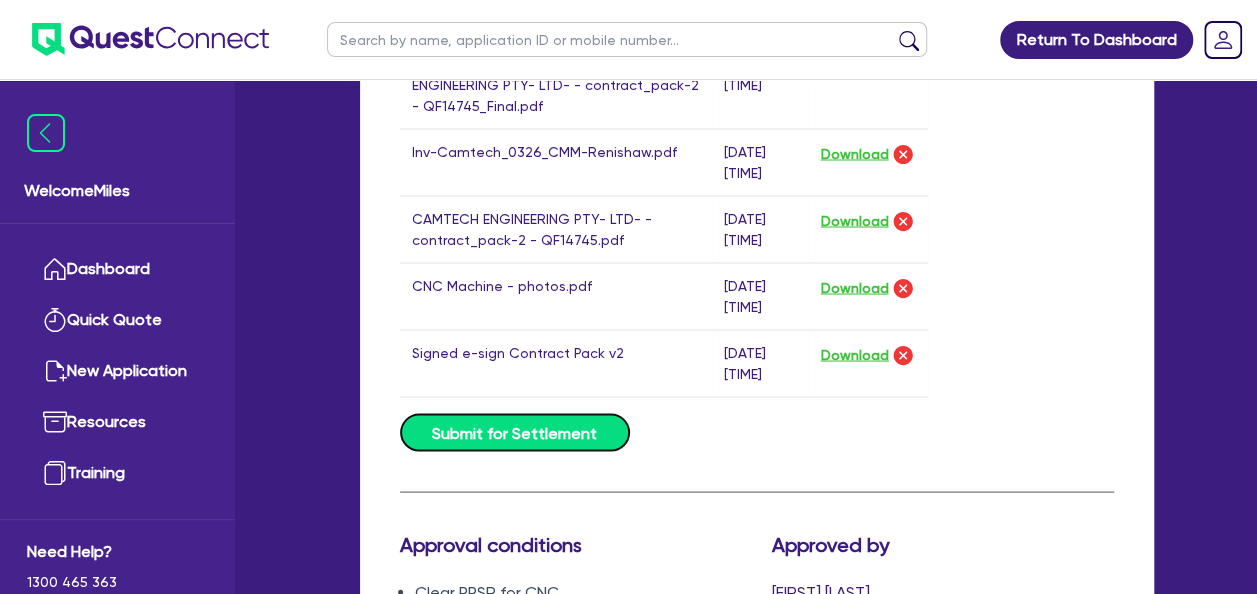 click on "Submit for Settlement" at bounding box center (515, 432) 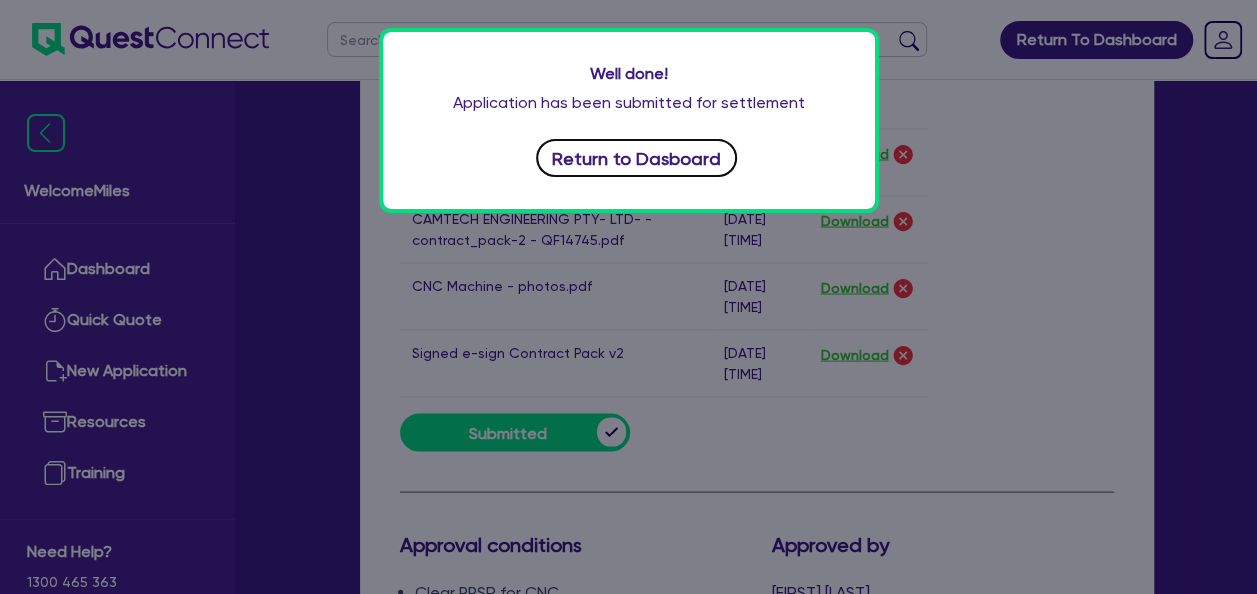 click on "Return to Dasboard" at bounding box center (637, 158) 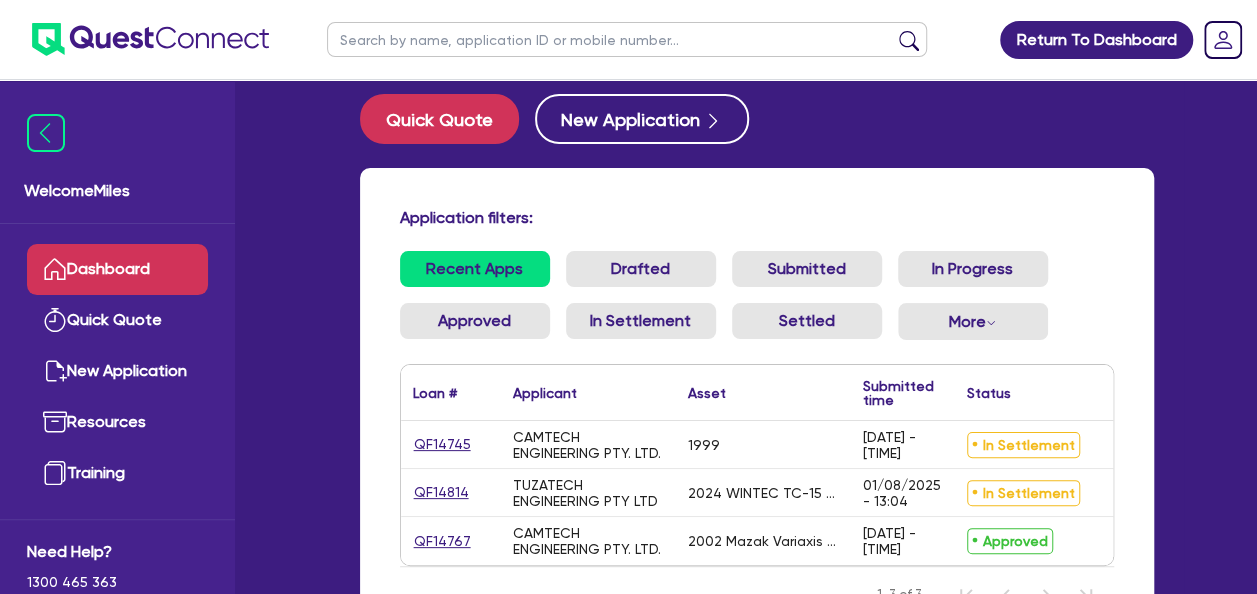 scroll, scrollTop: 200, scrollLeft: 0, axis: vertical 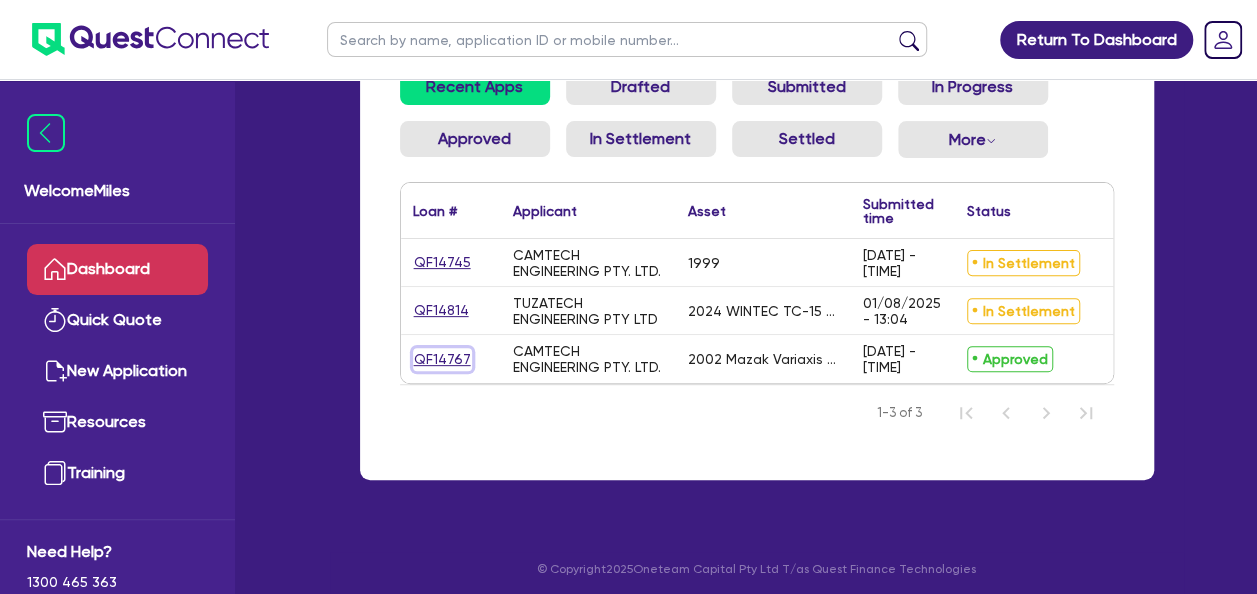click on "QF14767" at bounding box center (442, 359) 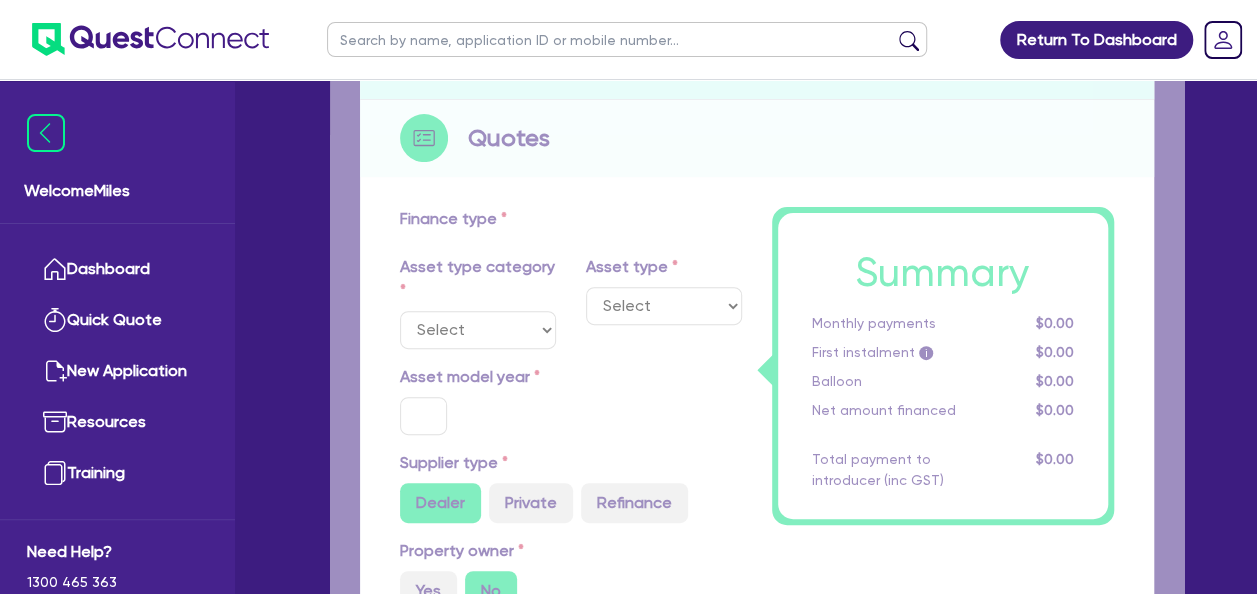 scroll, scrollTop: 0, scrollLeft: 0, axis: both 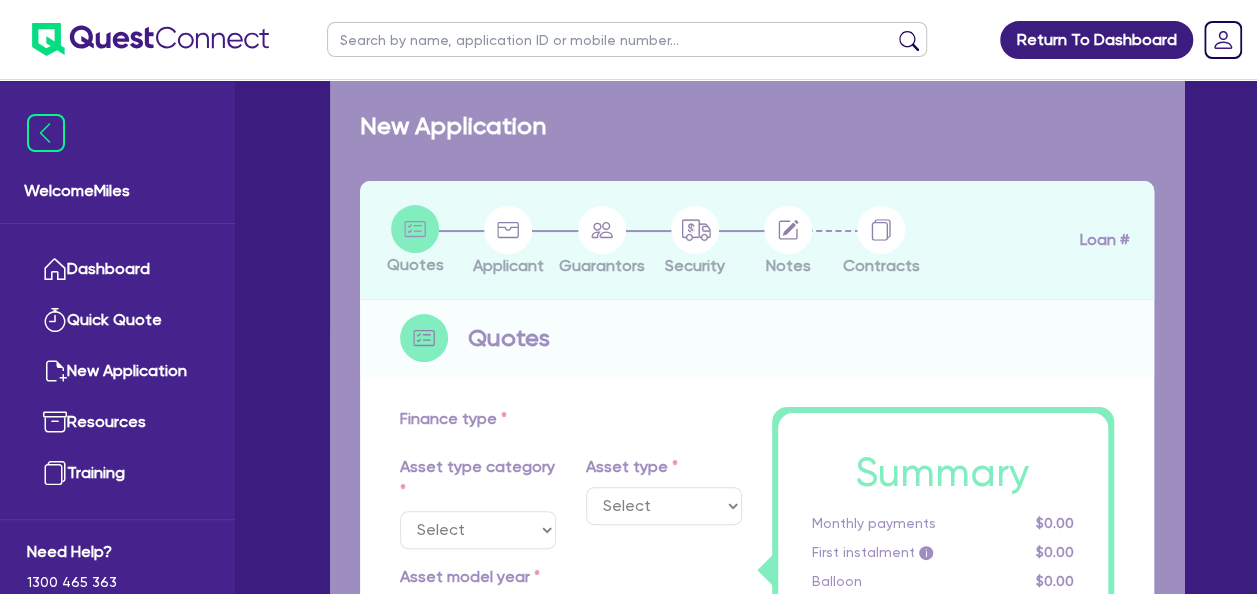 select on "SECONDARY_ASSETS" 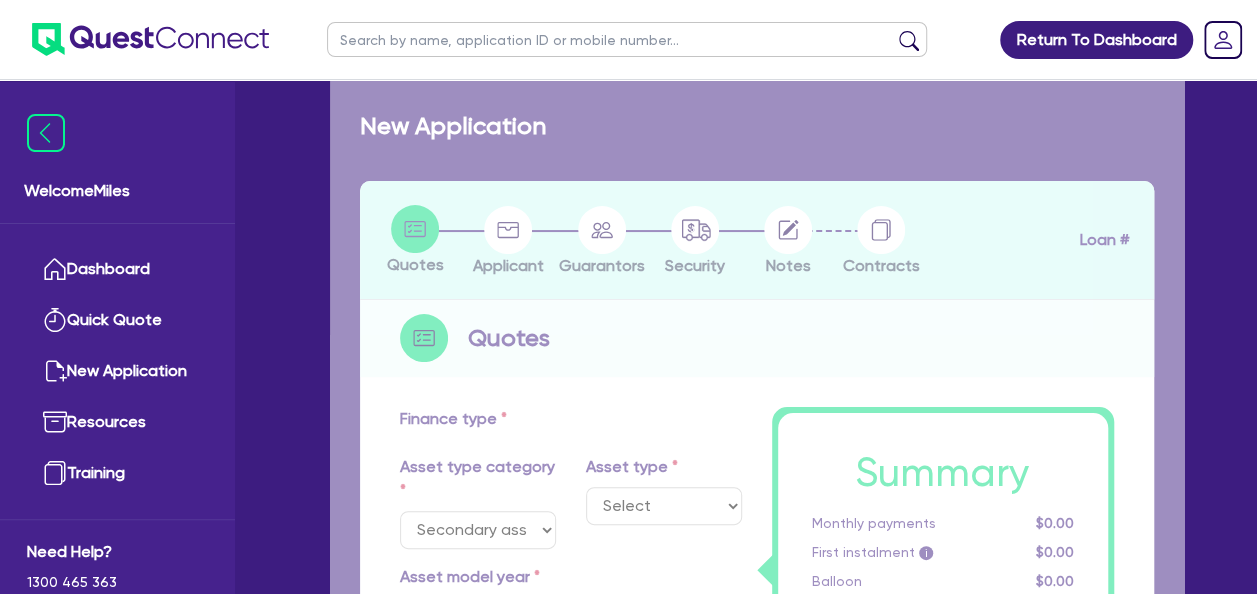 select on "CNC_AND_EDGE_BENDERS" 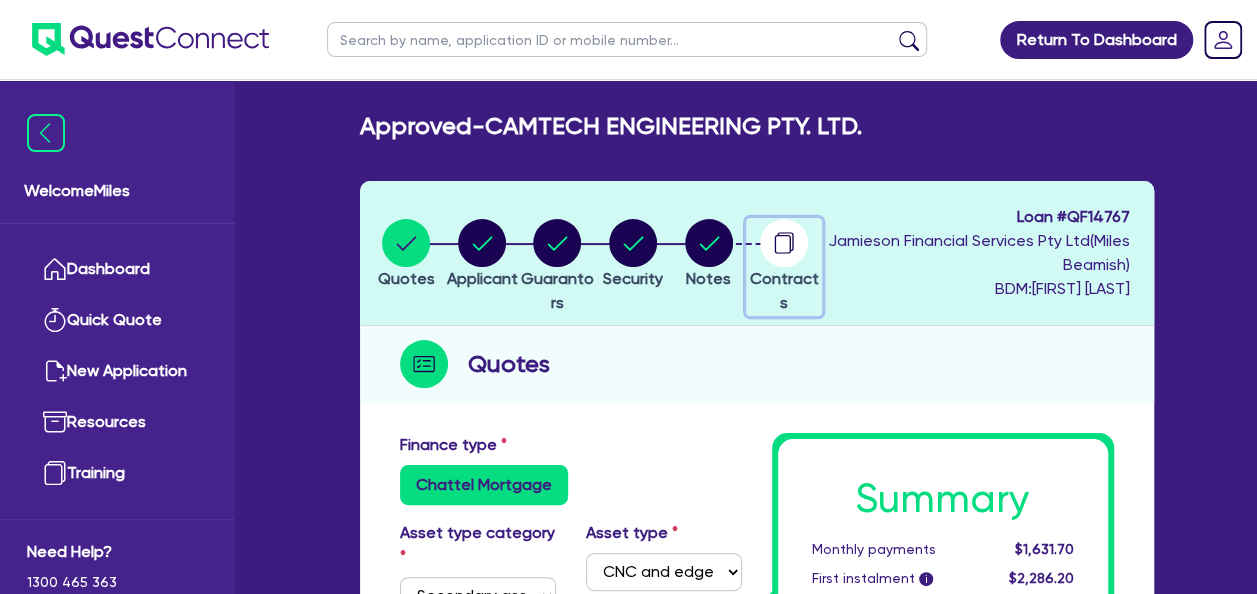click at bounding box center [784, 243] 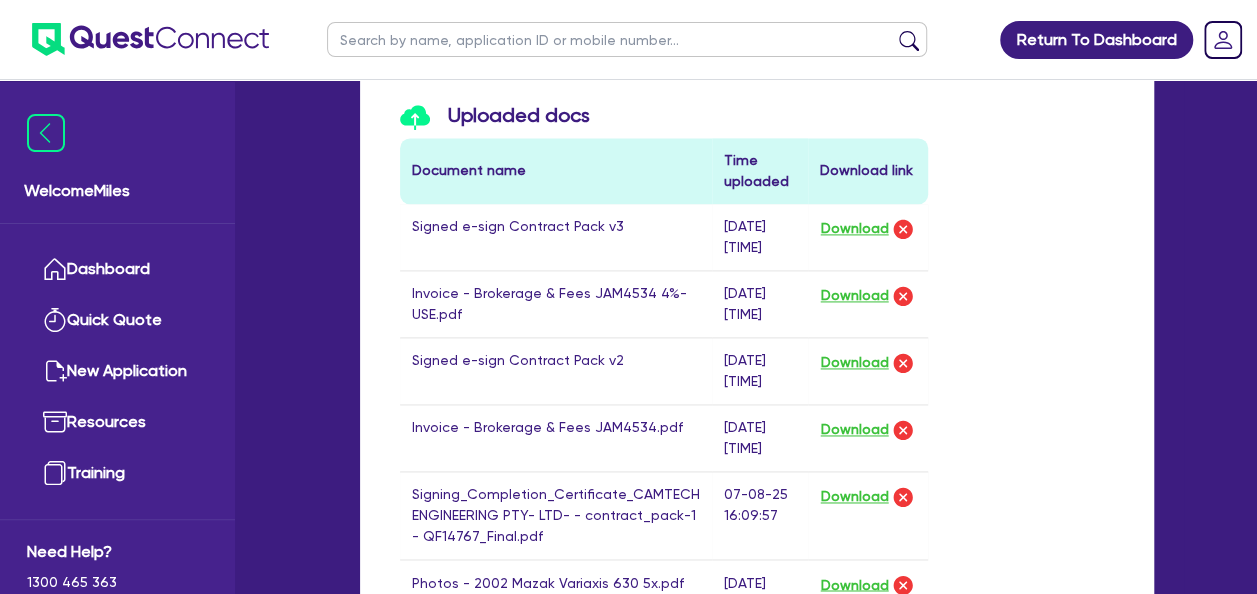 scroll, scrollTop: 1900, scrollLeft: 0, axis: vertical 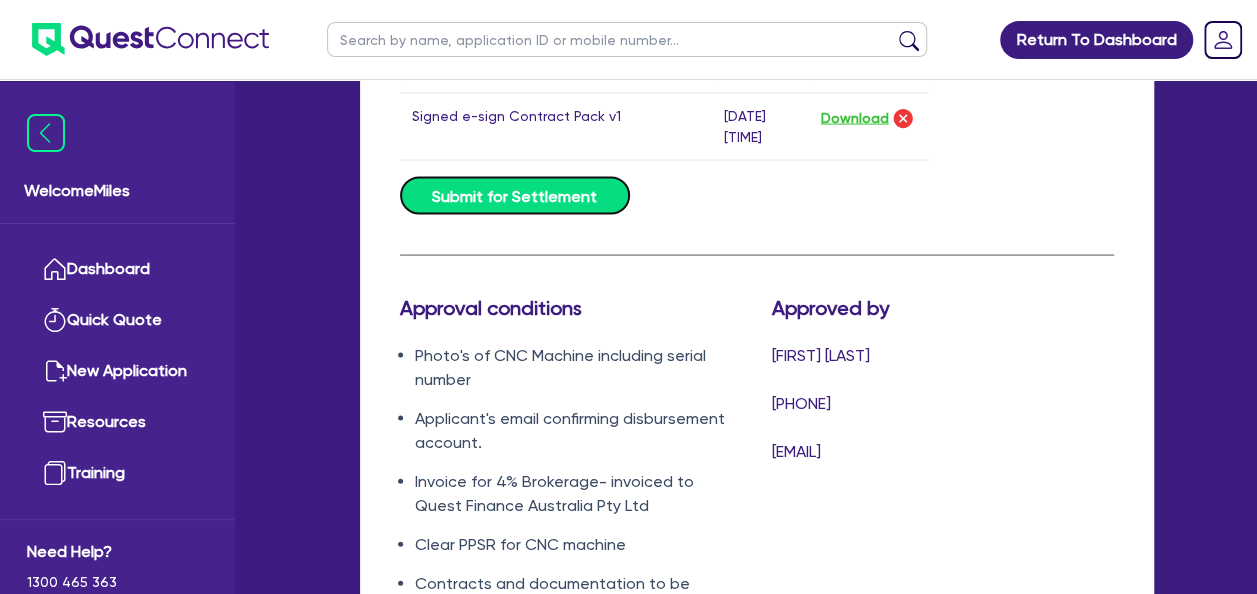 click on "Submit for Settlement" at bounding box center (515, 196) 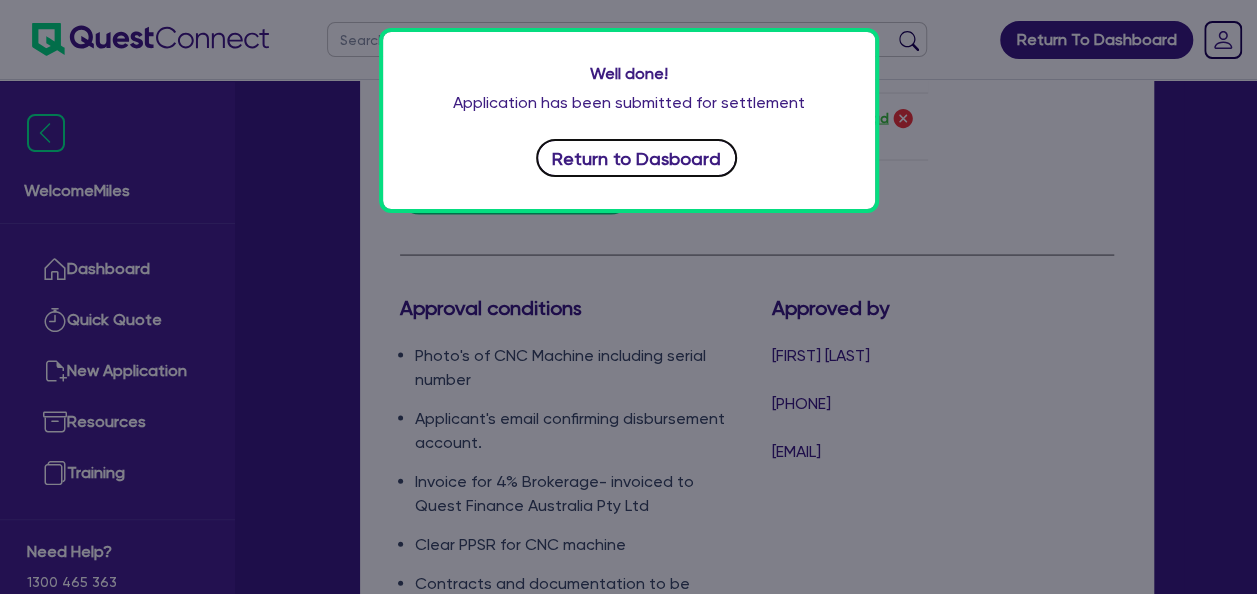 click on "Return to Dasboard" at bounding box center (637, 158) 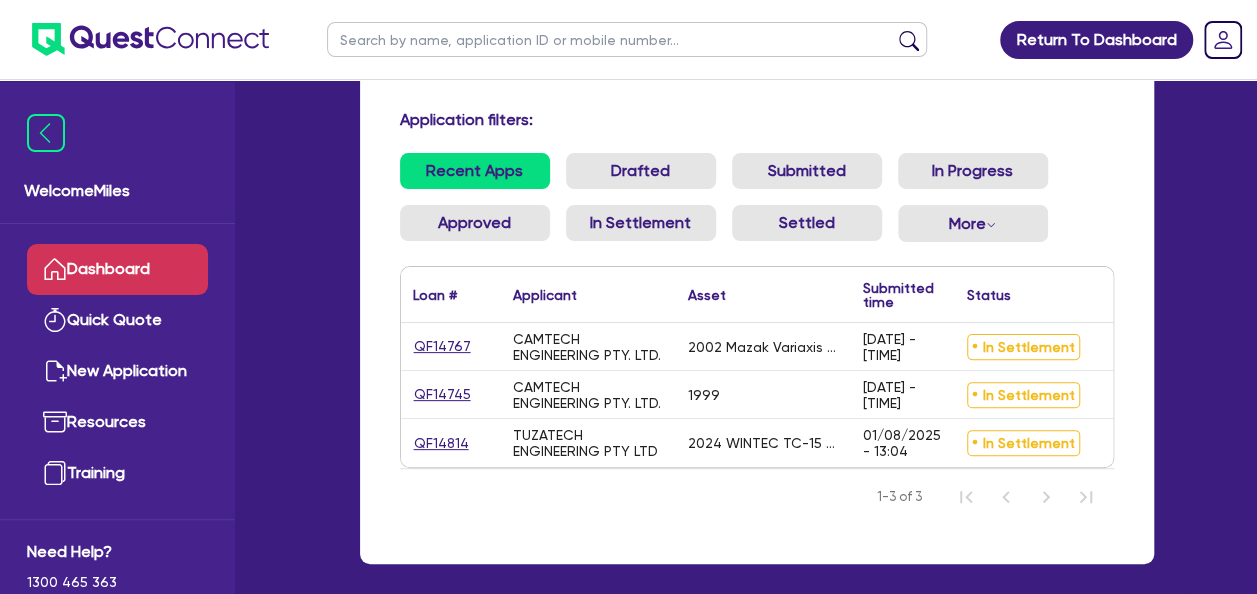 scroll, scrollTop: 100, scrollLeft: 0, axis: vertical 